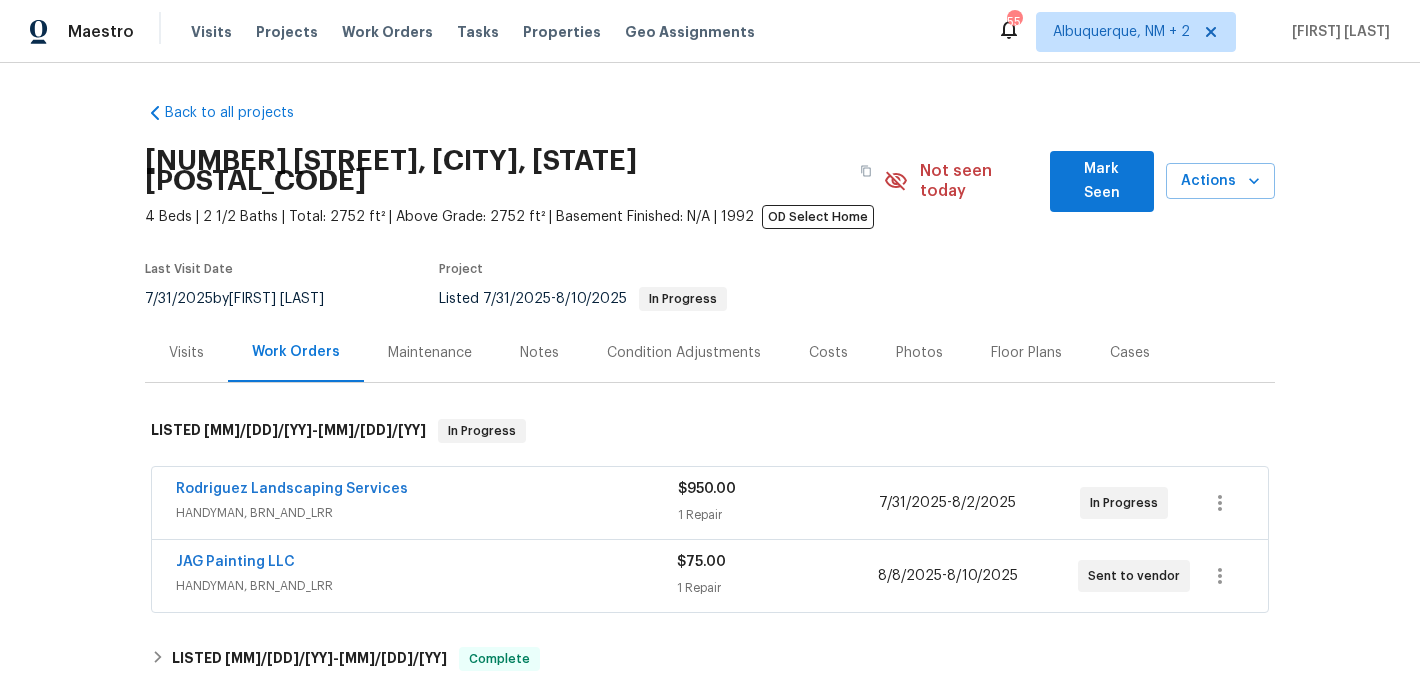 scroll, scrollTop: 0, scrollLeft: 0, axis: both 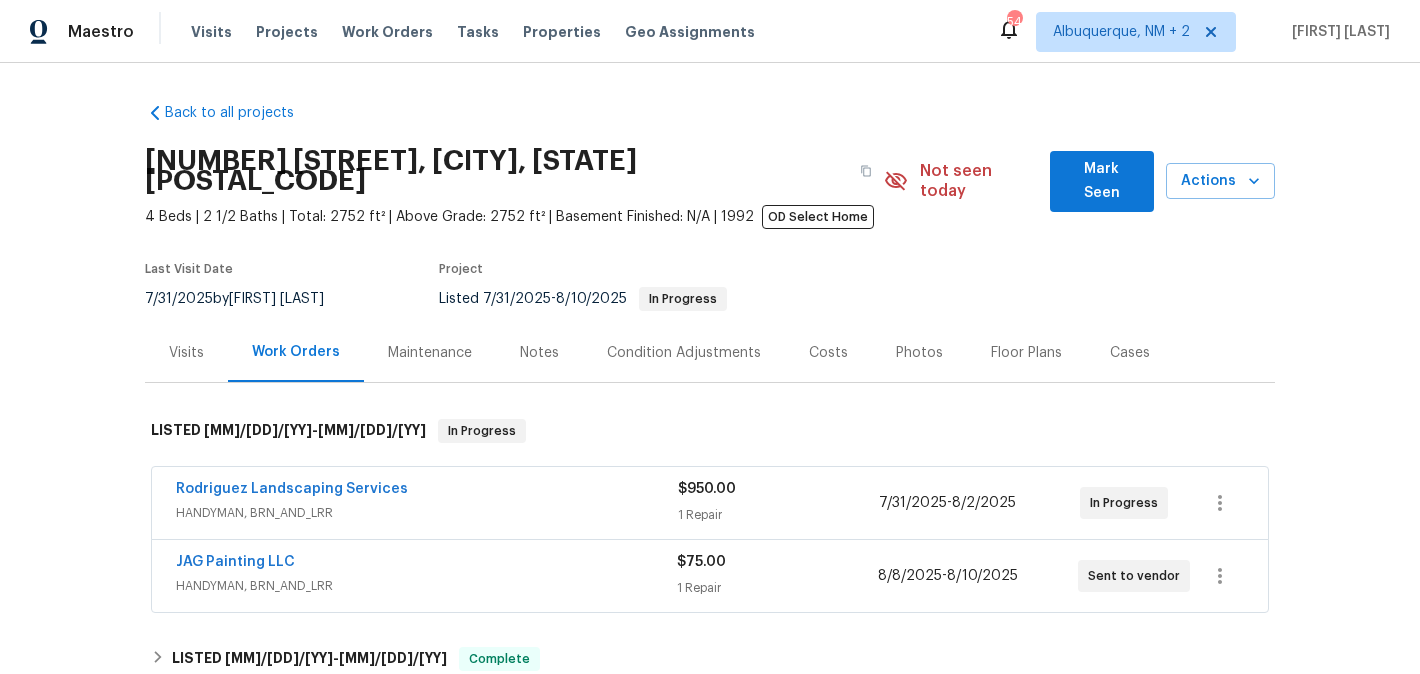 click on "Rodriguez Landscaping Services" at bounding box center (427, 491) 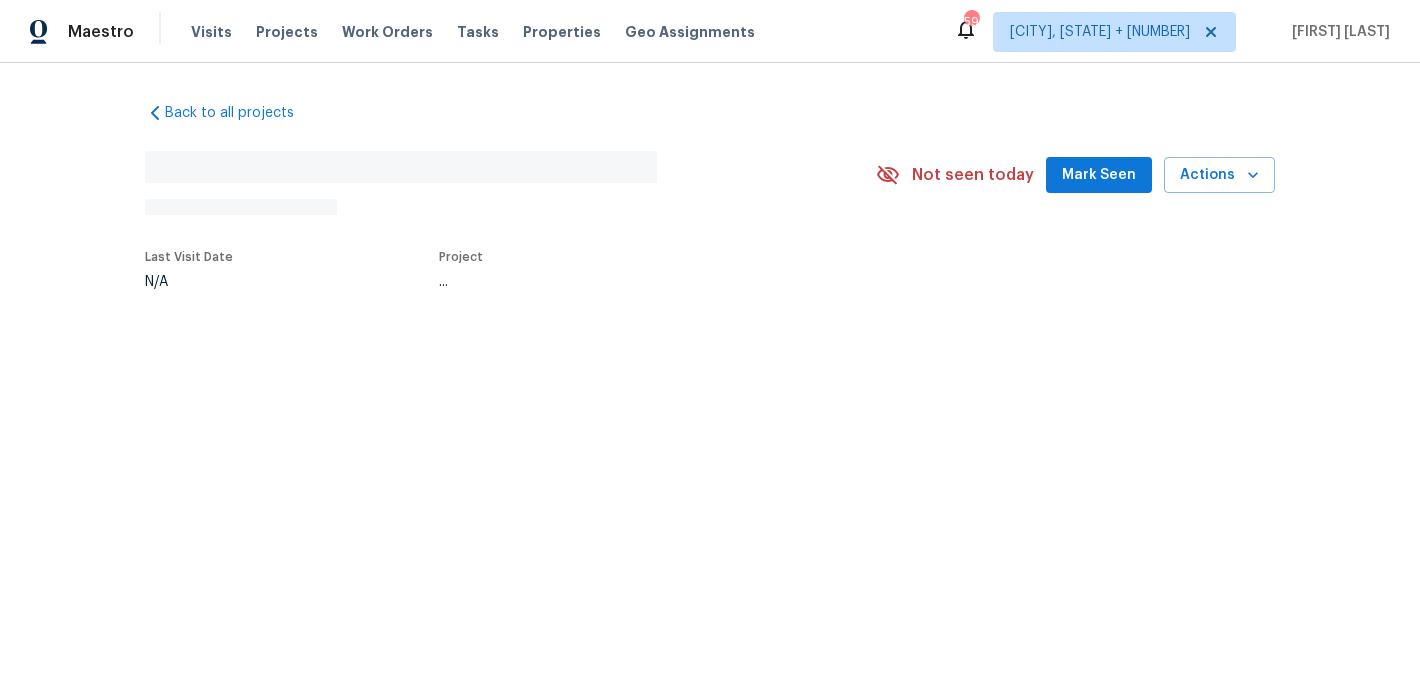 scroll, scrollTop: 0, scrollLeft: 0, axis: both 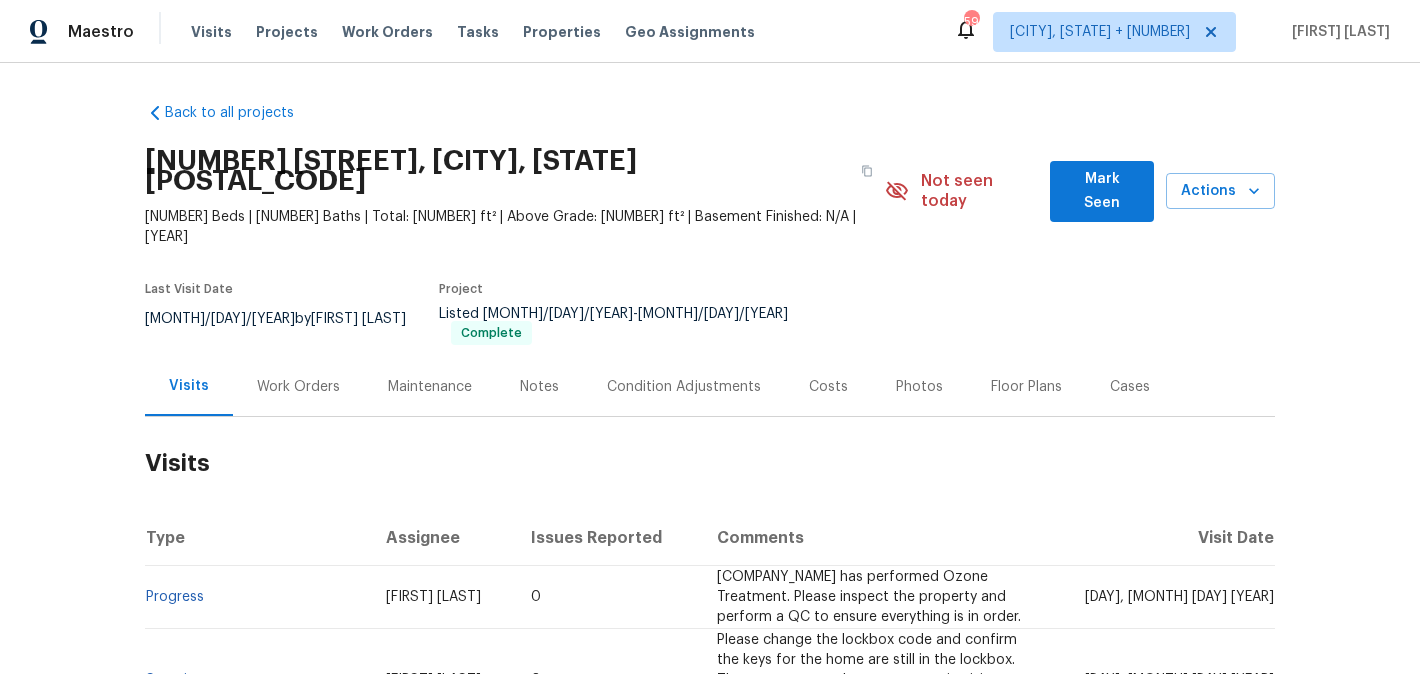 click on "Work Orders" at bounding box center (298, 386) 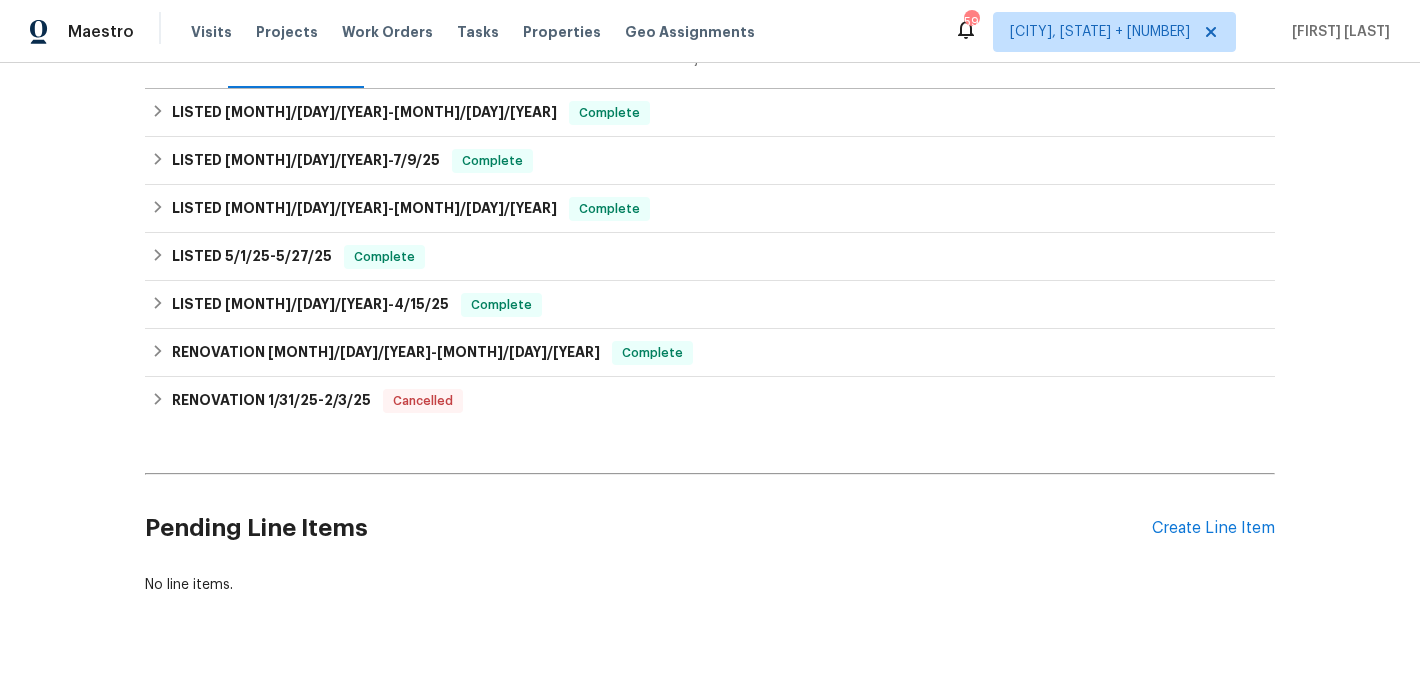 scroll, scrollTop: 331, scrollLeft: 0, axis: vertical 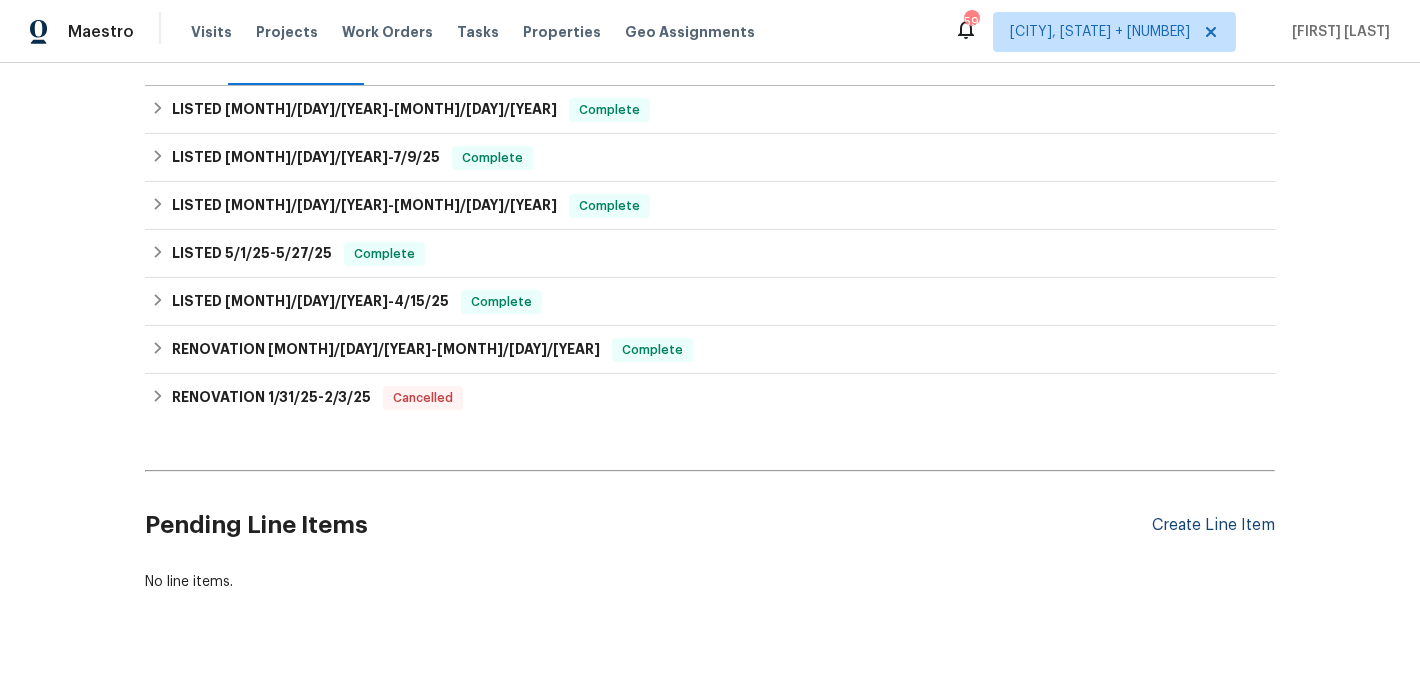 click on "Create Line Item" at bounding box center (1213, 525) 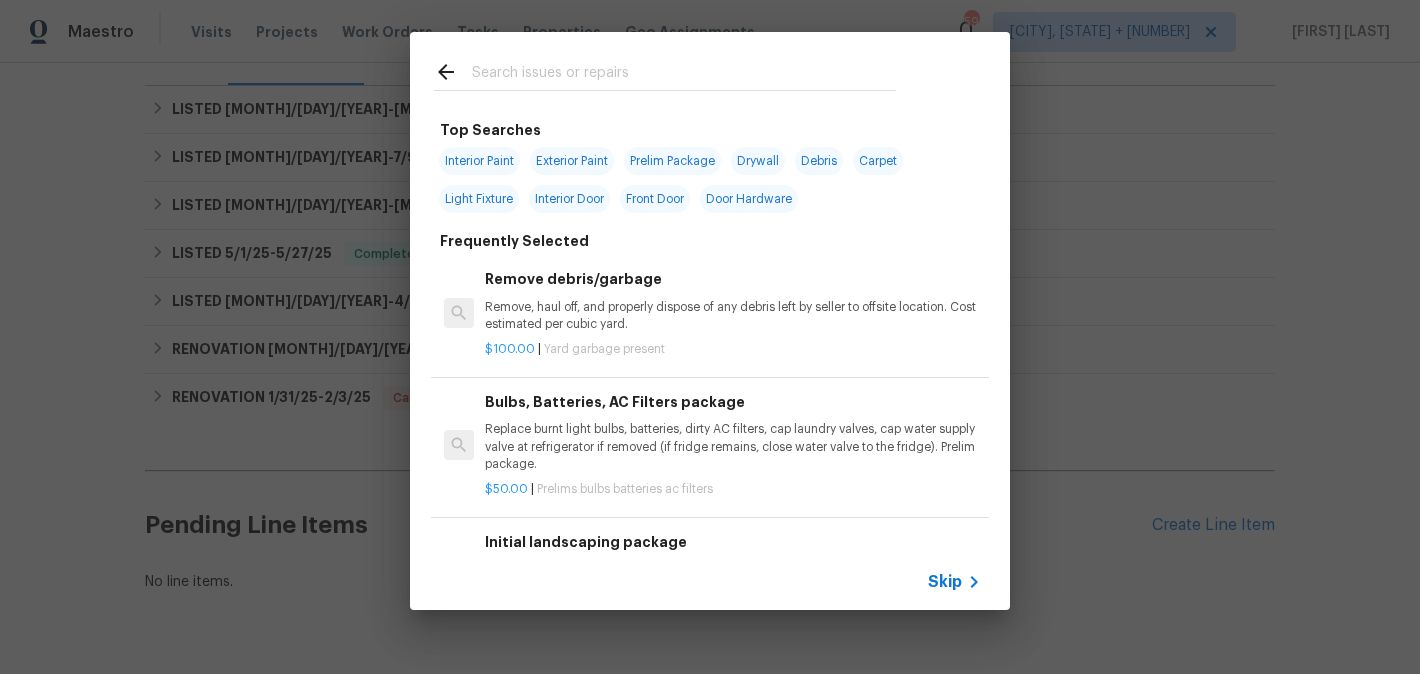 click at bounding box center (684, 75) 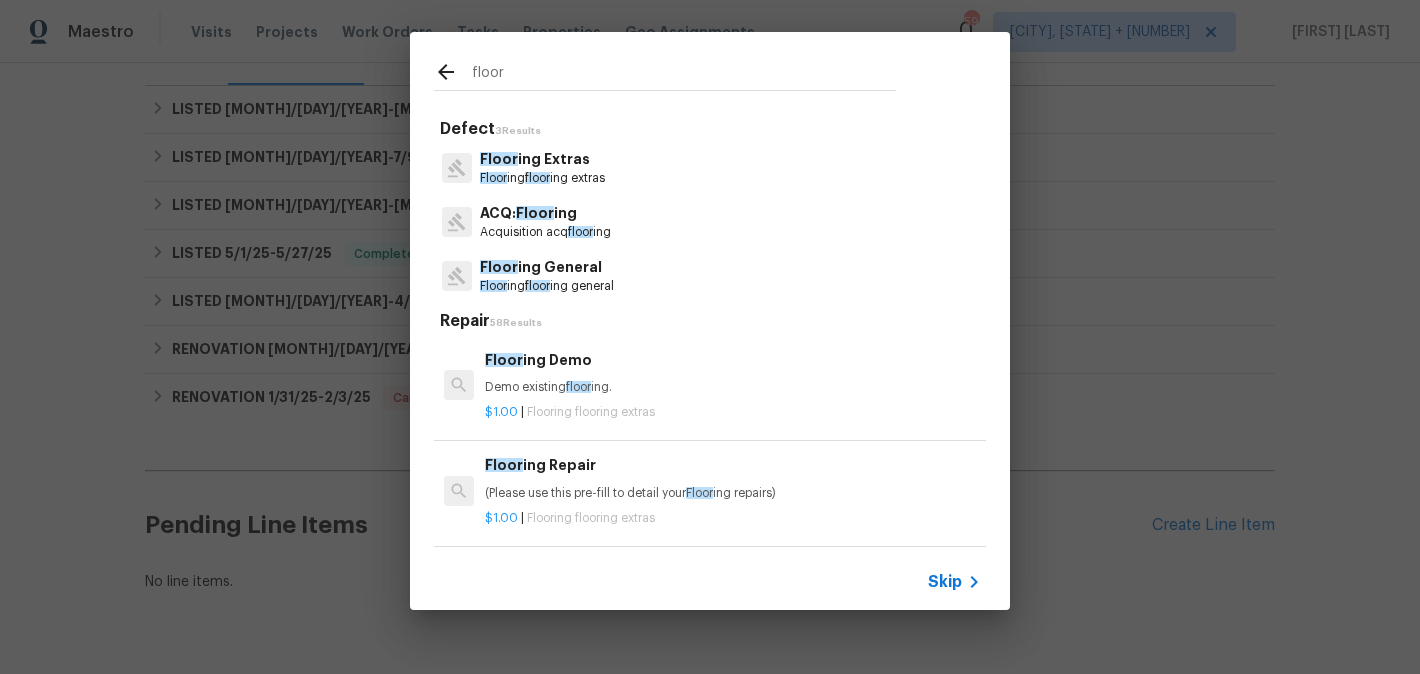 type on "floor" 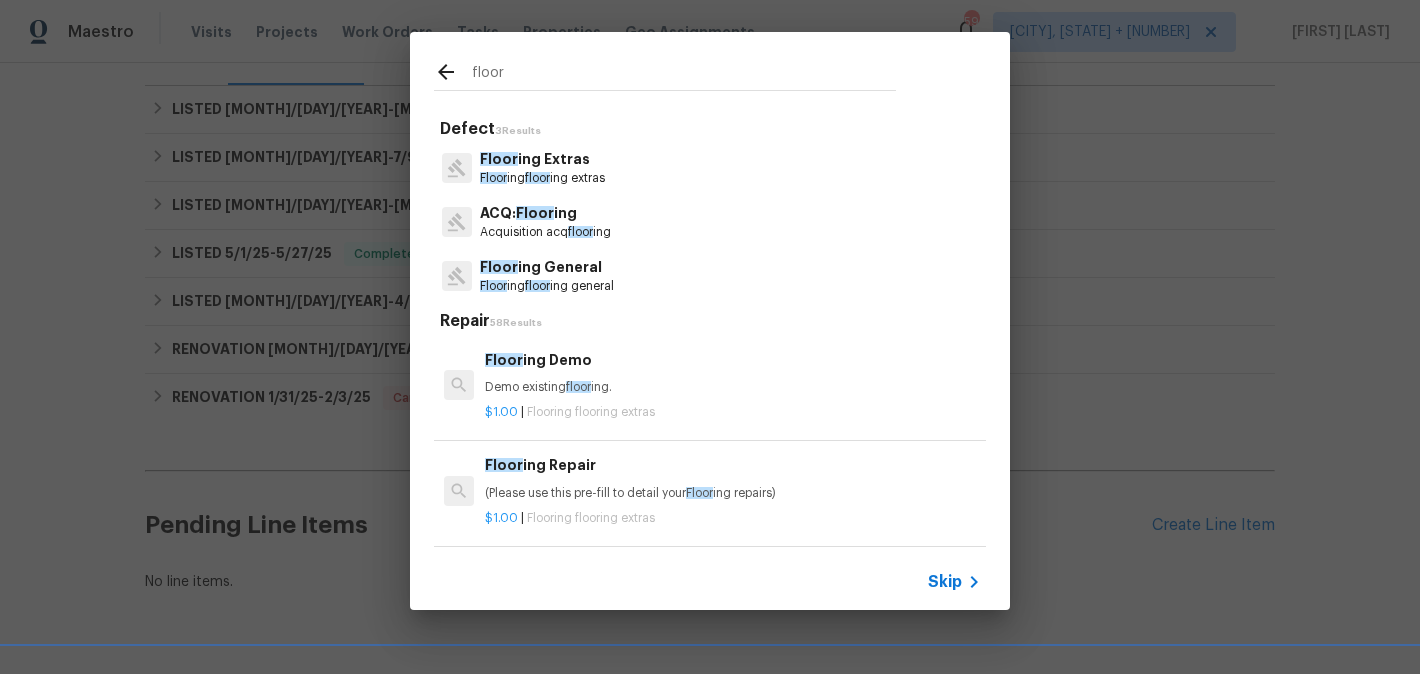 click on "Floor ing  floor ing extras" at bounding box center [542, 178] 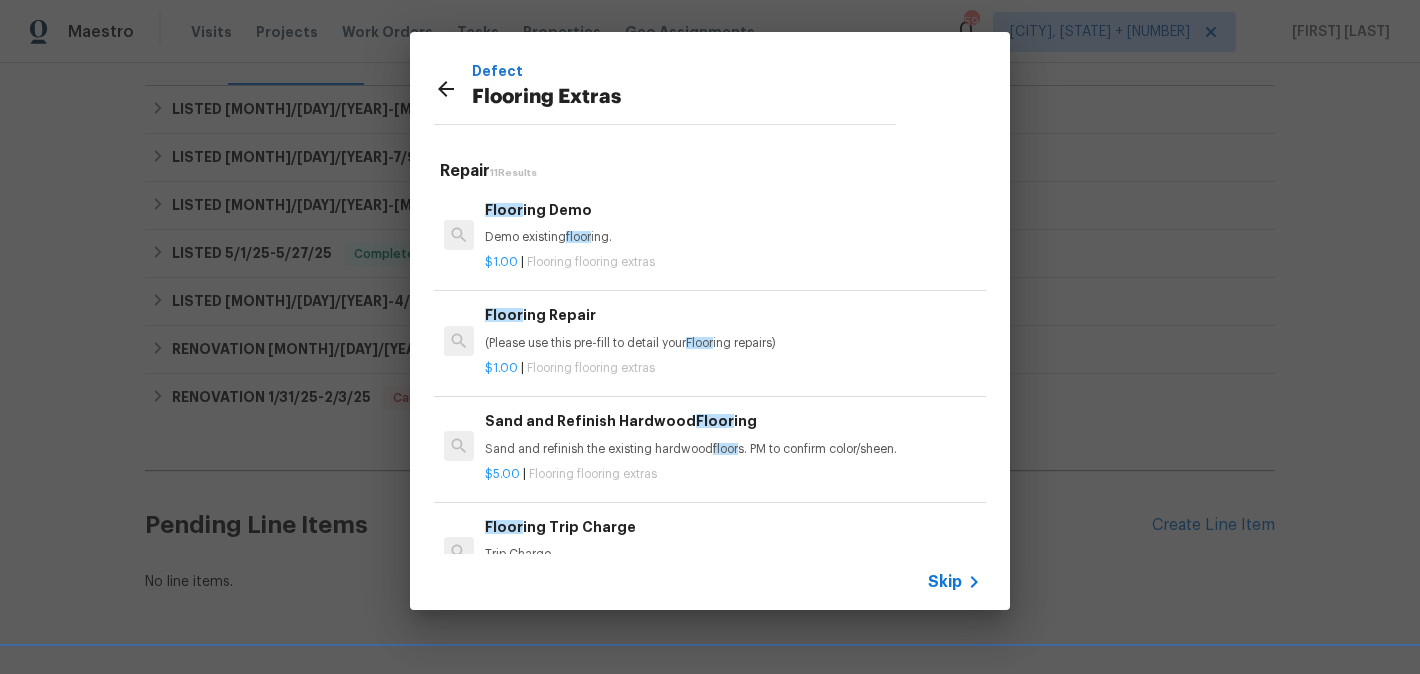 click on "Floor ing Demo Demo existing  floor ing." at bounding box center (733, 223) 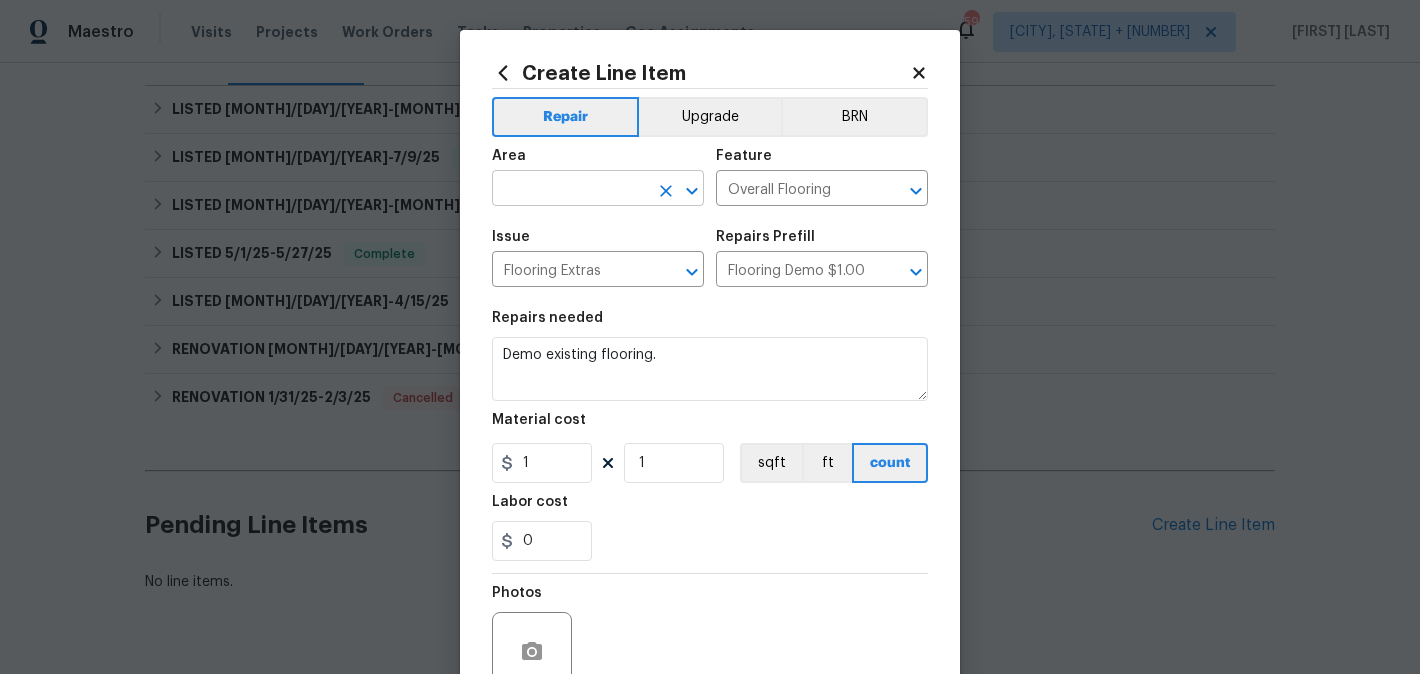 click at bounding box center (570, 190) 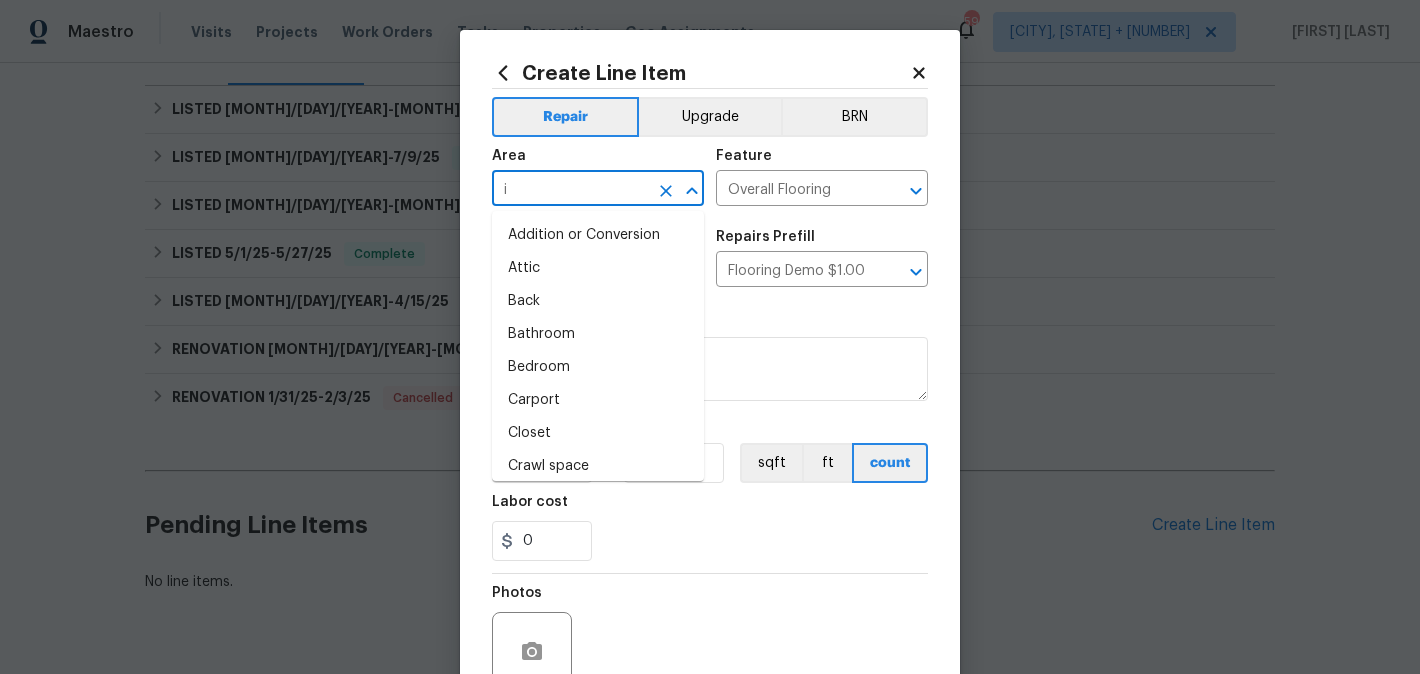 type on "in" 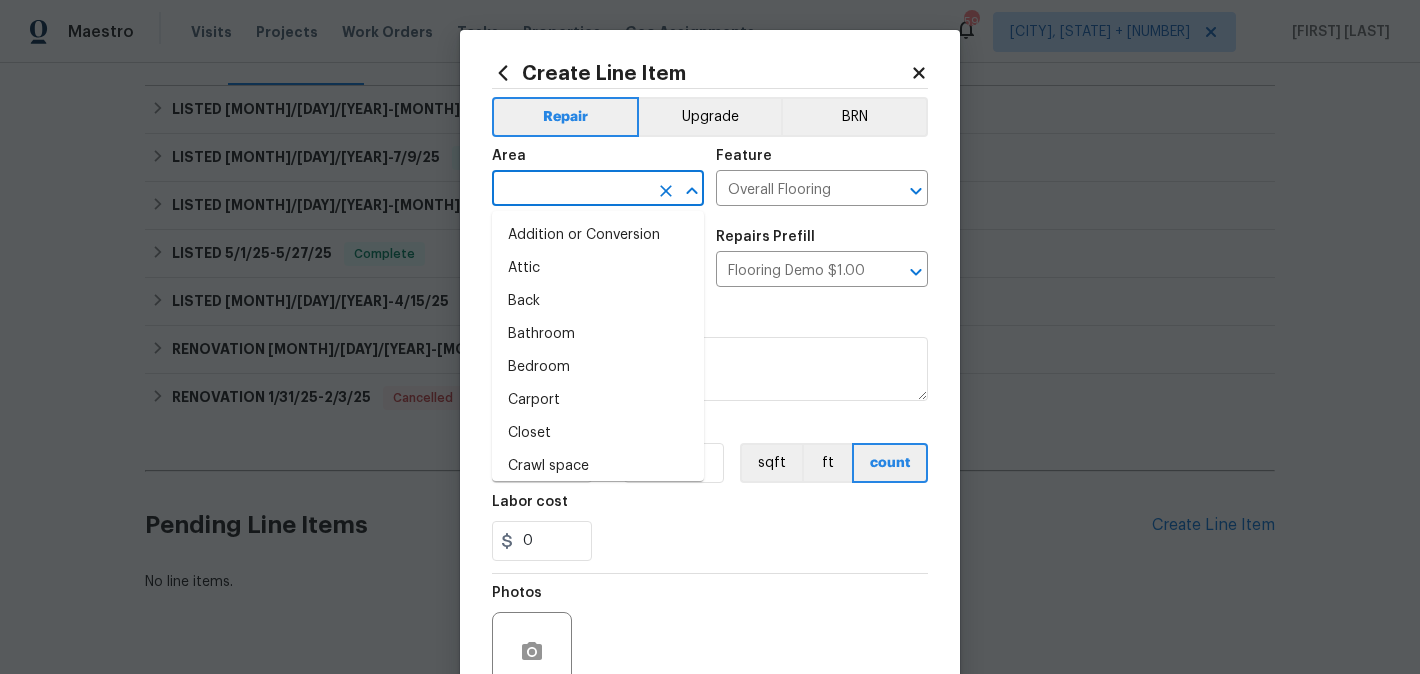 type on "t" 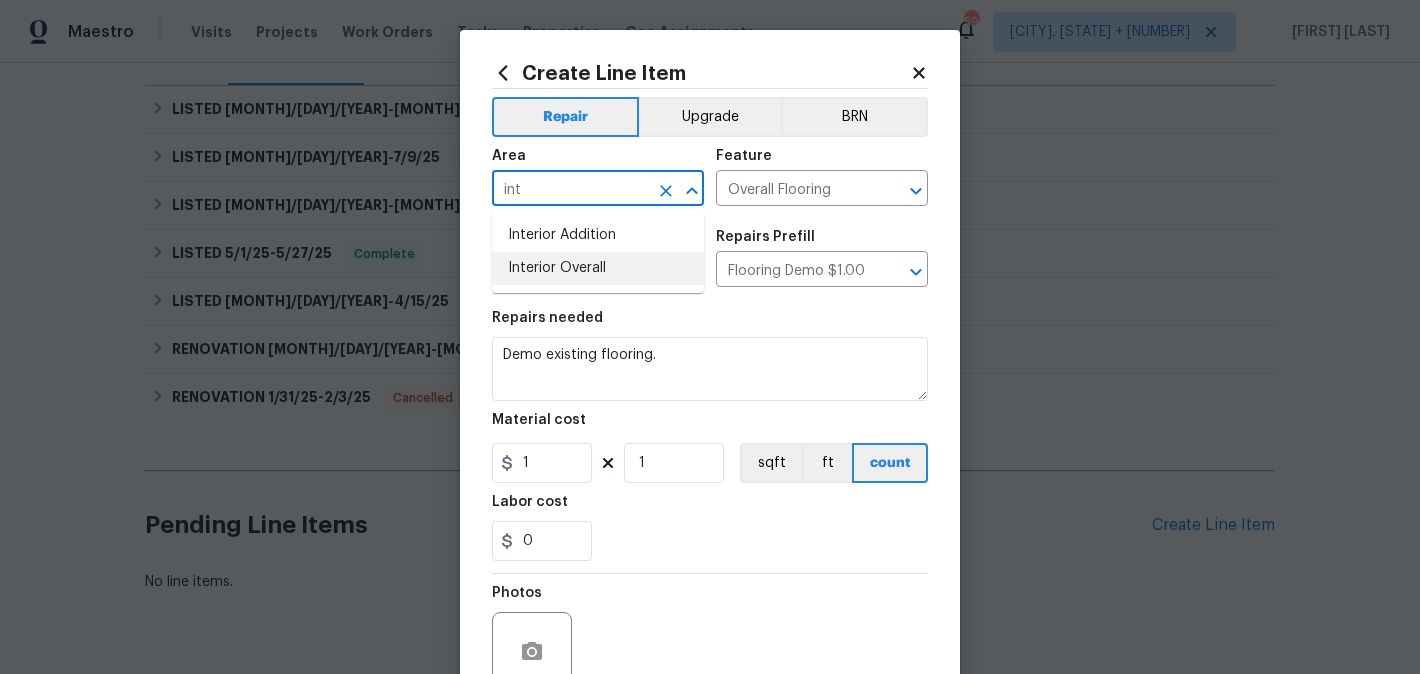 click on "Interior Overall" at bounding box center [598, 268] 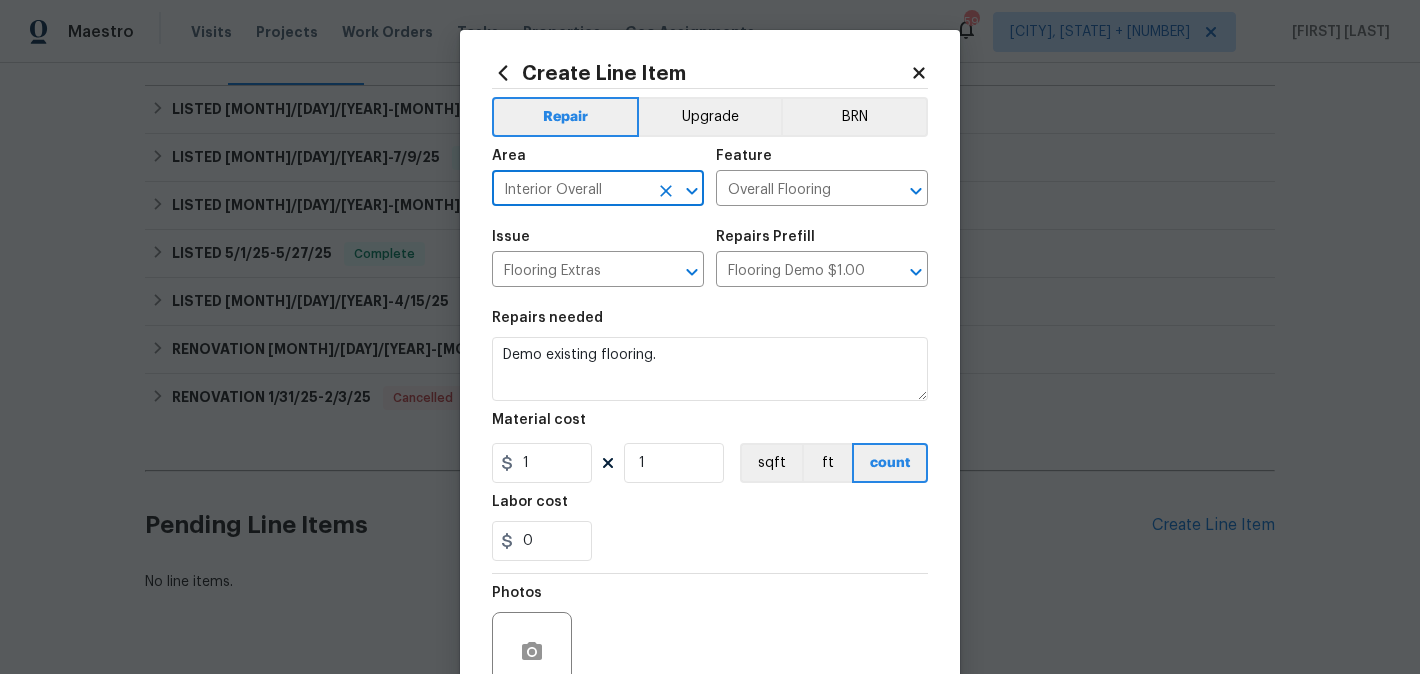 type on "Interior Overall" 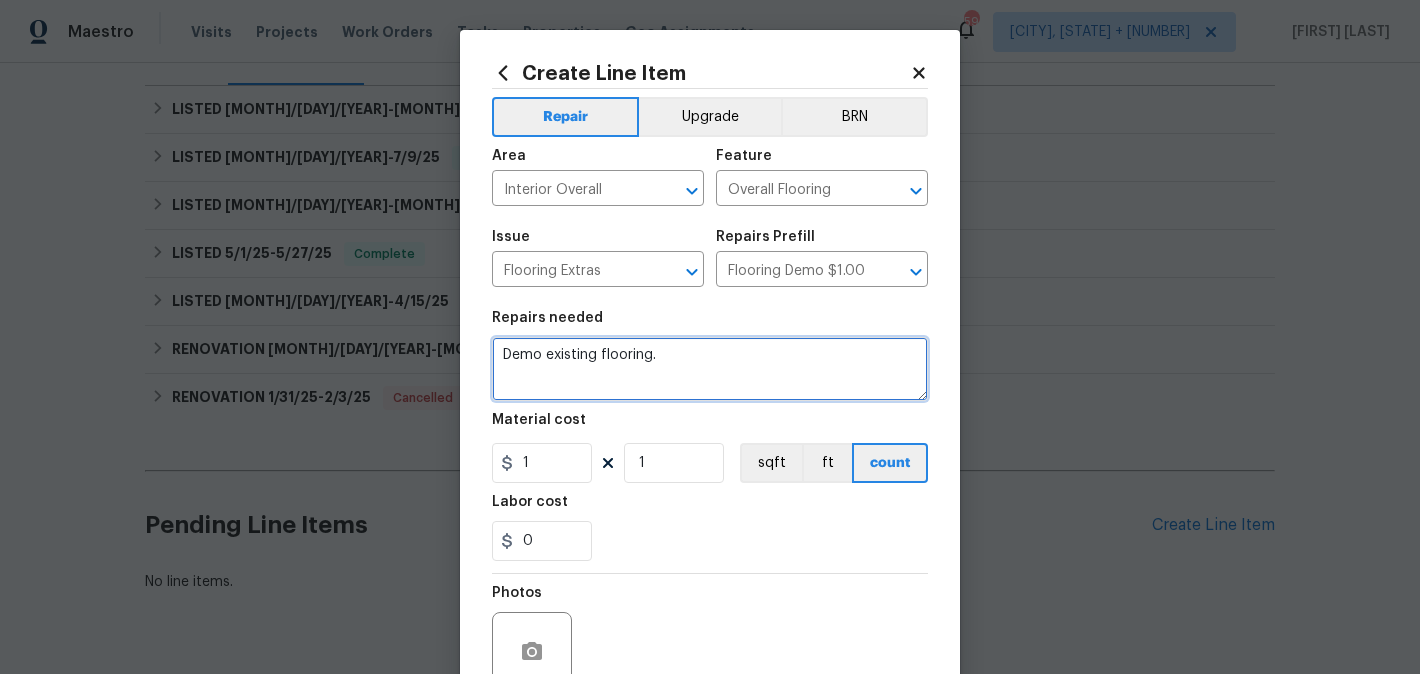 click on "Demo existing flooring." at bounding box center [710, 369] 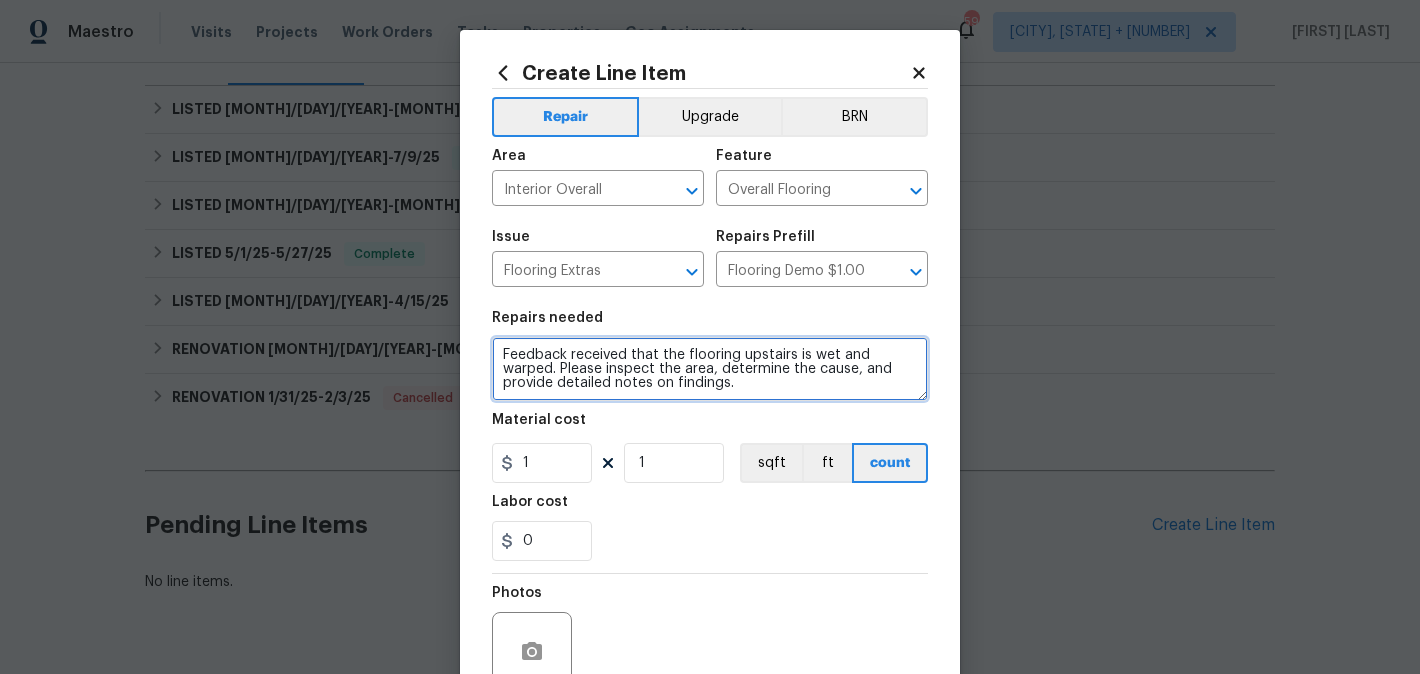 type on "Feedback received that the flooring upstairs is wet and warped. Please inspect the area, determine the cause, and provide detailed notes on findings." 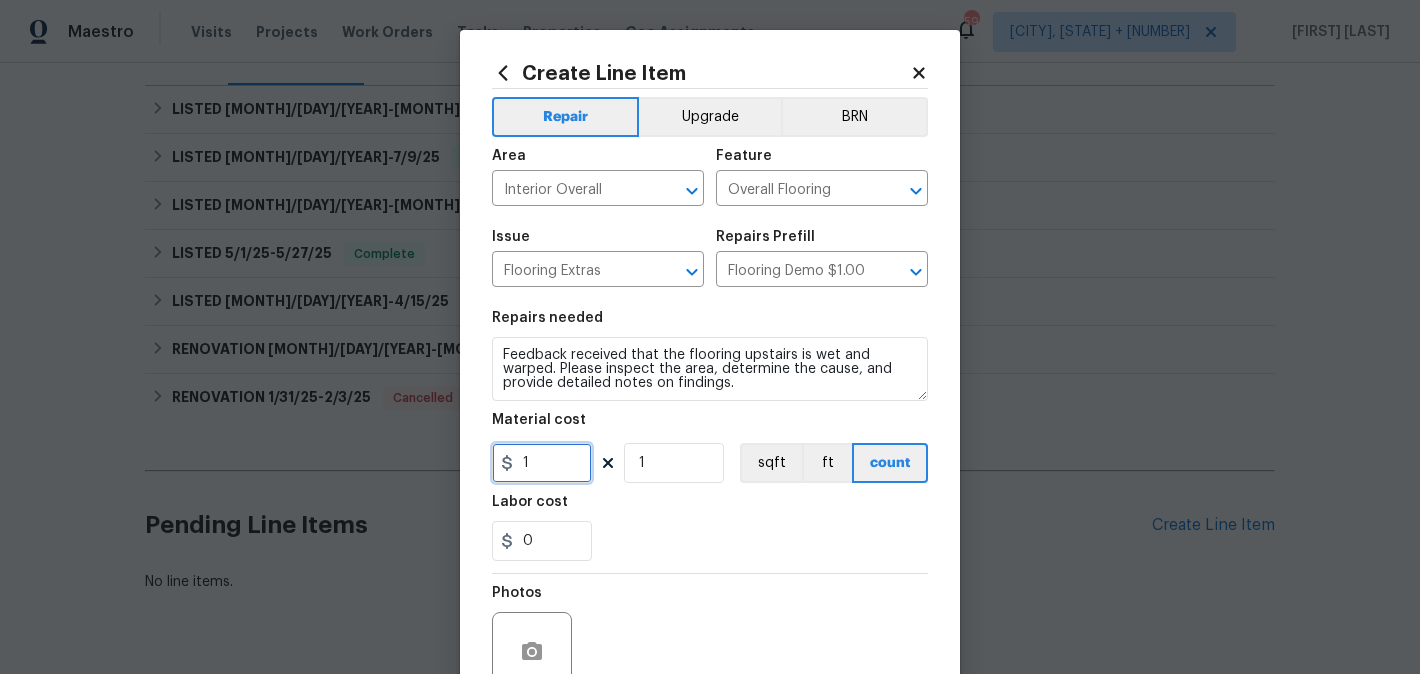 click on "1" at bounding box center [542, 463] 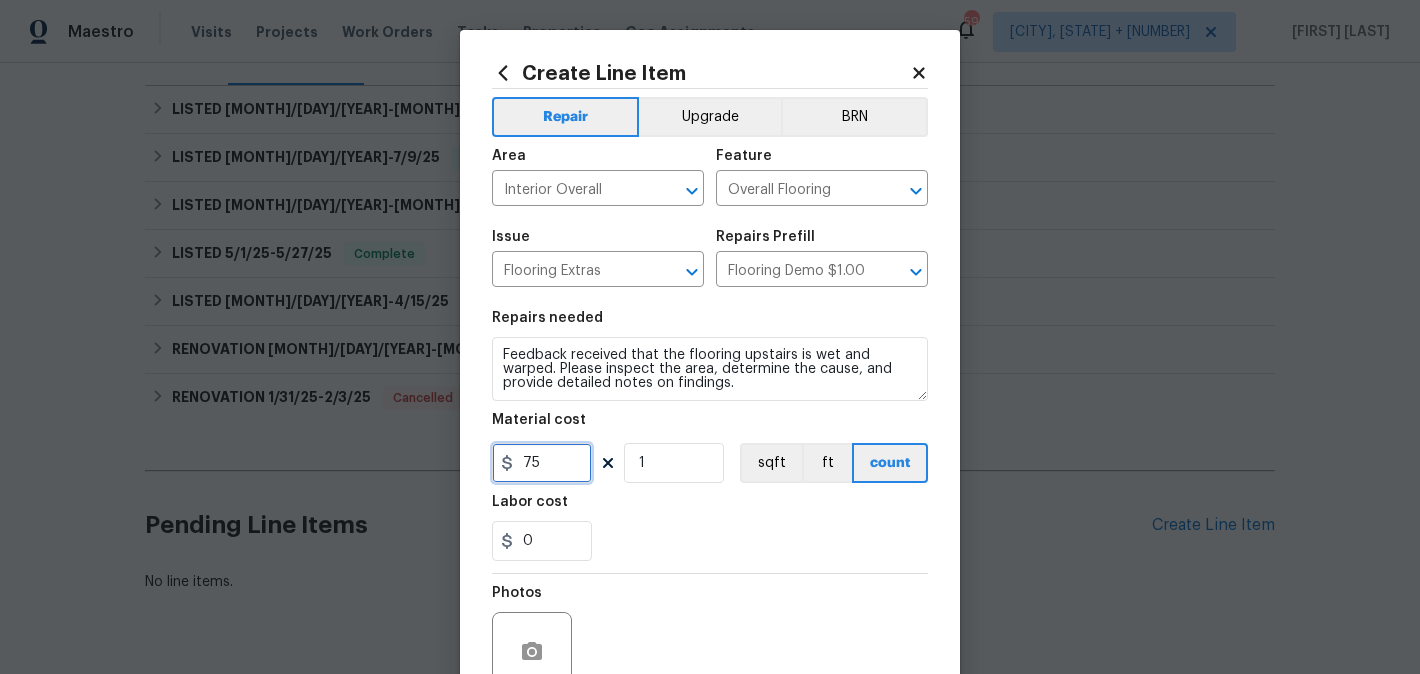 scroll, scrollTop: 188, scrollLeft: 0, axis: vertical 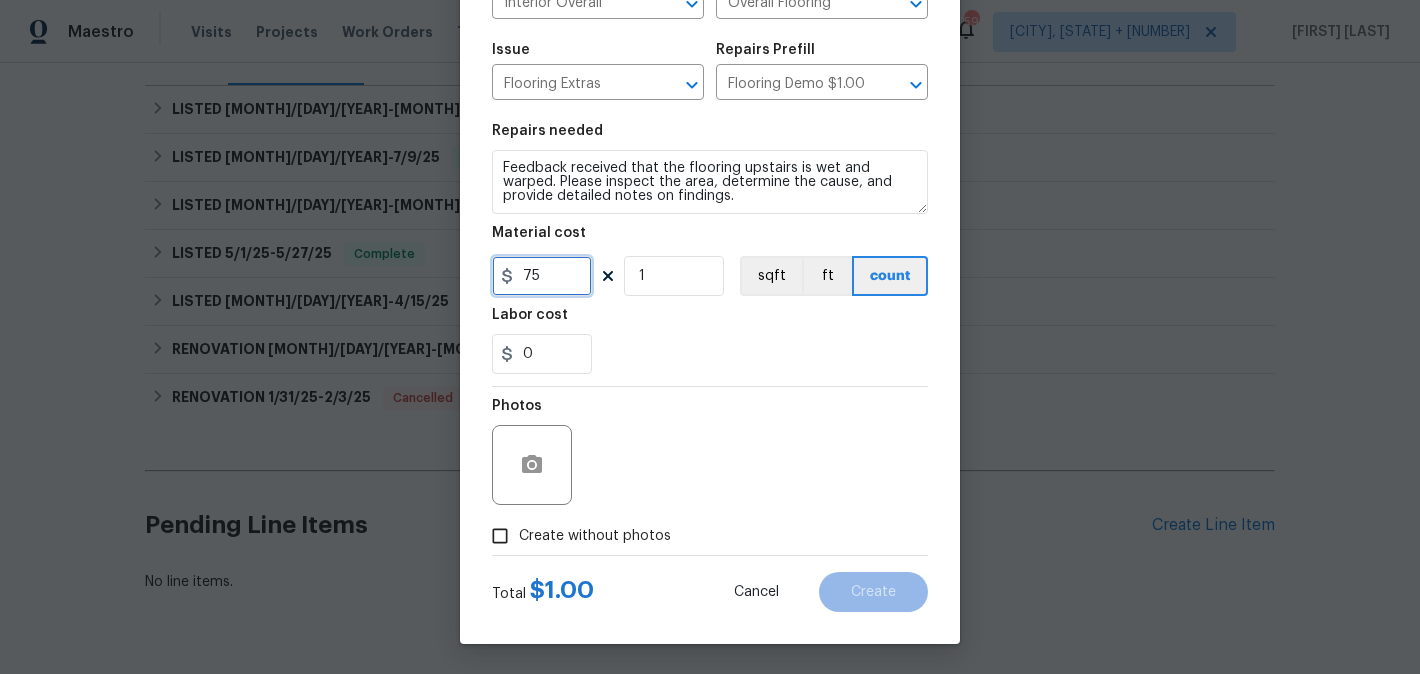 type on "75" 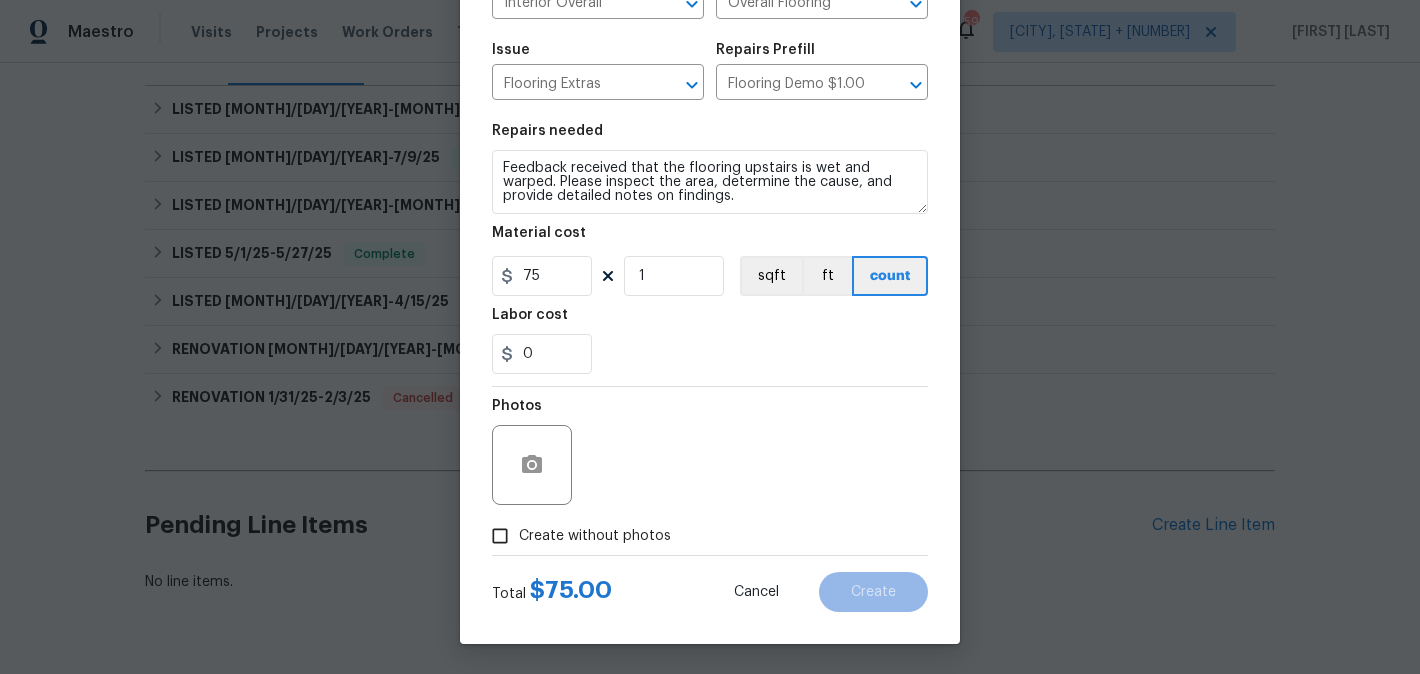 click on "Create without photos" at bounding box center [595, 536] 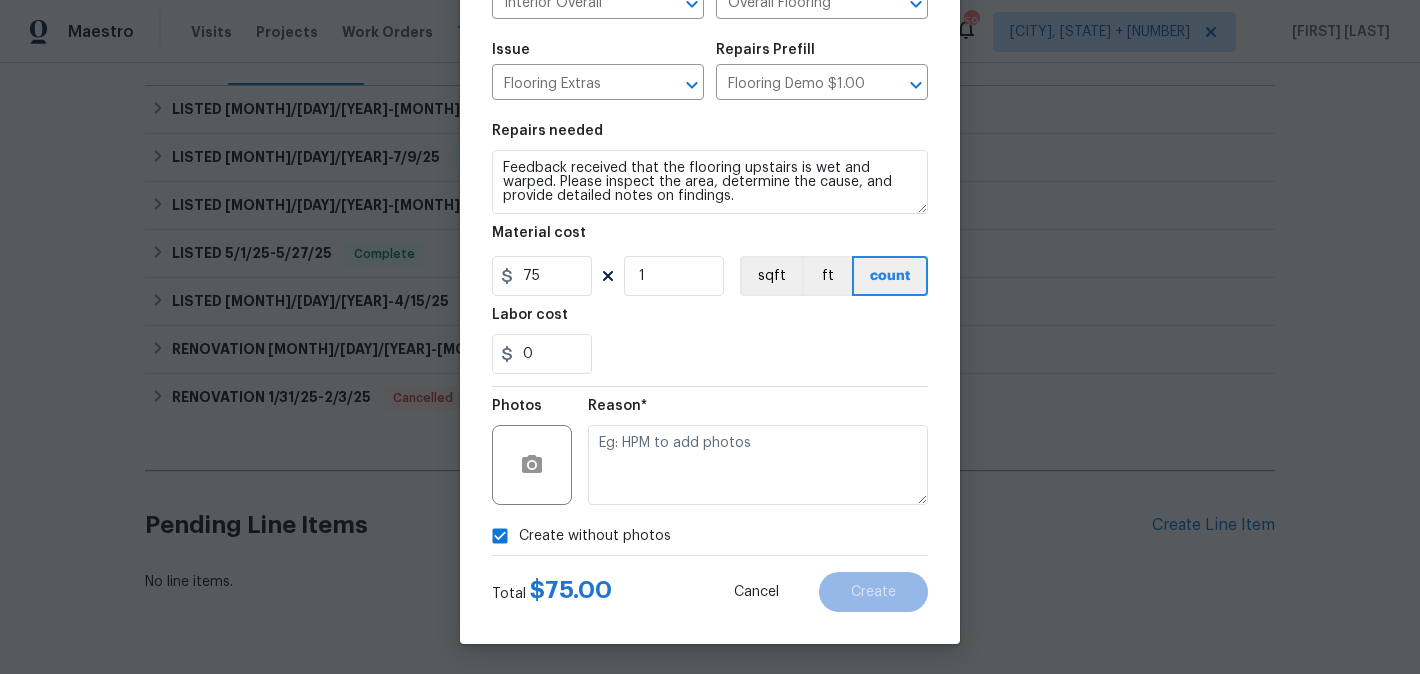 click on "Reason*" at bounding box center (758, 452) 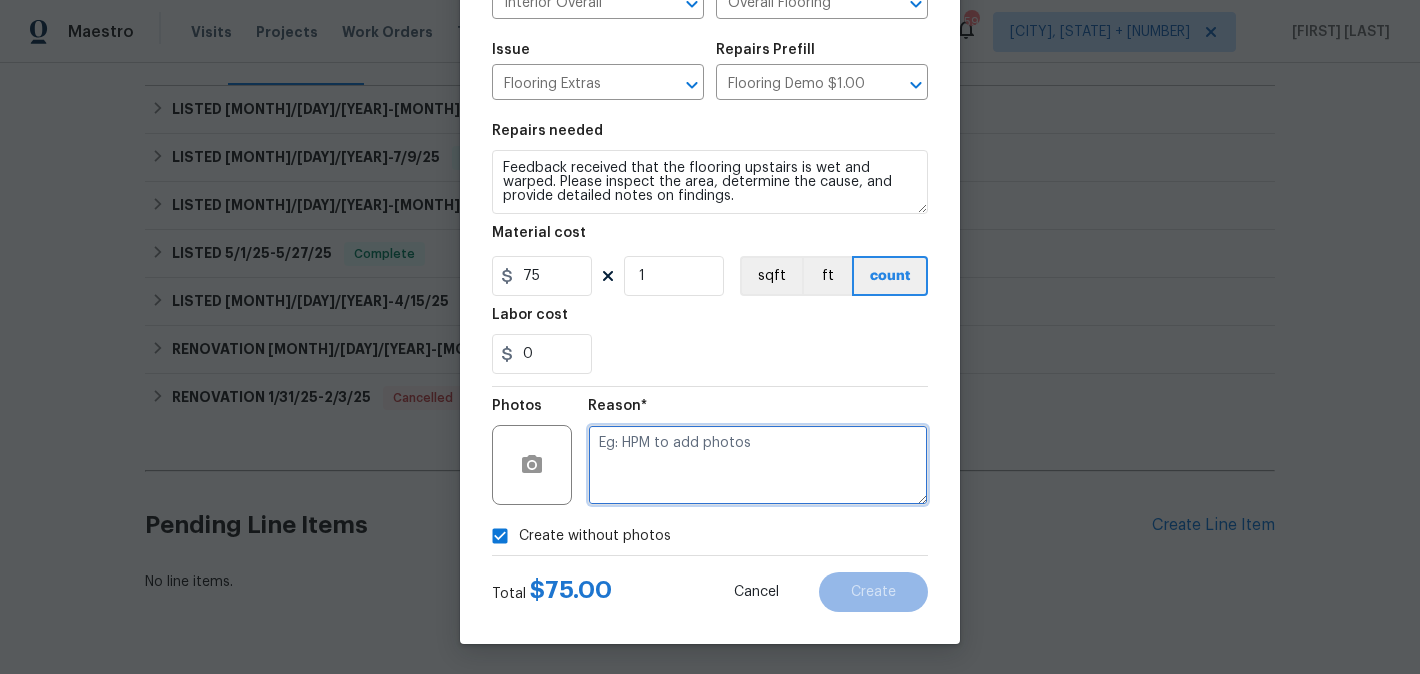 click at bounding box center [758, 465] 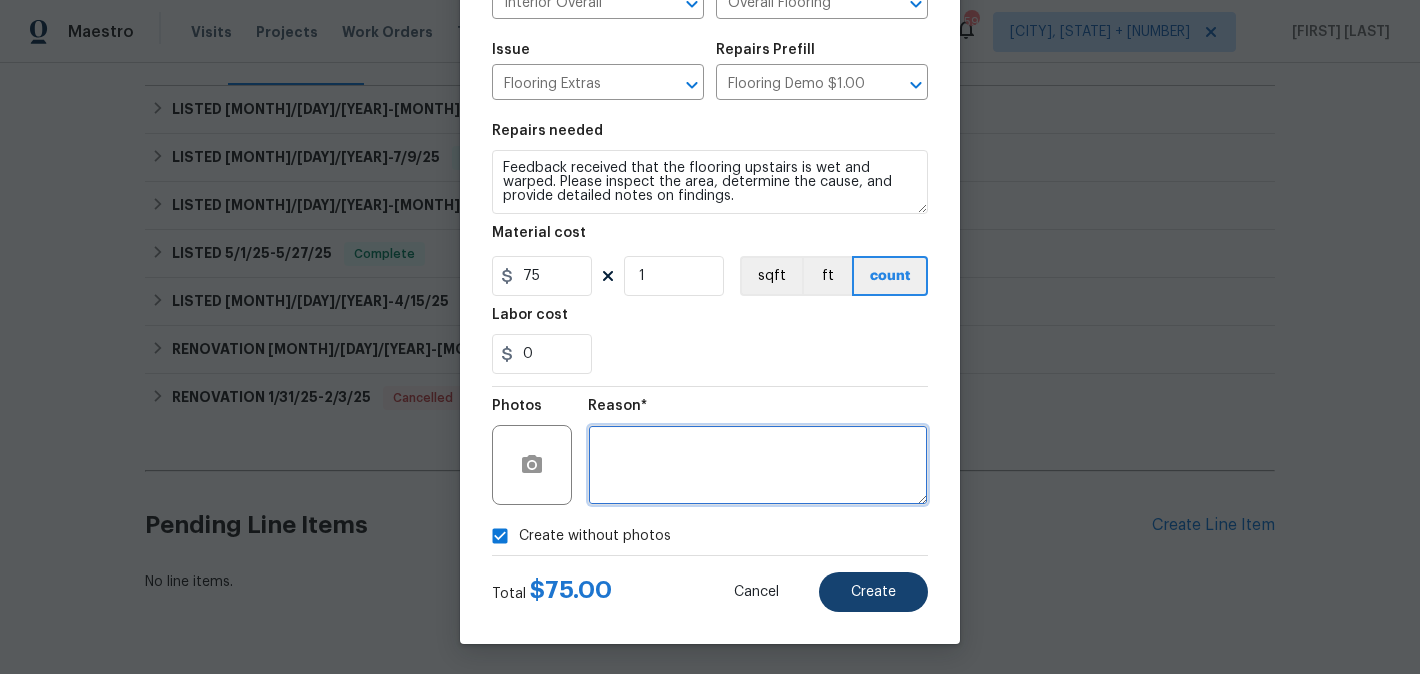 type 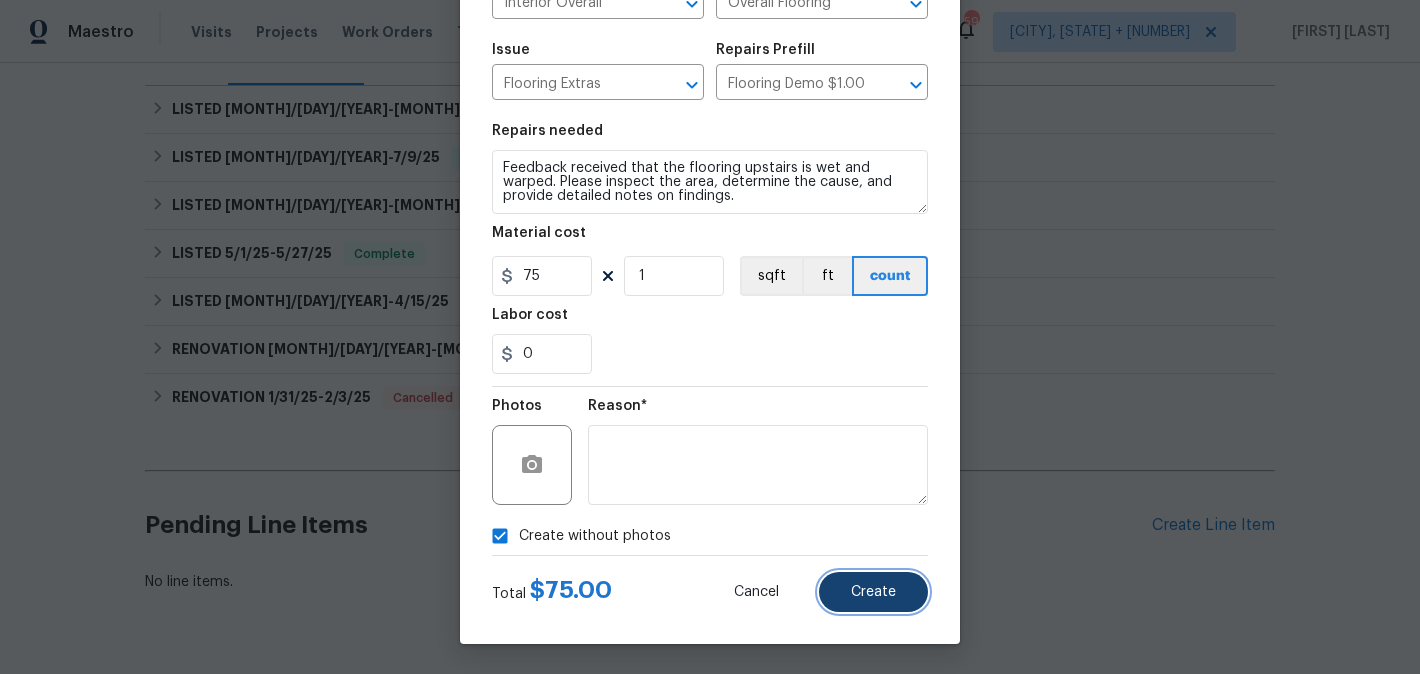 click on "Create" at bounding box center [873, 592] 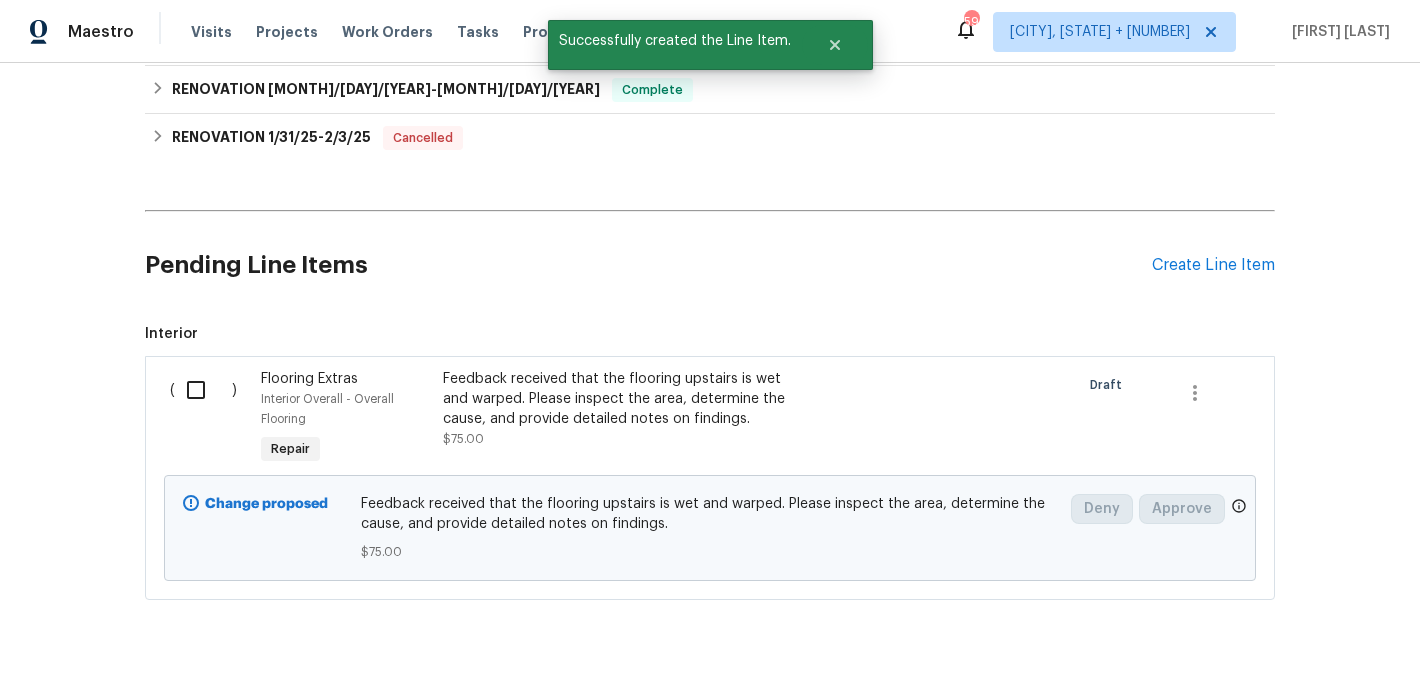 scroll, scrollTop: 600, scrollLeft: 0, axis: vertical 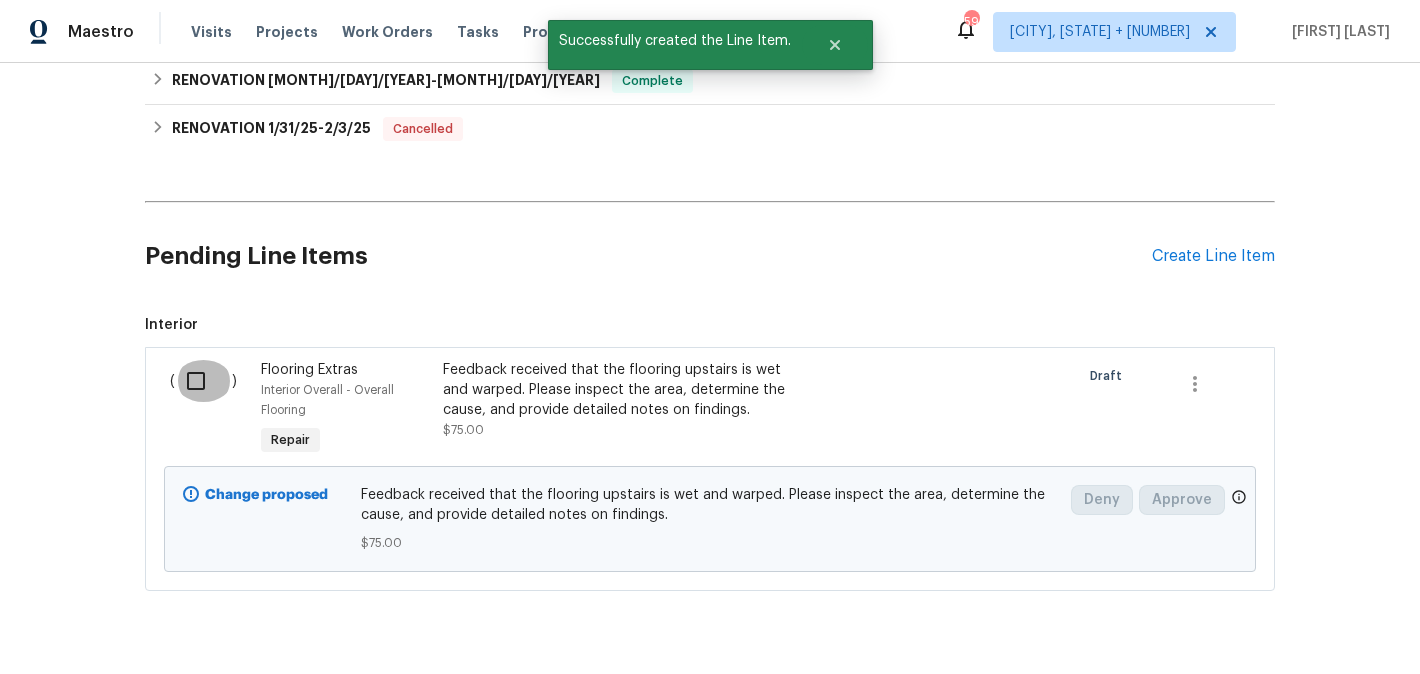 click at bounding box center [203, 381] 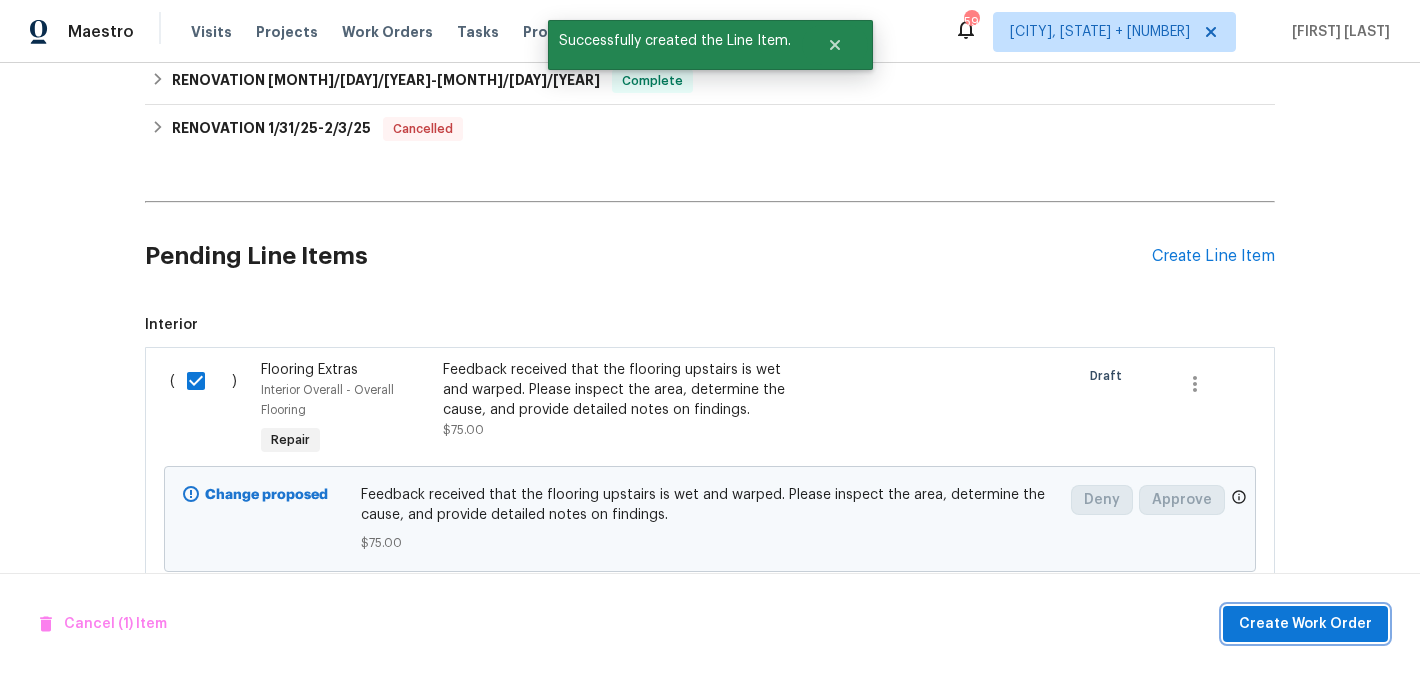 click on "Create Work Order" at bounding box center [1305, 624] 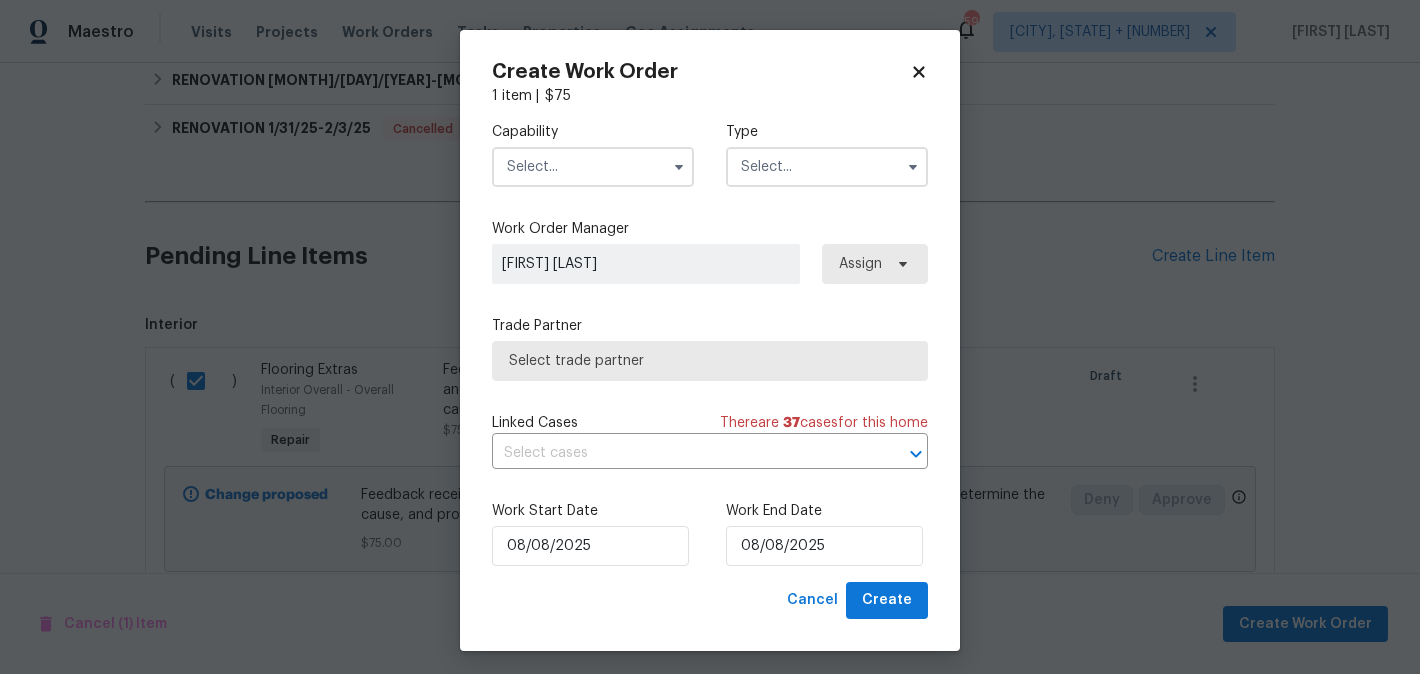 click at bounding box center [593, 167] 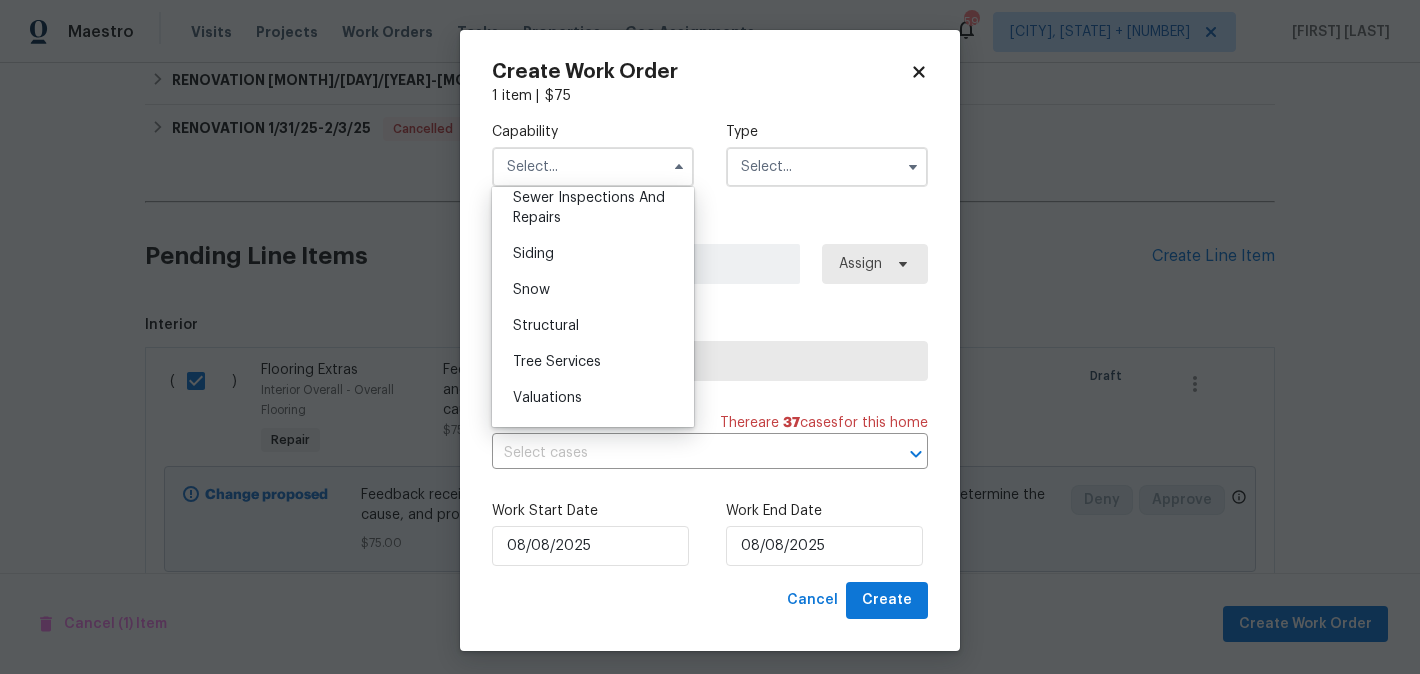 scroll, scrollTop: 2226, scrollLeft: 0, axis: vertical 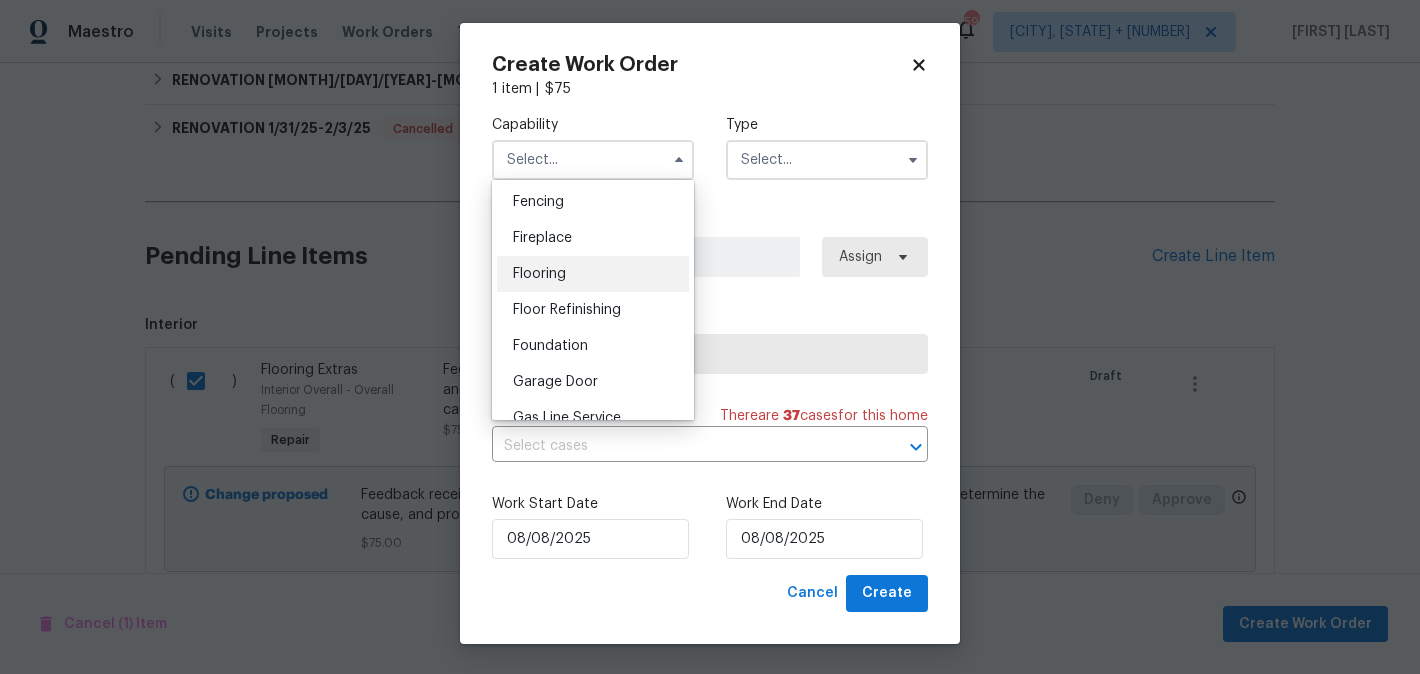 click on "Flooring" at bounding box center [539, 274] 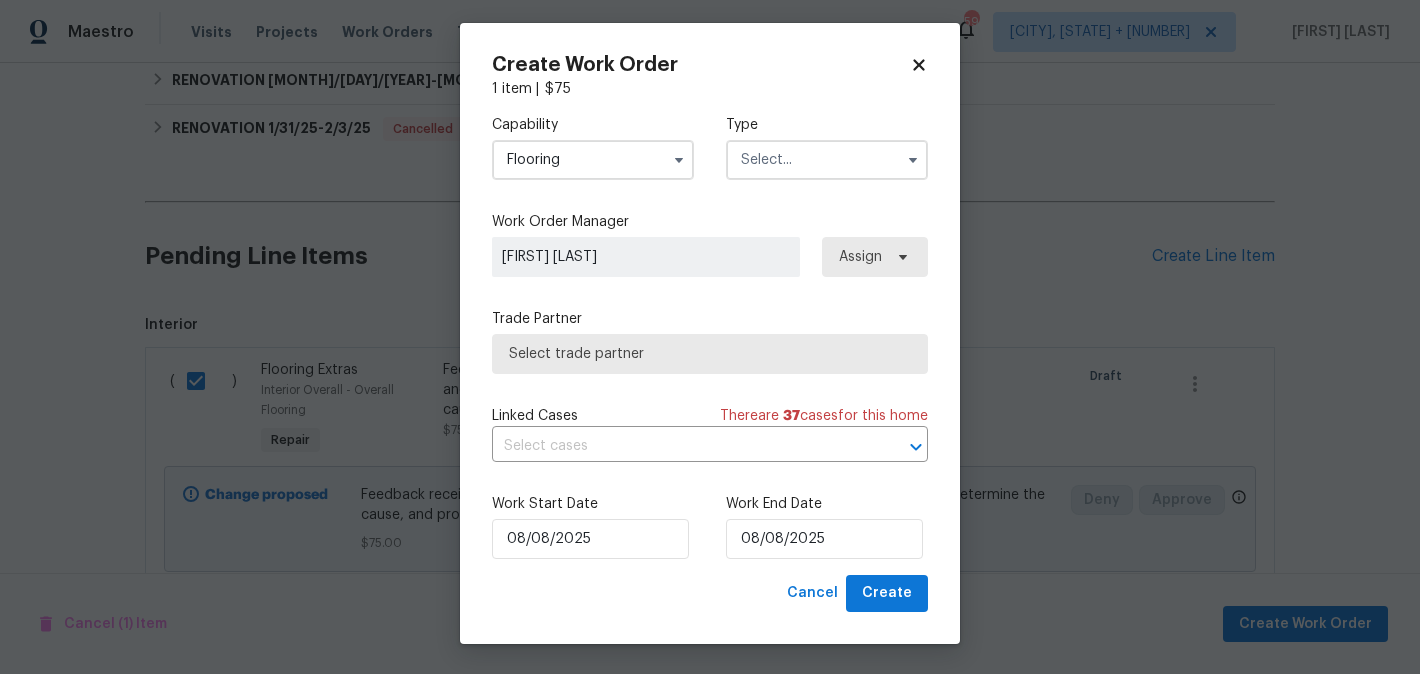click at bounding box center [827, 160] 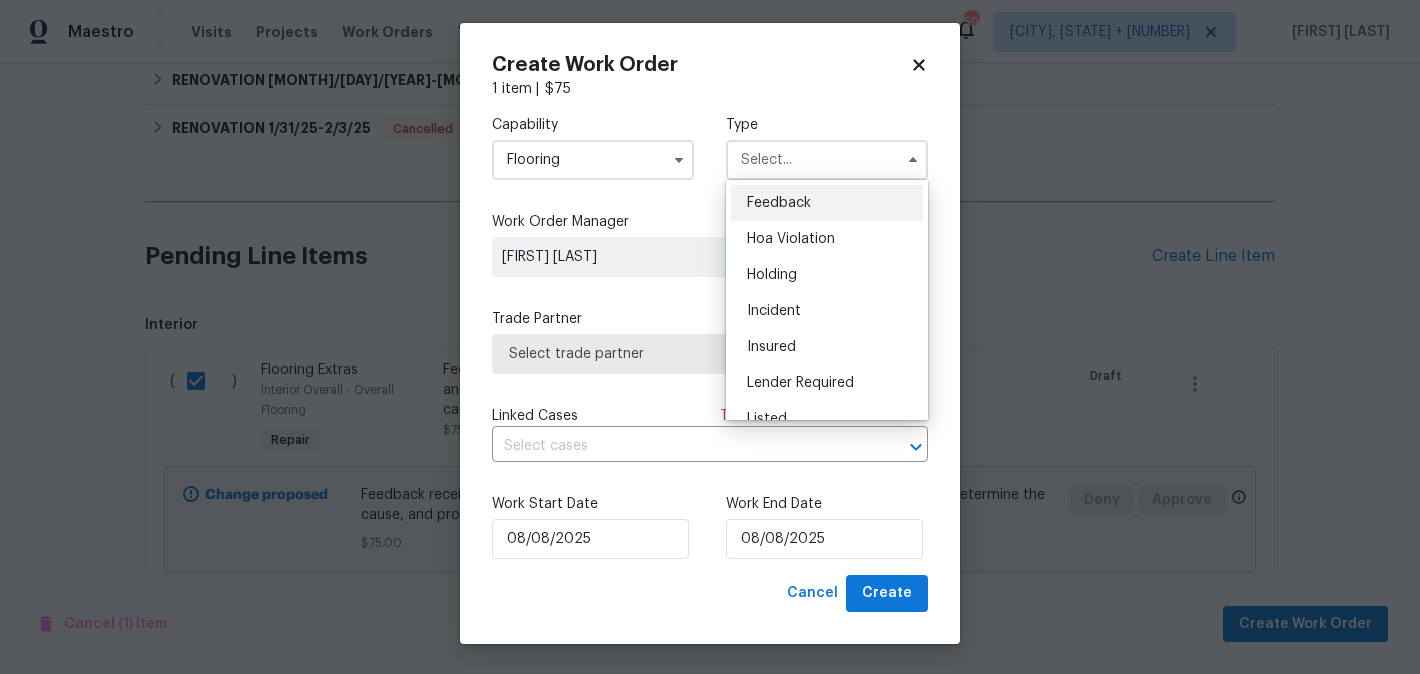 click on "Feedback" at bounding box center [779, 203] 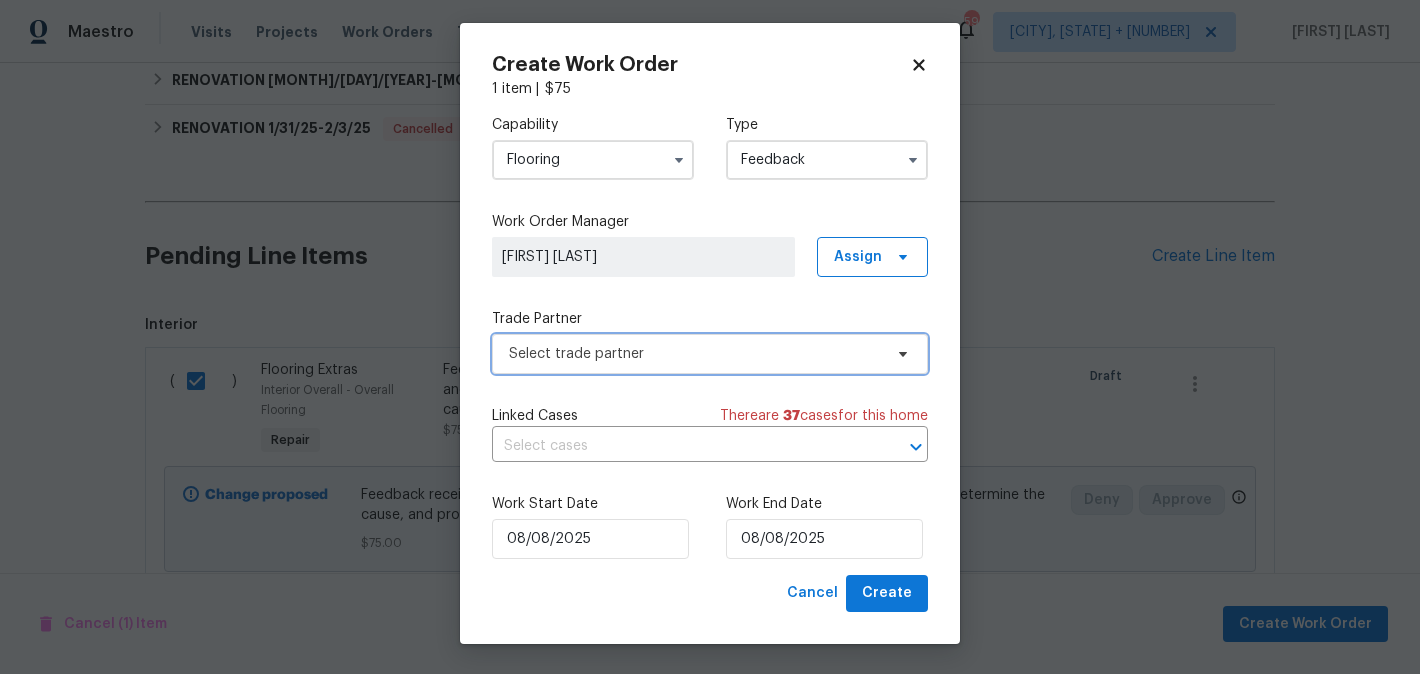 click on "Select trade partner" at bounding box center [695, 354] 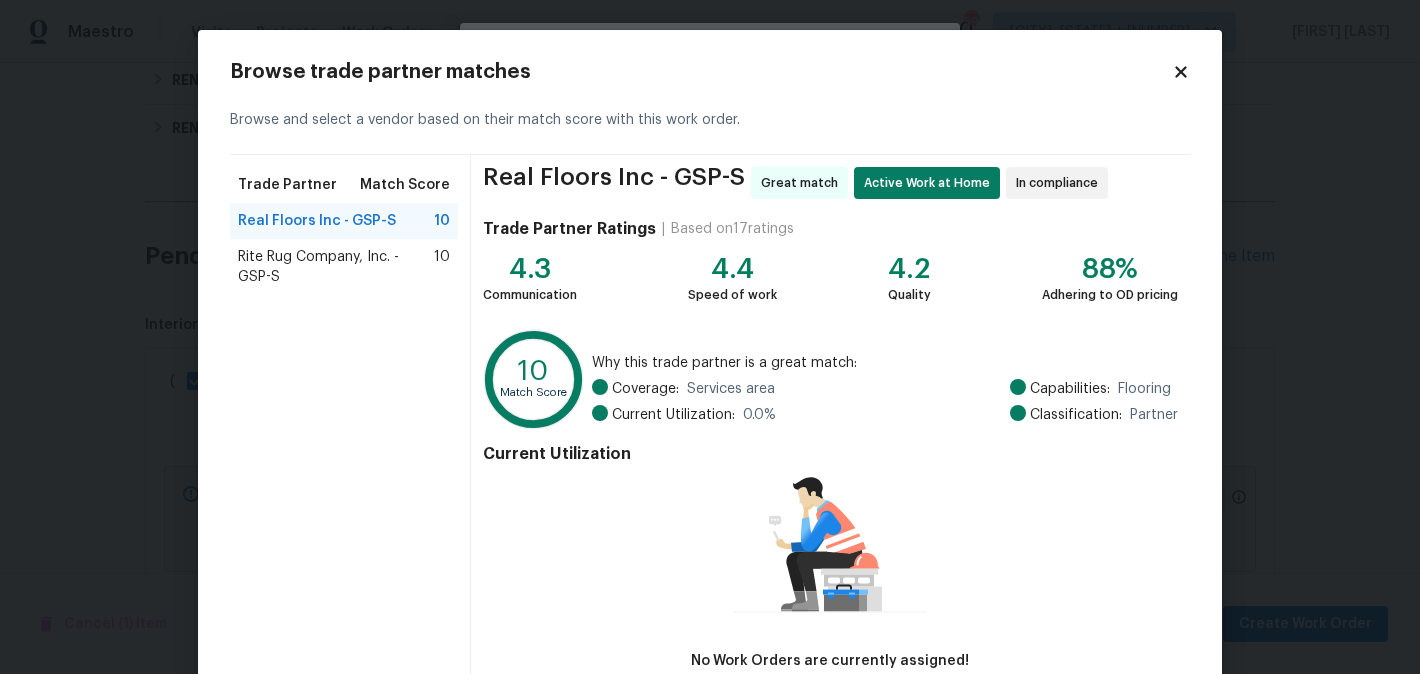 scroll, scrollTop: 126, scrollLeft: 0, axis: vertical 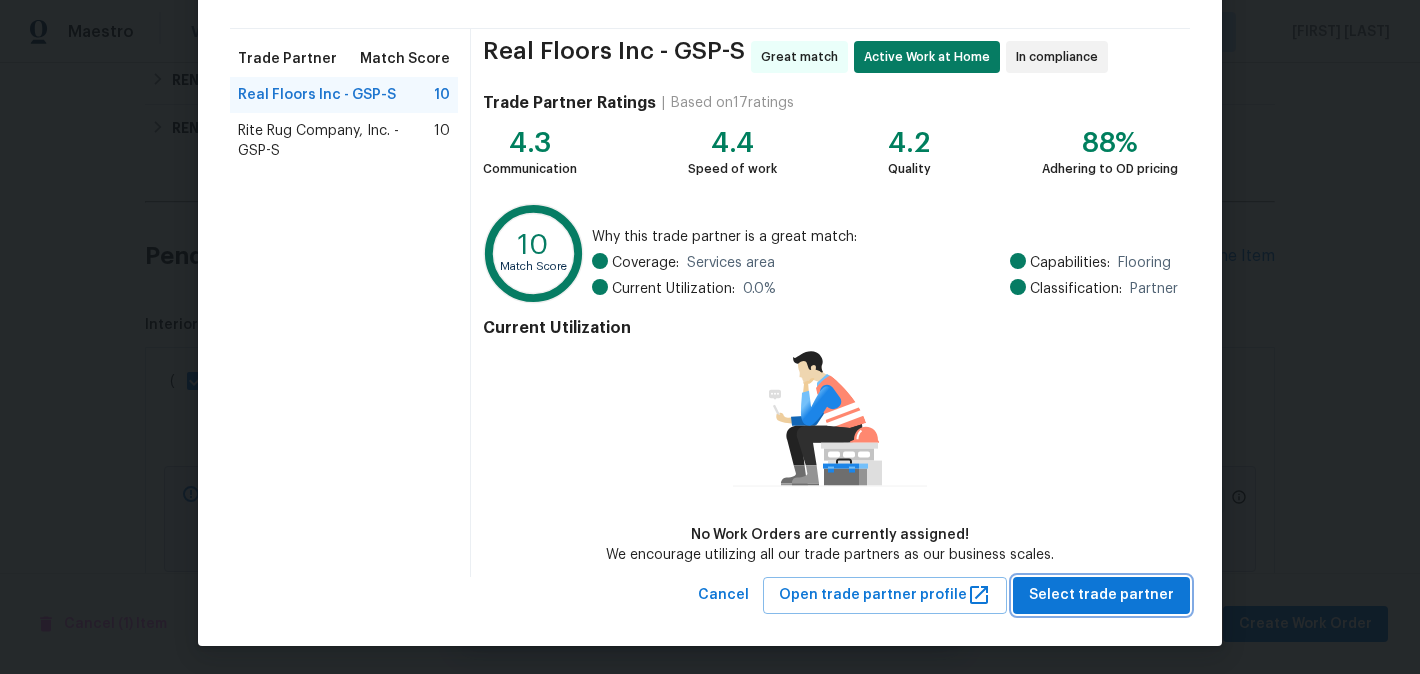 click on "Select trade partner" at bounding box center [1101, 595] 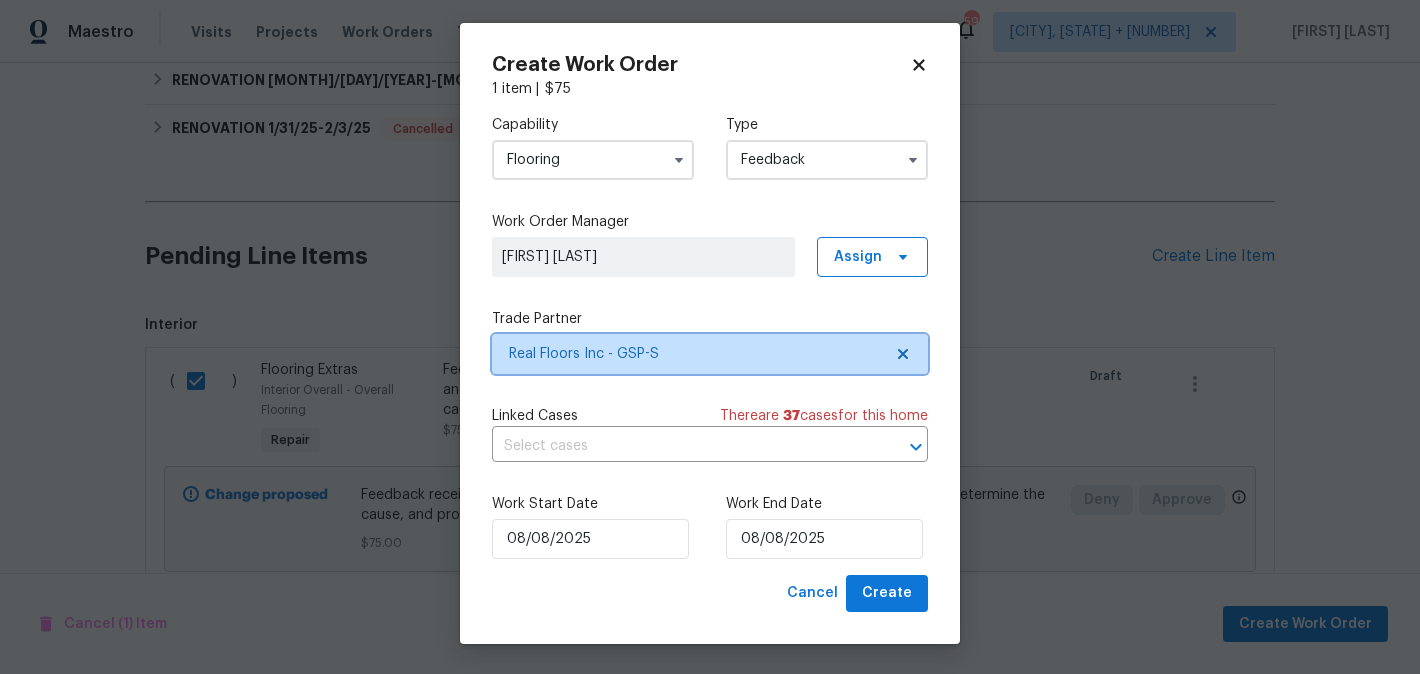 scroll, scrollTop: 0, scrollLeft: 0, axis: both 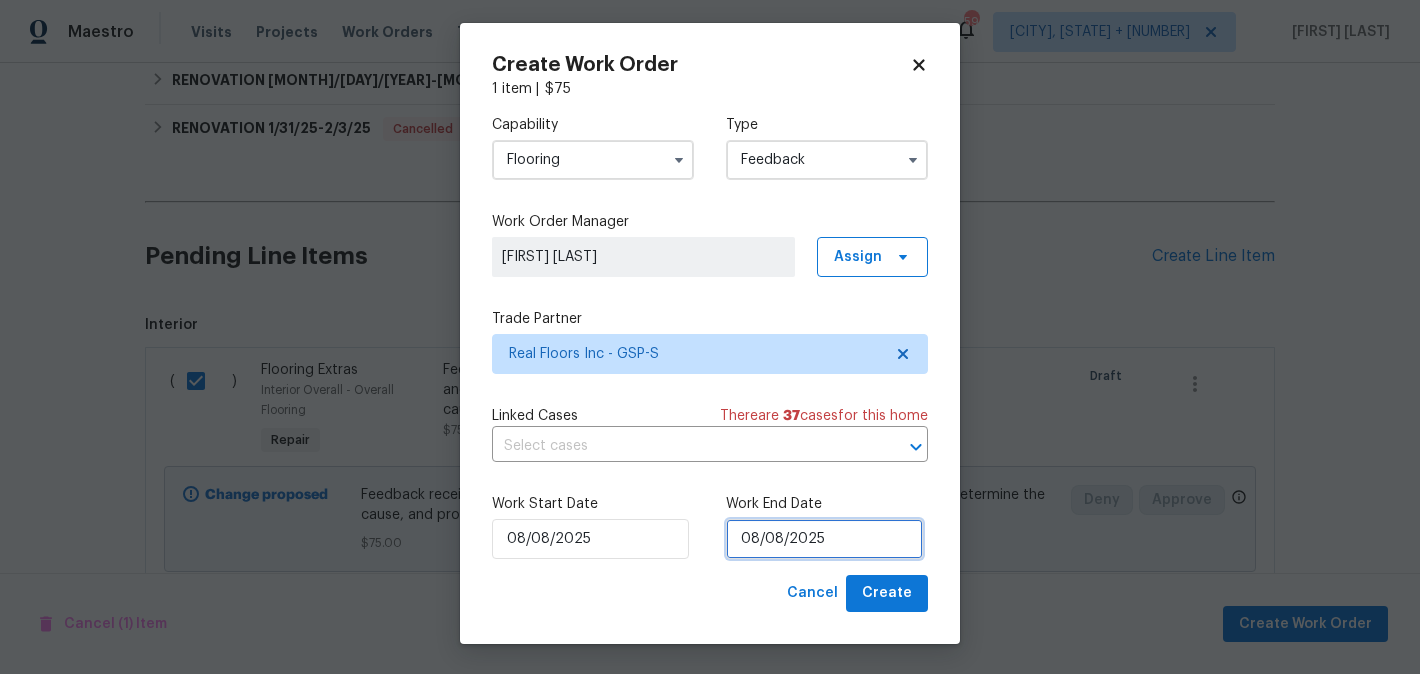 click on "08/08/2025" at bounding box center [824, 539] 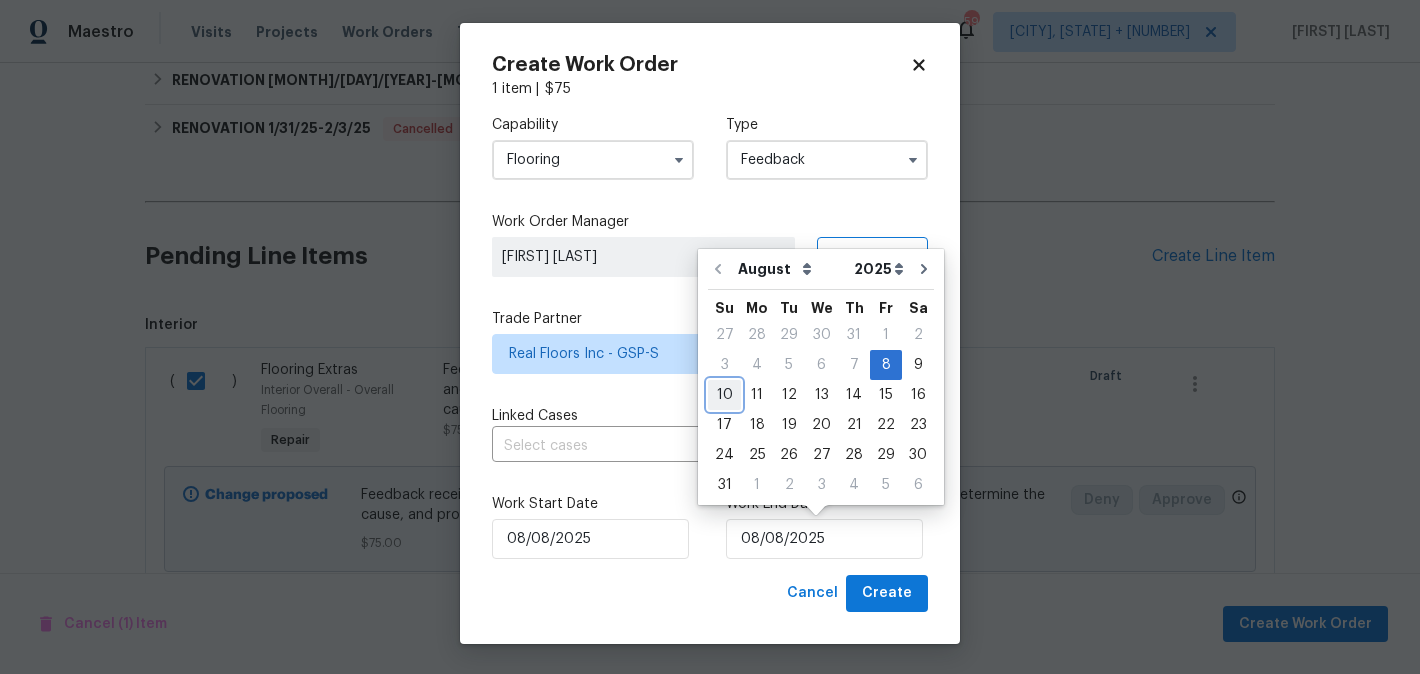 click on "10" at bounding box center (724, 395) 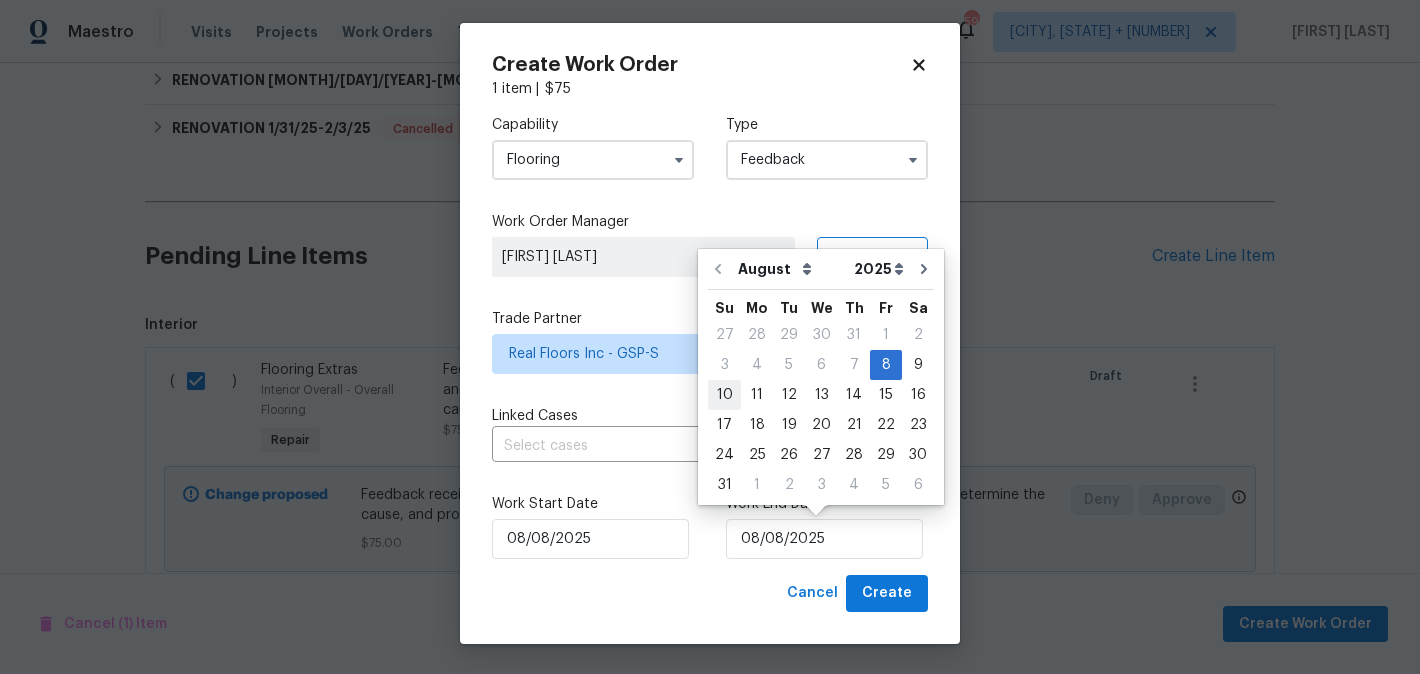 type on "10/08/2025" 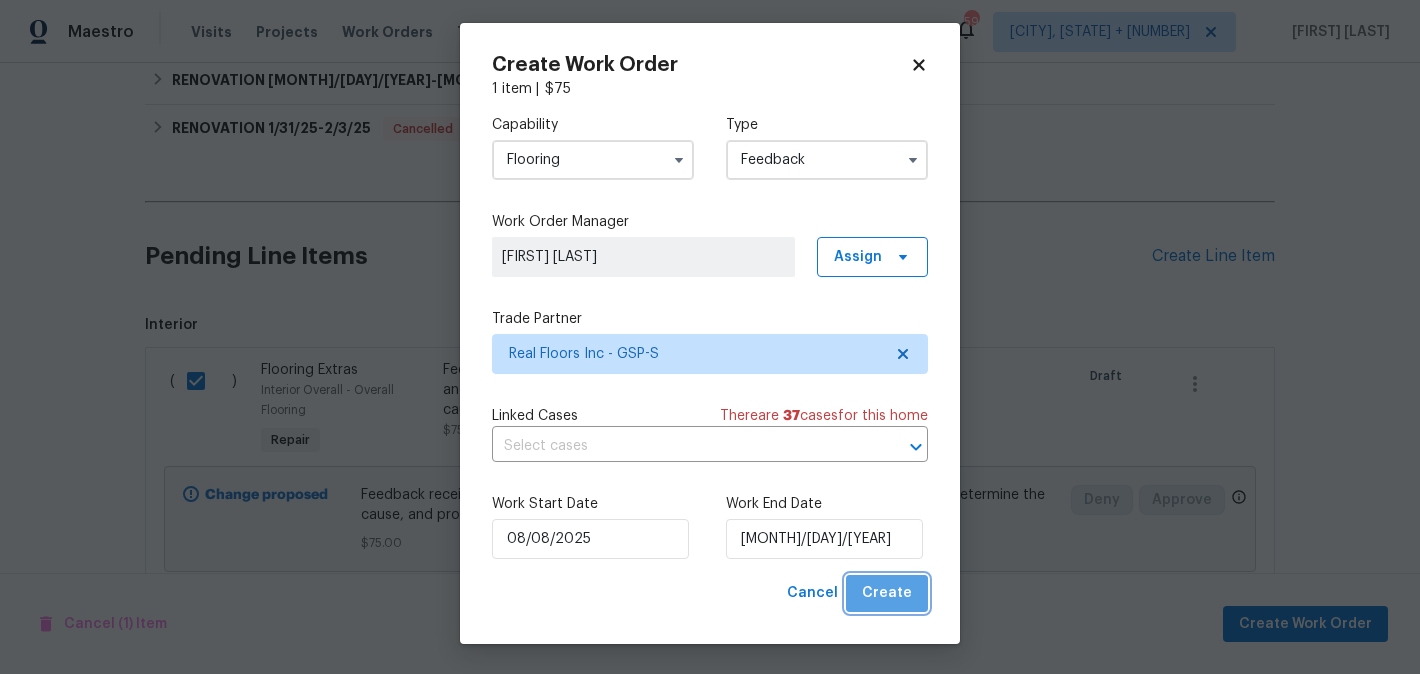 click on "Create" at bounding box center (887, 593) 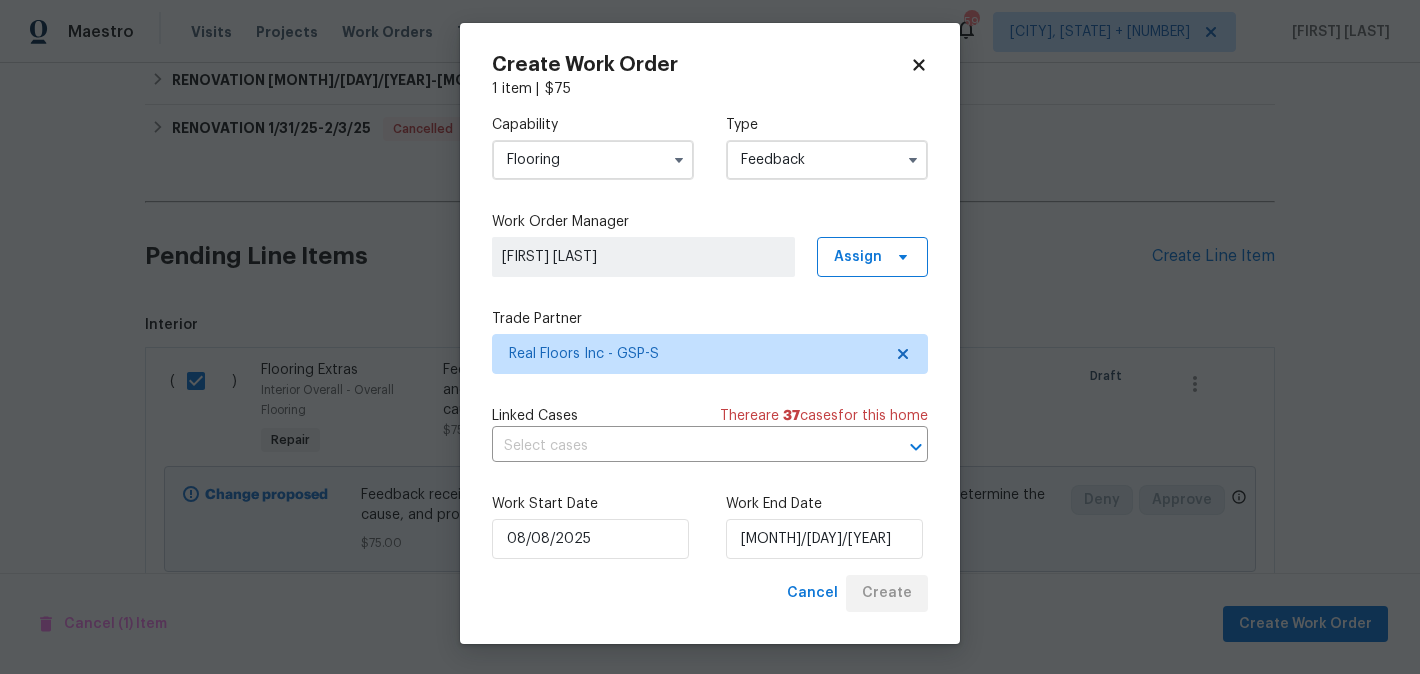 checkbox on "false" 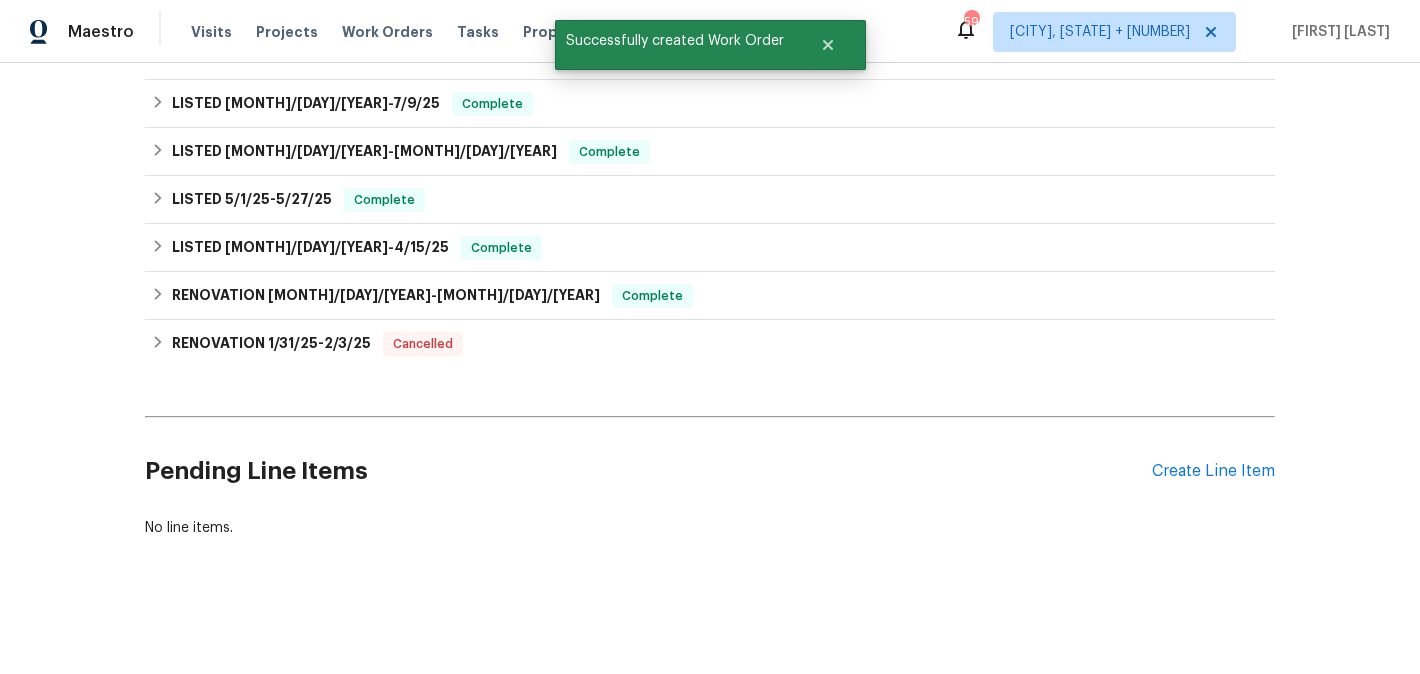 scroll, scrollTop: 379, scrollLeft: 0, axis: vertical 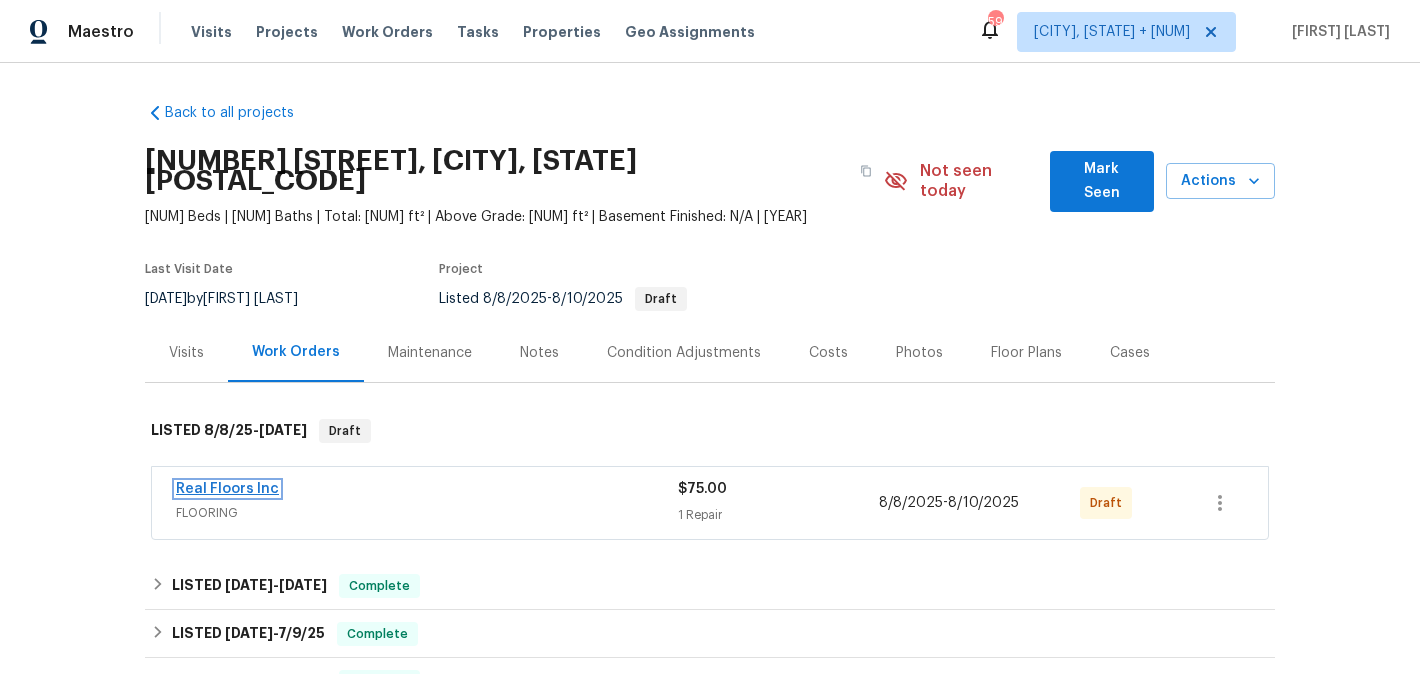 click on "Real Floors Inc" at bounding box center [227, 489] 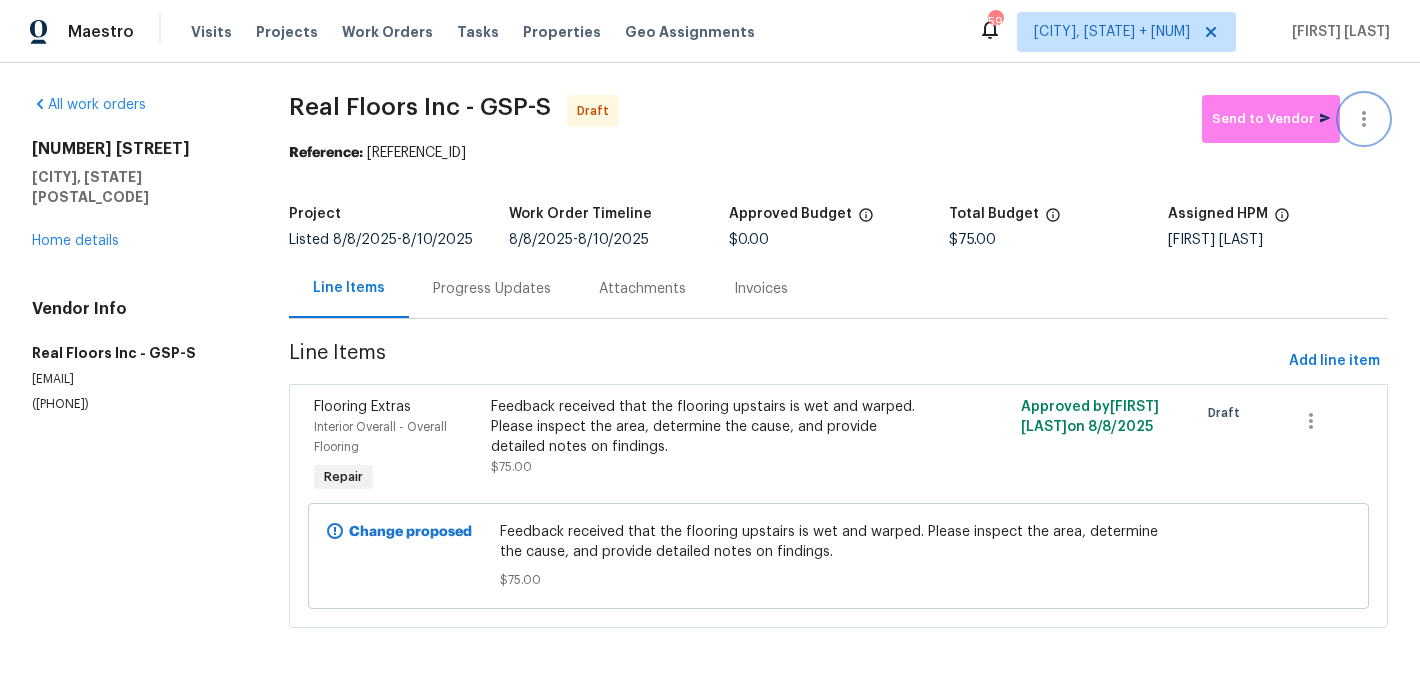 click at bounding box center (1364, 119) 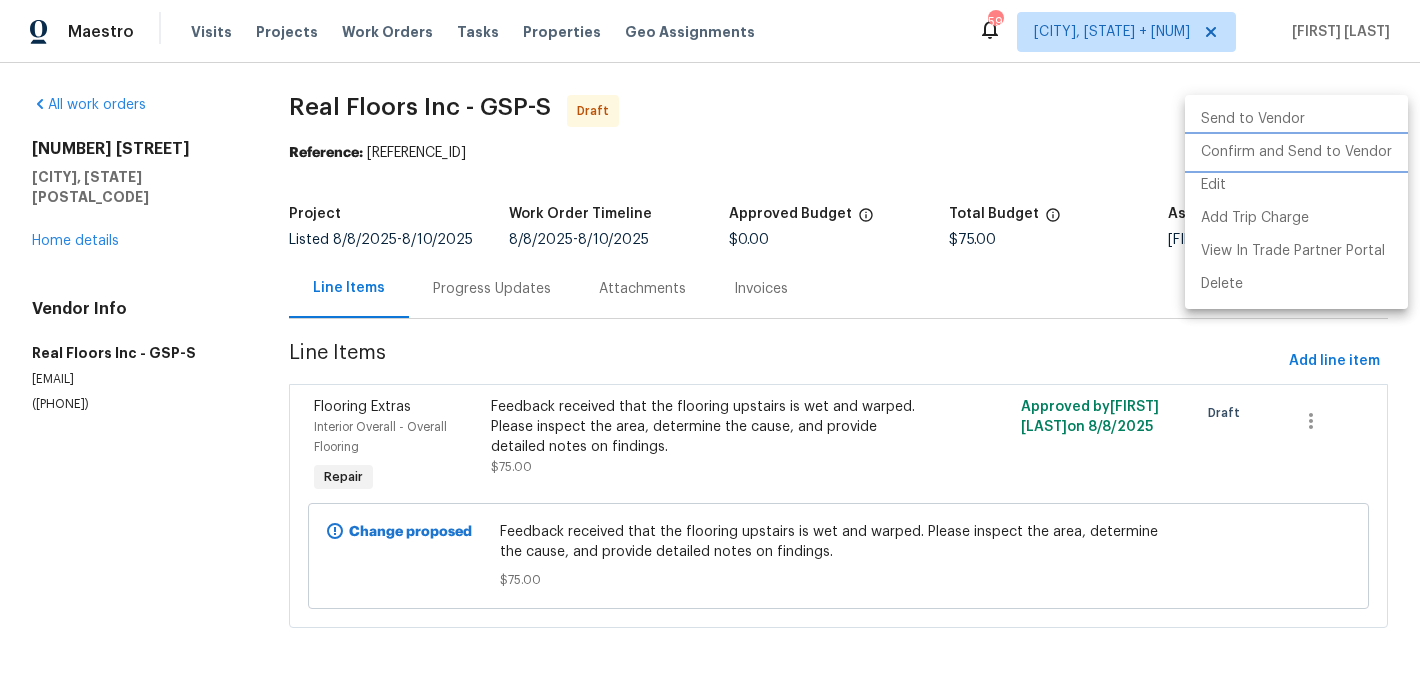 click on "Confirm and Send to Vendor" at bounding box center (1296, 152) 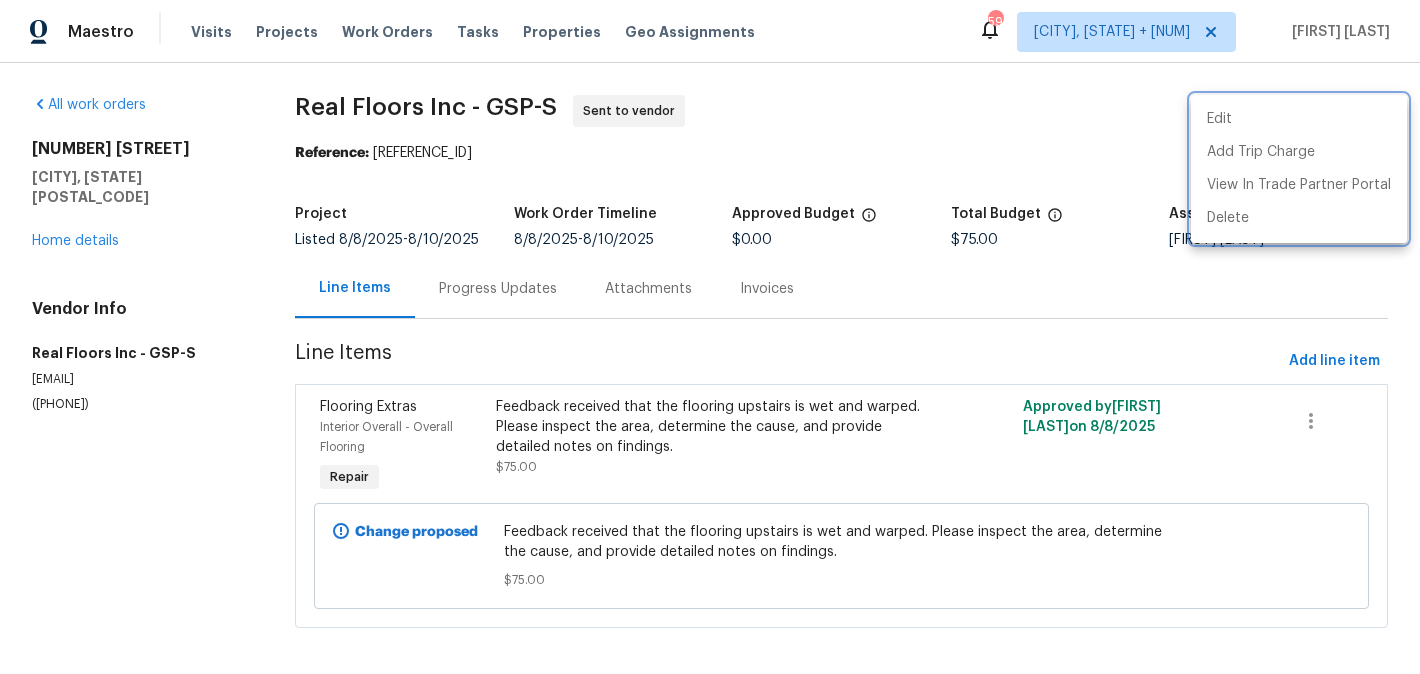 click at bounding box center [710, 337] 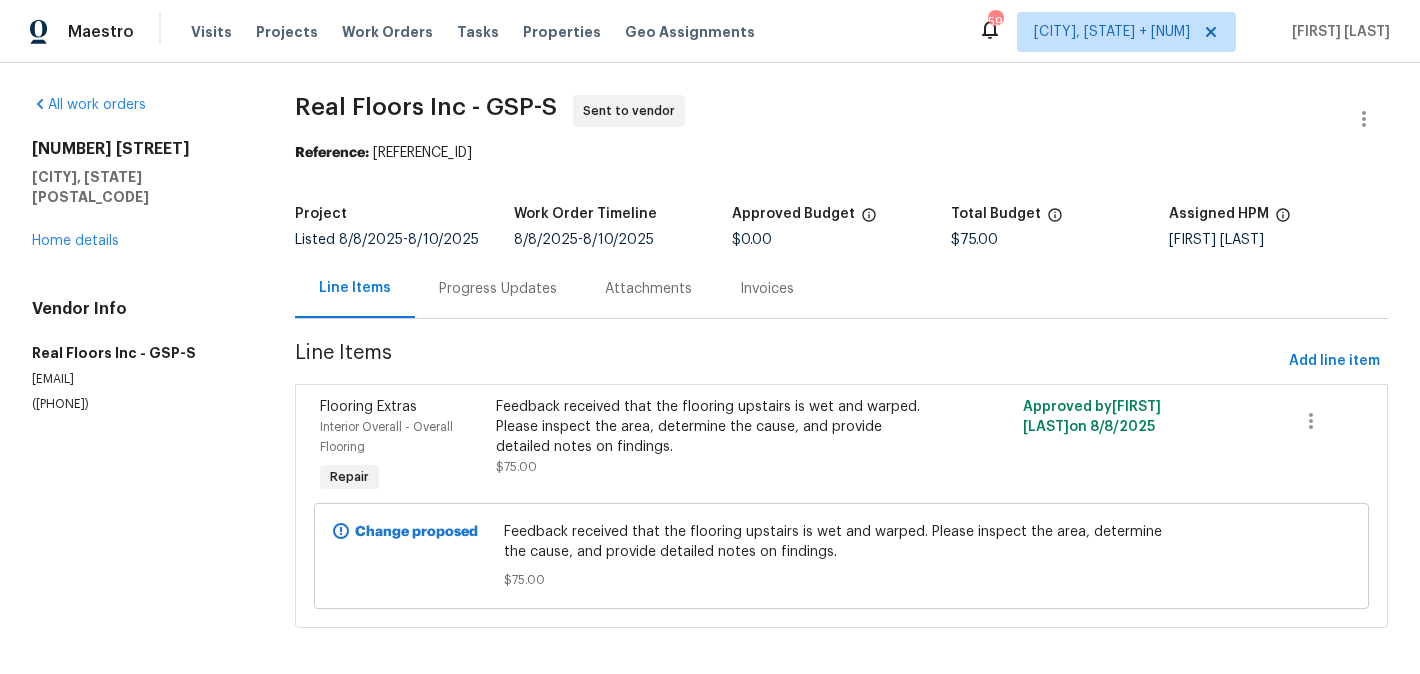 click on "Progress Updates" at bounding box center [498, 289] 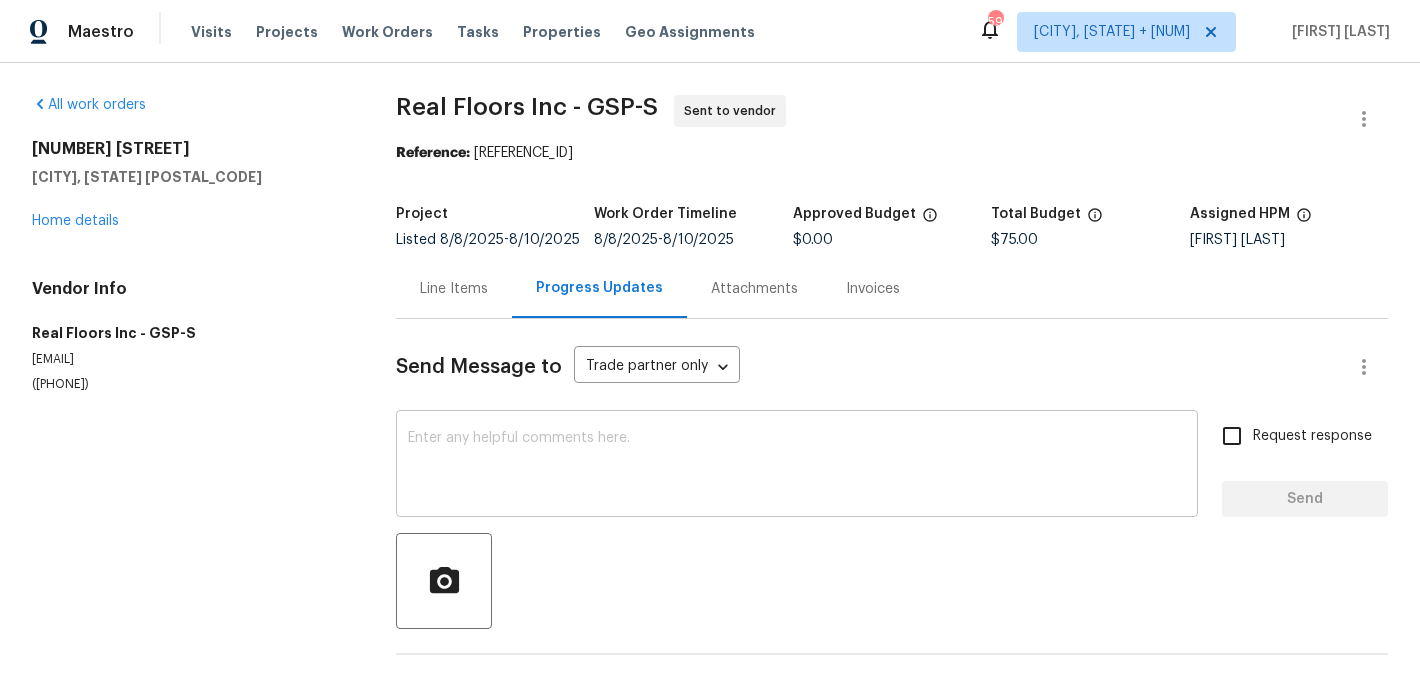 click on "x ​" at bounding box center [797, 466] 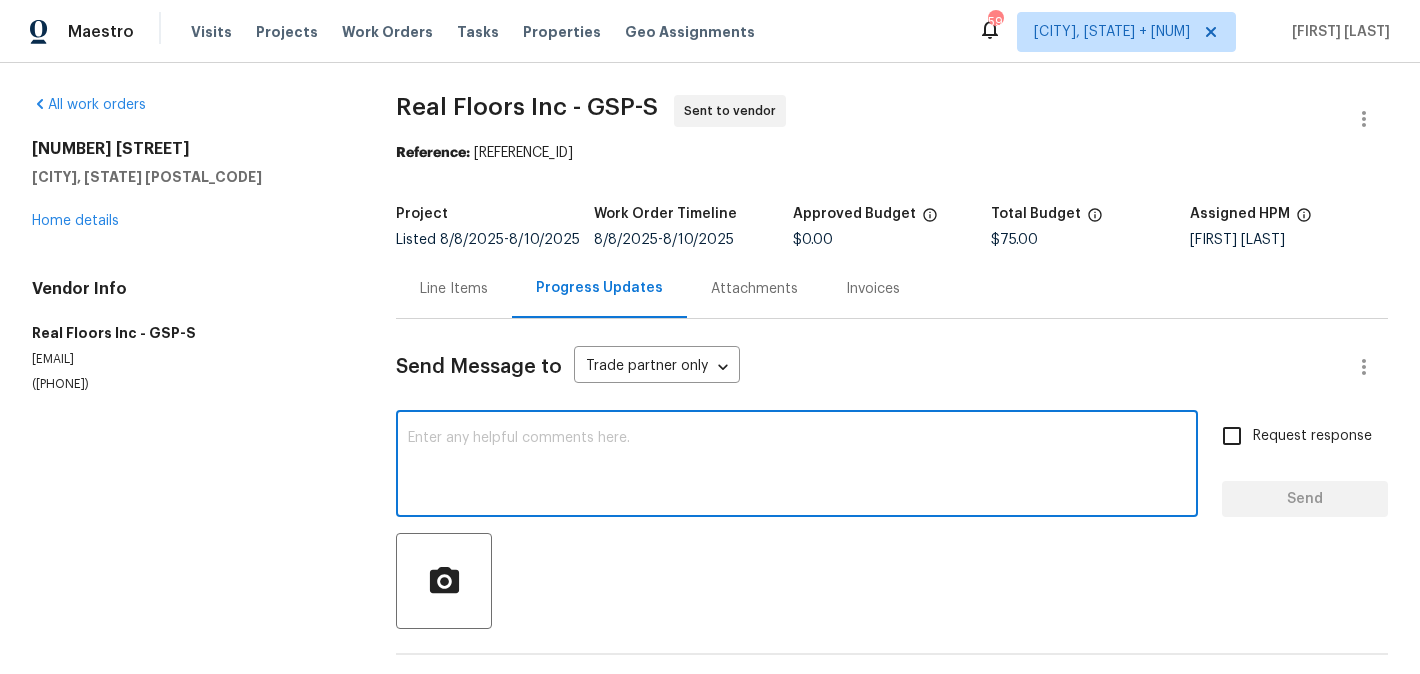 paste on "Hi, this is Blessida with Opendoor. I’m confirming you received the WO for the property at (Address). Please review and accept the WO within 24 hours and provide a schedule date. Please disregard the contact information for the HPM included in the WO. Our Centralised LWO Team is responsible for Listed WOs. The team can be reached through the portal or by phone at (480) 478-0155." 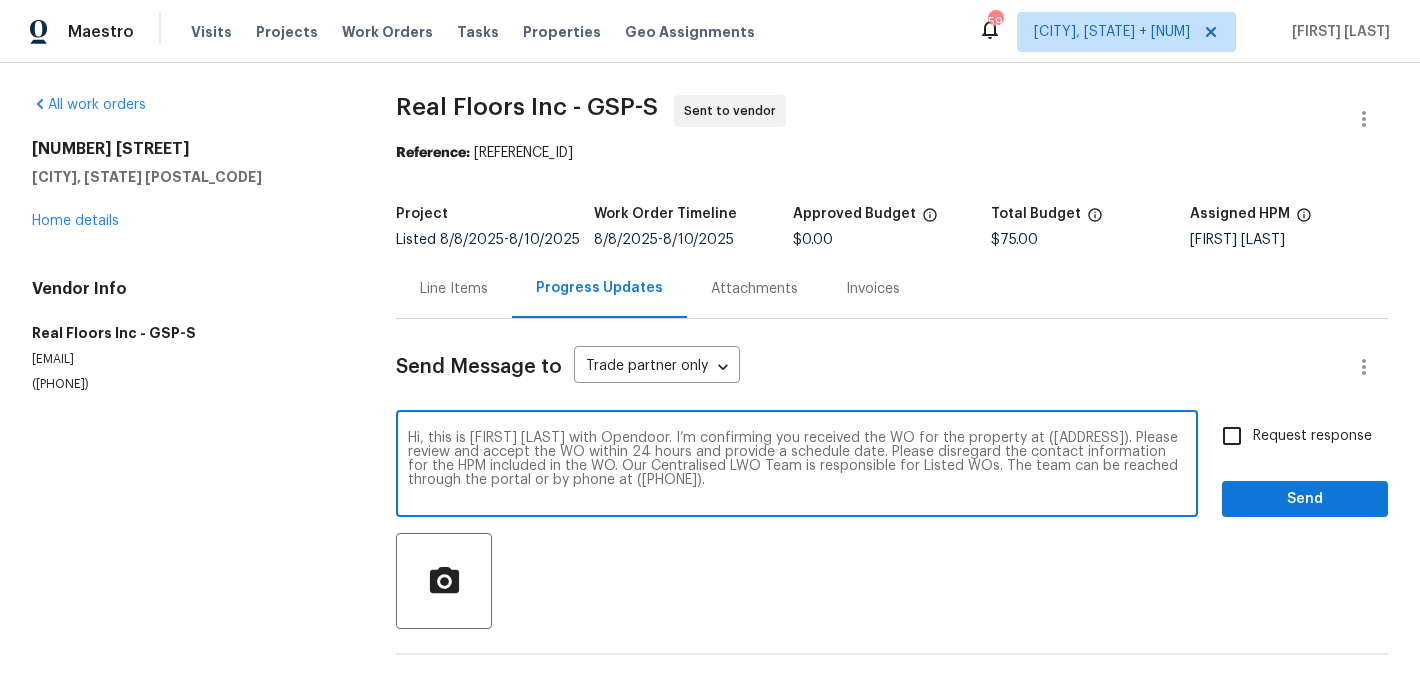 click on "Hi, this is Blessida with Opendoor. I’m confirming you received the WO for the property at (Address). Please review and accept the WO within 24 hours and provide a schedule date. Please disregard the contact information for the HPM included in the WO. Our Centralised LWO Team is responsible for Listed WOs. The team can be reached through the portal or by phone at (480) 478-0155." at bounding box center (797, 466) 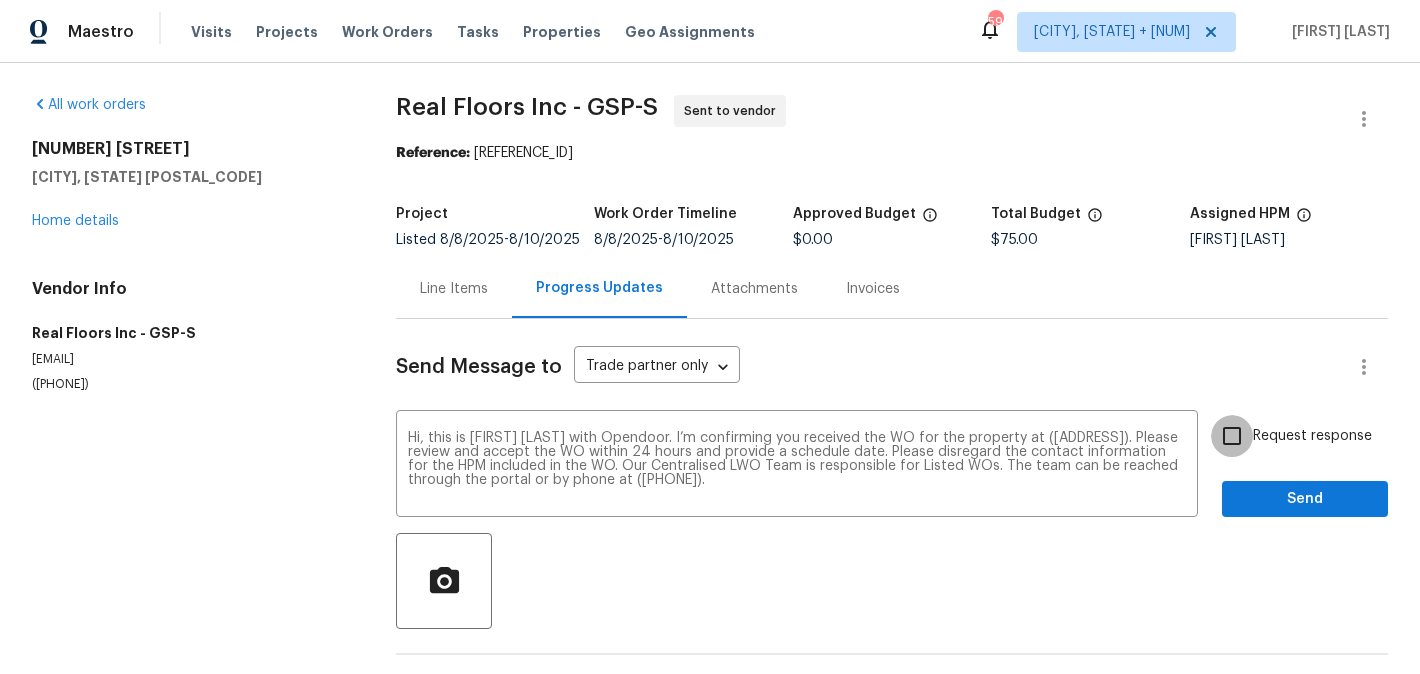 click on "Request response" at bounding box center [1232, 436] 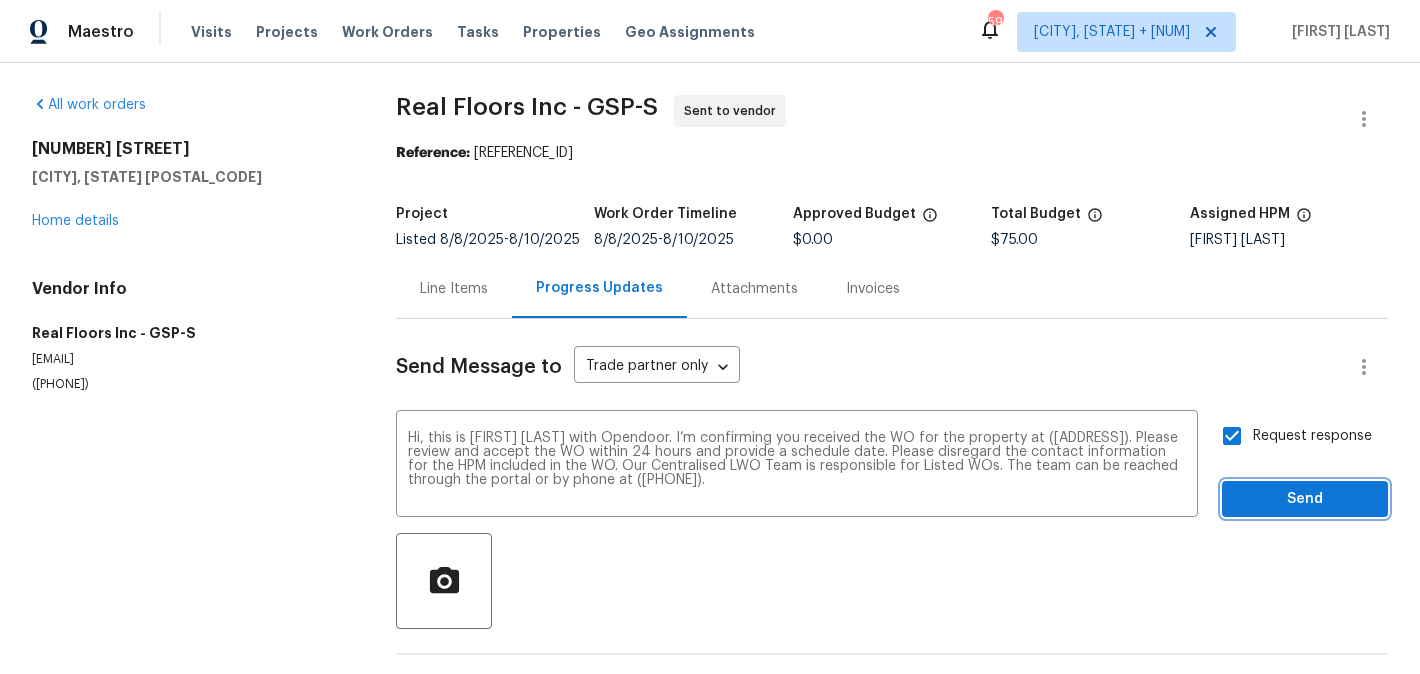 click on "Send" at bounding box center [1305, 499] 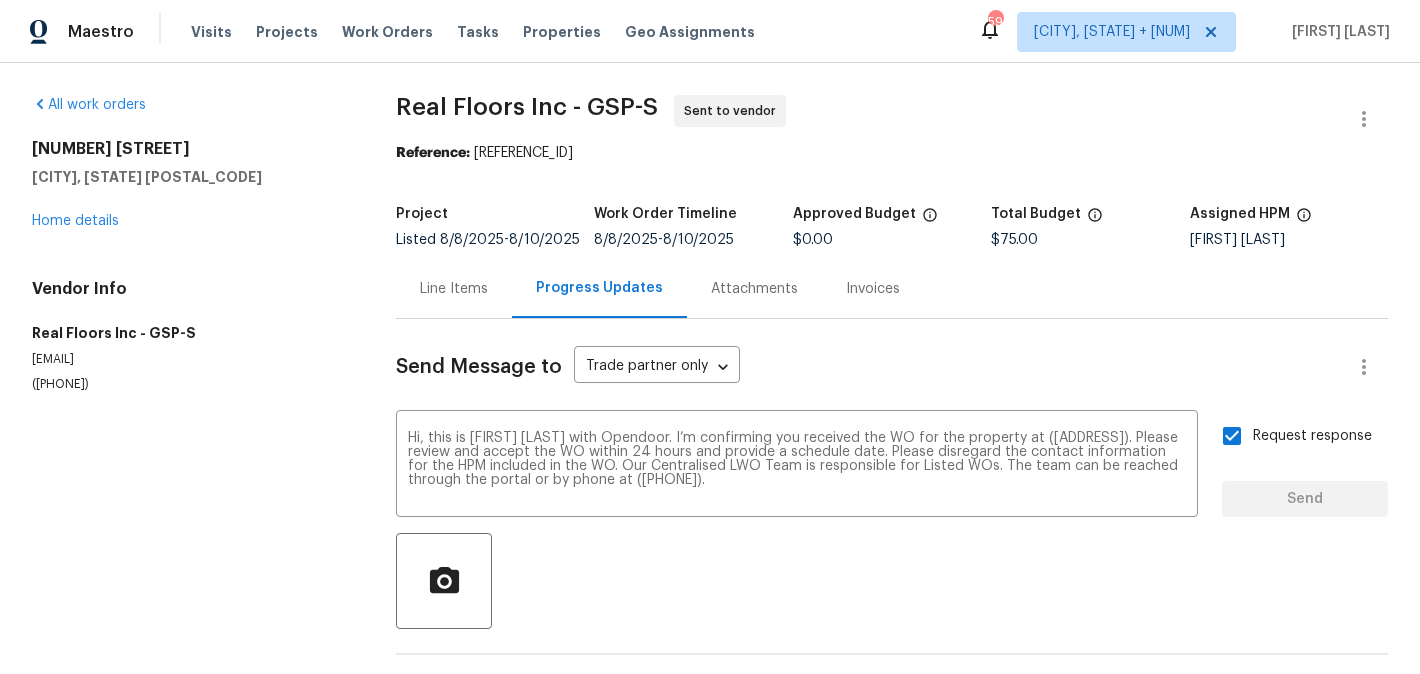 type 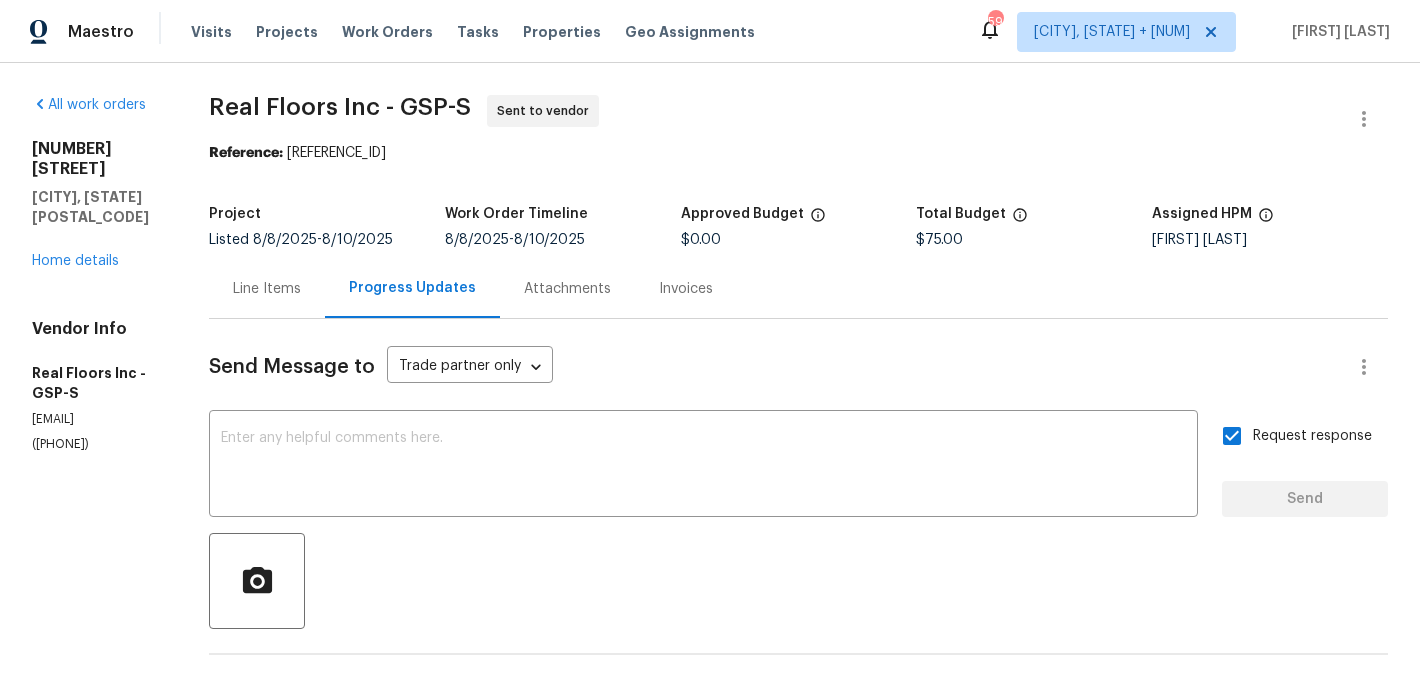 drag, startPoint x: 320, startPoint y: 155, endPoint x: 555, endPoint y: 157, distance: 235.00851 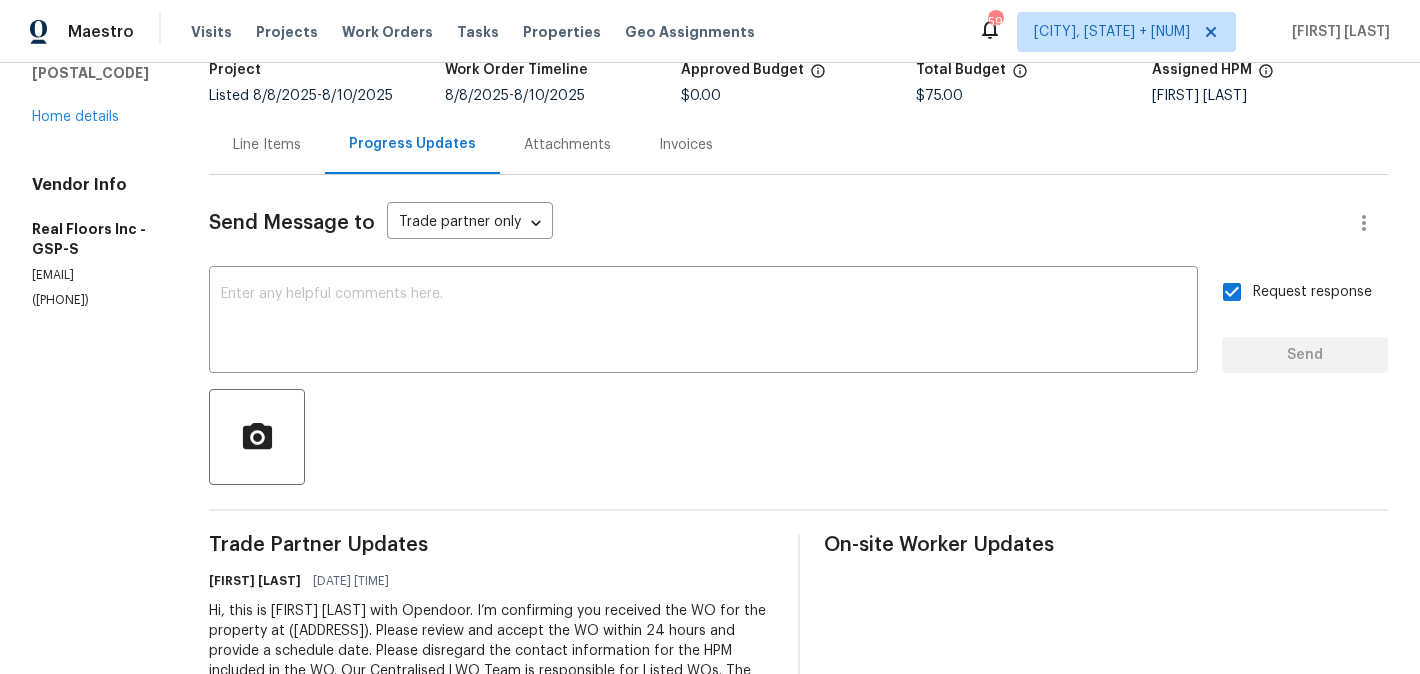 scroll, scrollTop: 0, scrollLeft: 0, axis: both 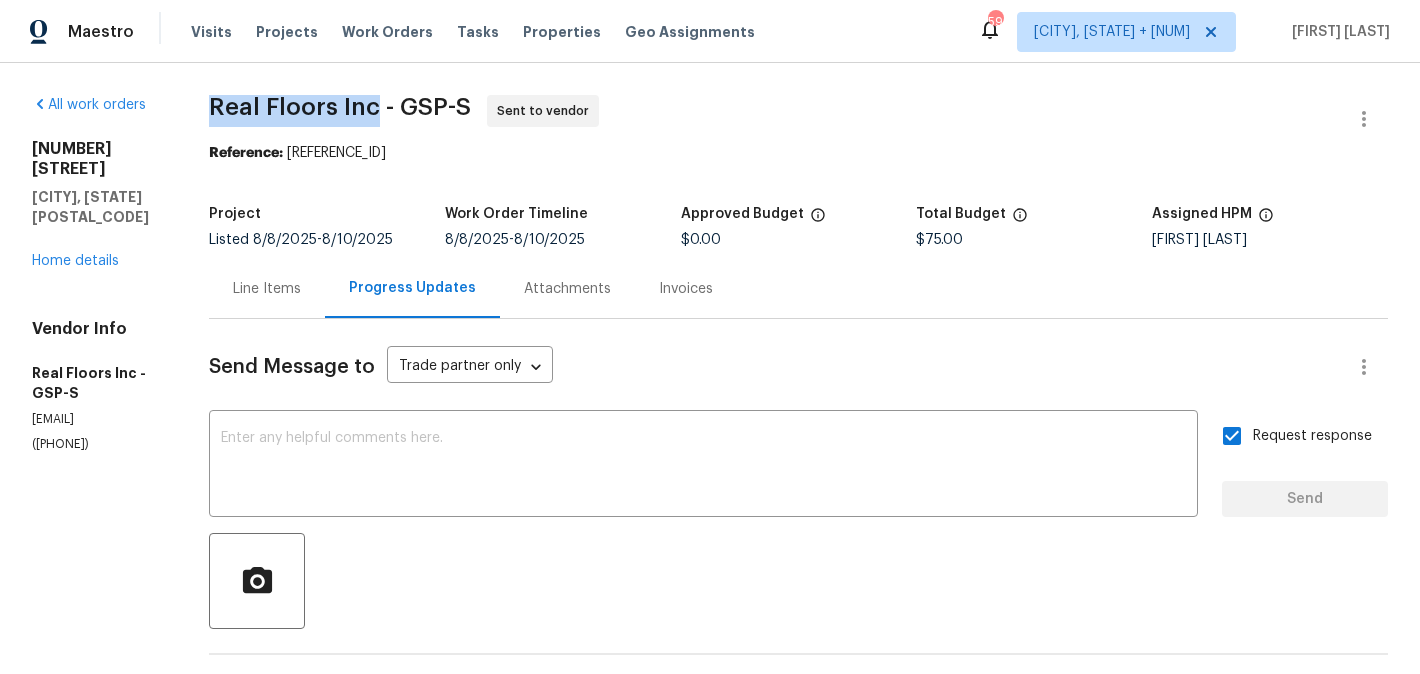 drag, startPoint x: 237, startPoint y: 105, endPoint x: 402, endPoint y: 109, distance: 165.04848 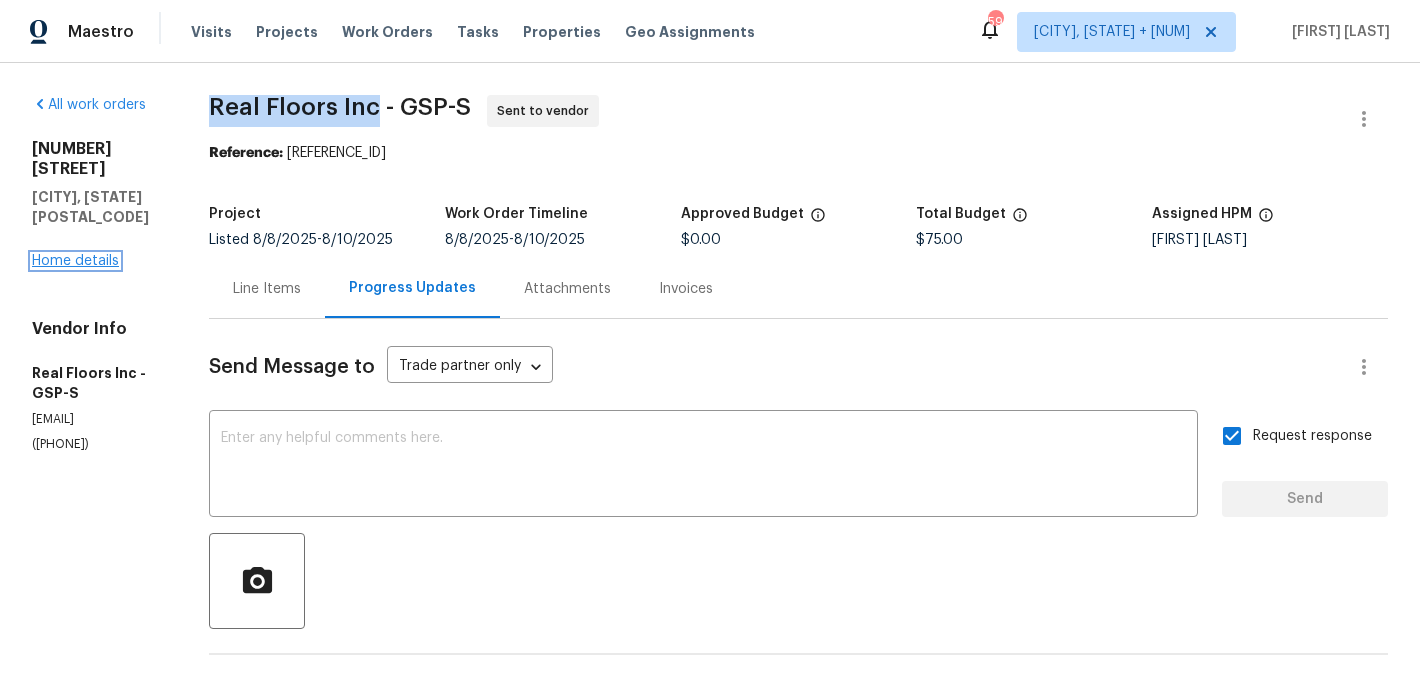 click on "Home details" at bounding box center [75, 261] 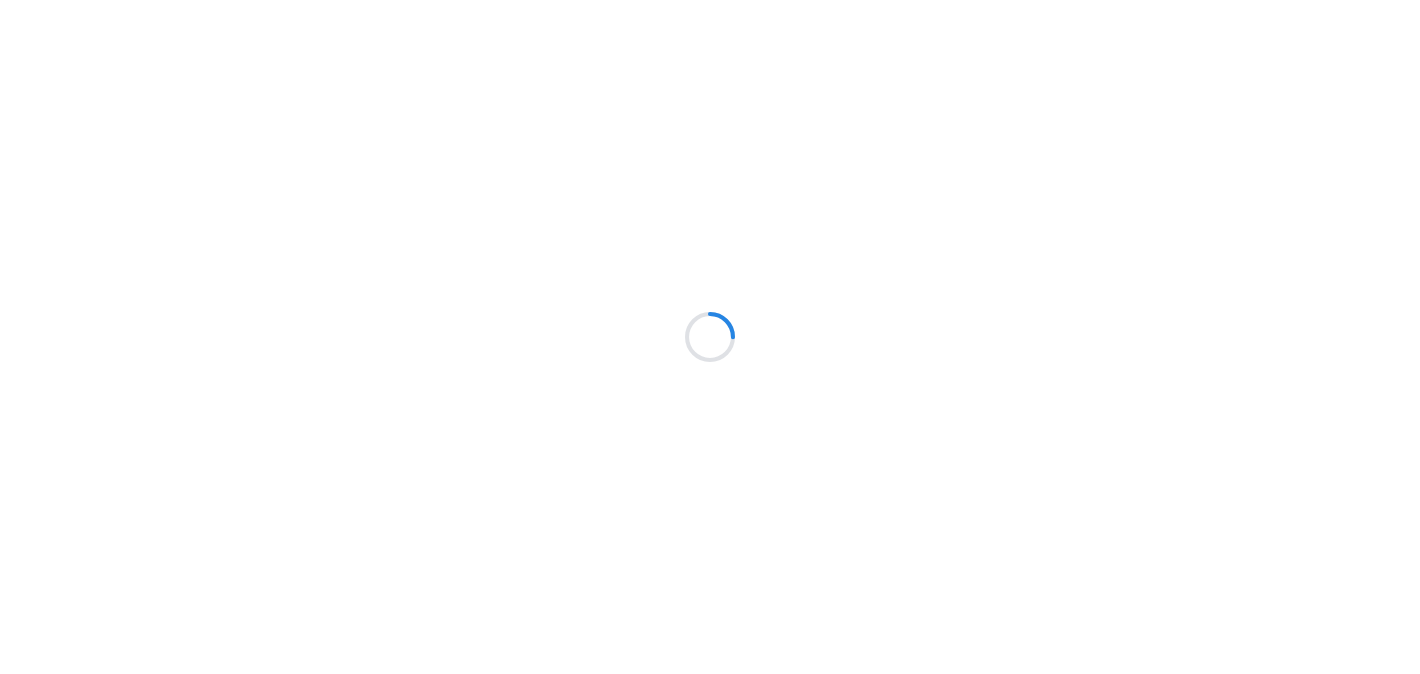 scroll, scrollTop: 0, scrollLeft: 0, axis: both 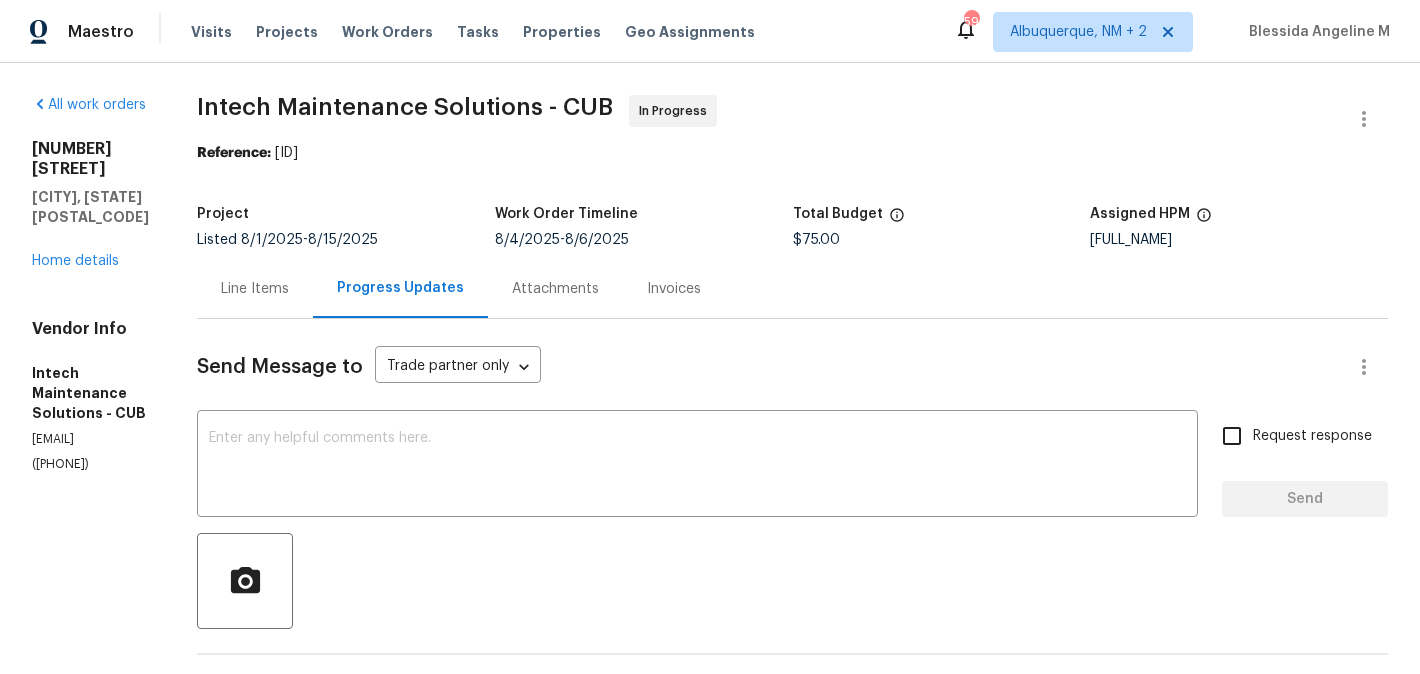 click on "Line Items" at bounding box center (255, 289) 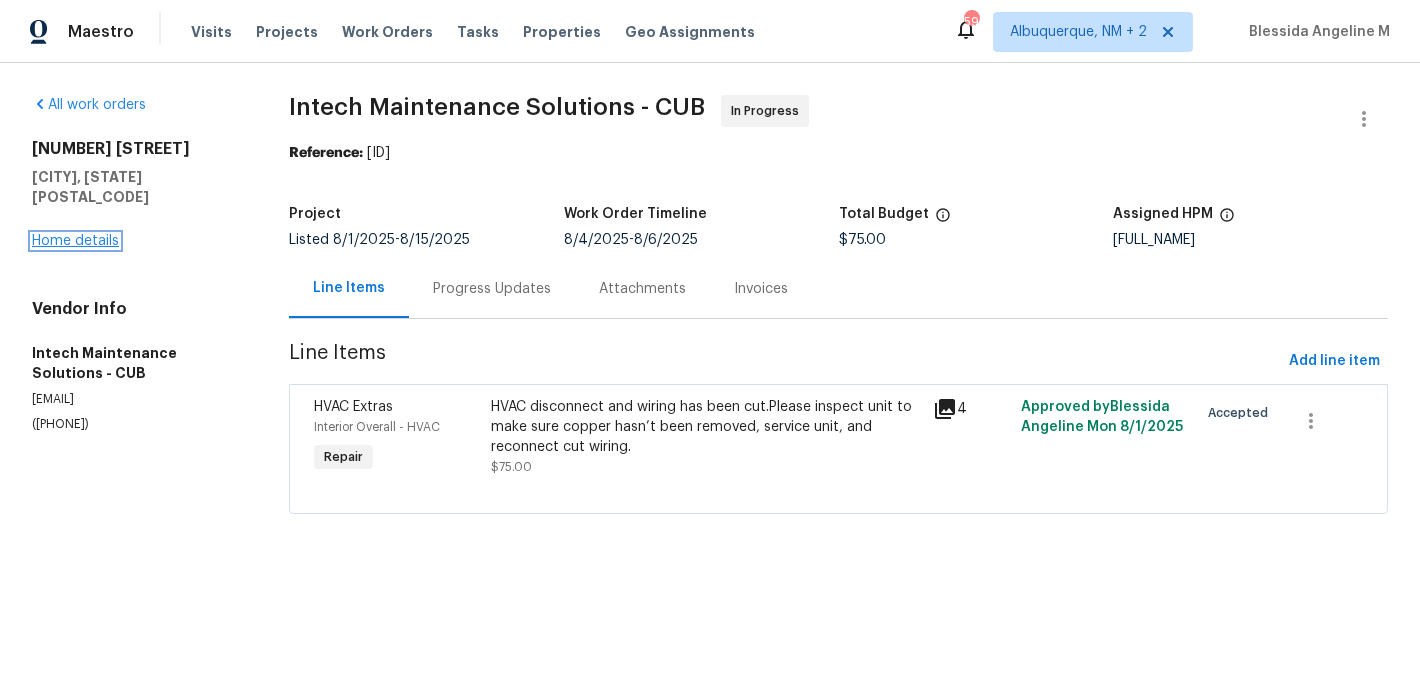 click on "Home details" at bounding box center (75, 241) 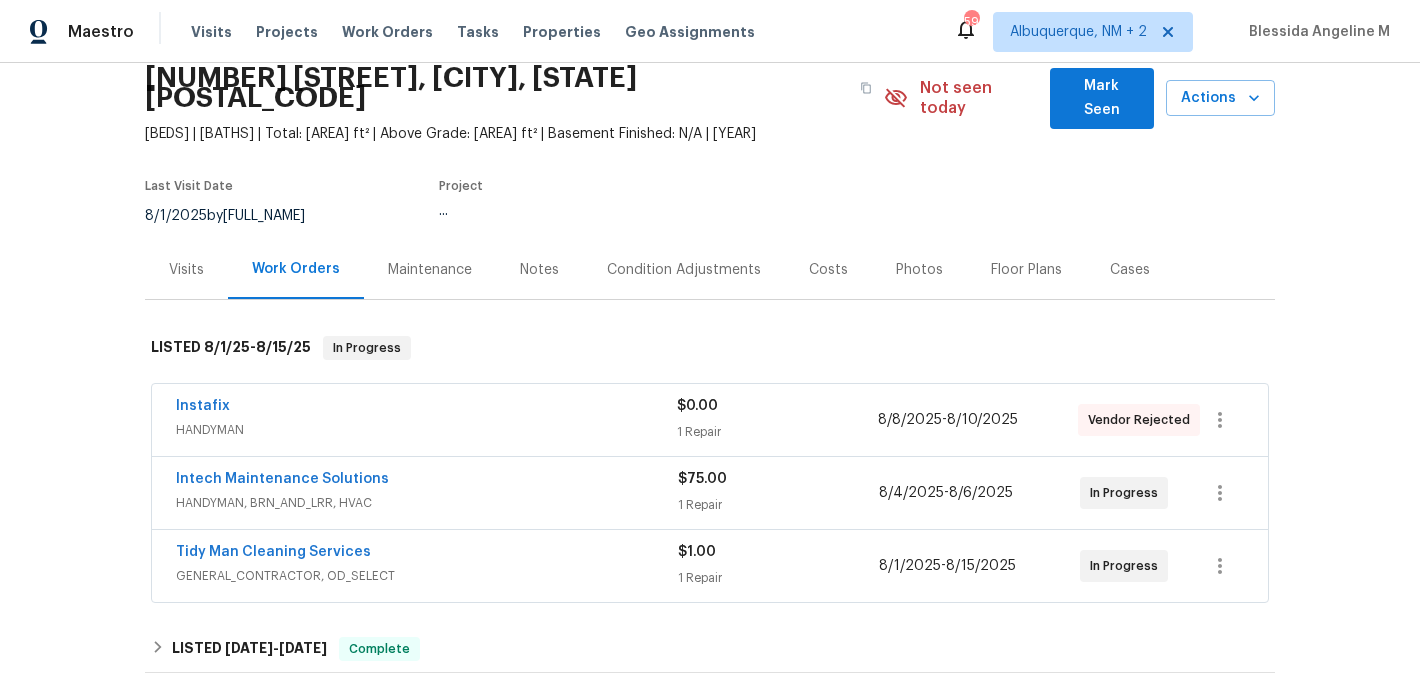 scroll, scrollTop: 133, scrollLeft: 0, axis: vertical 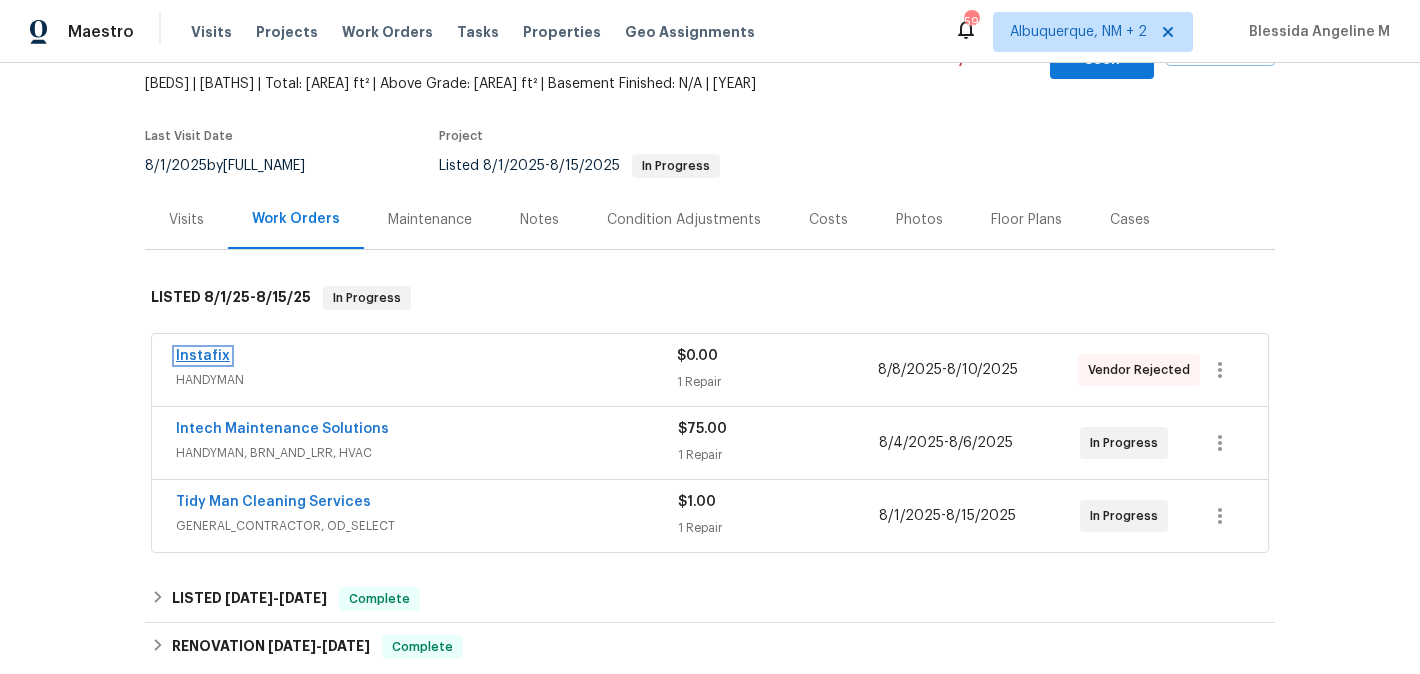 click on "Instafix" at bounding box center [203, 356] 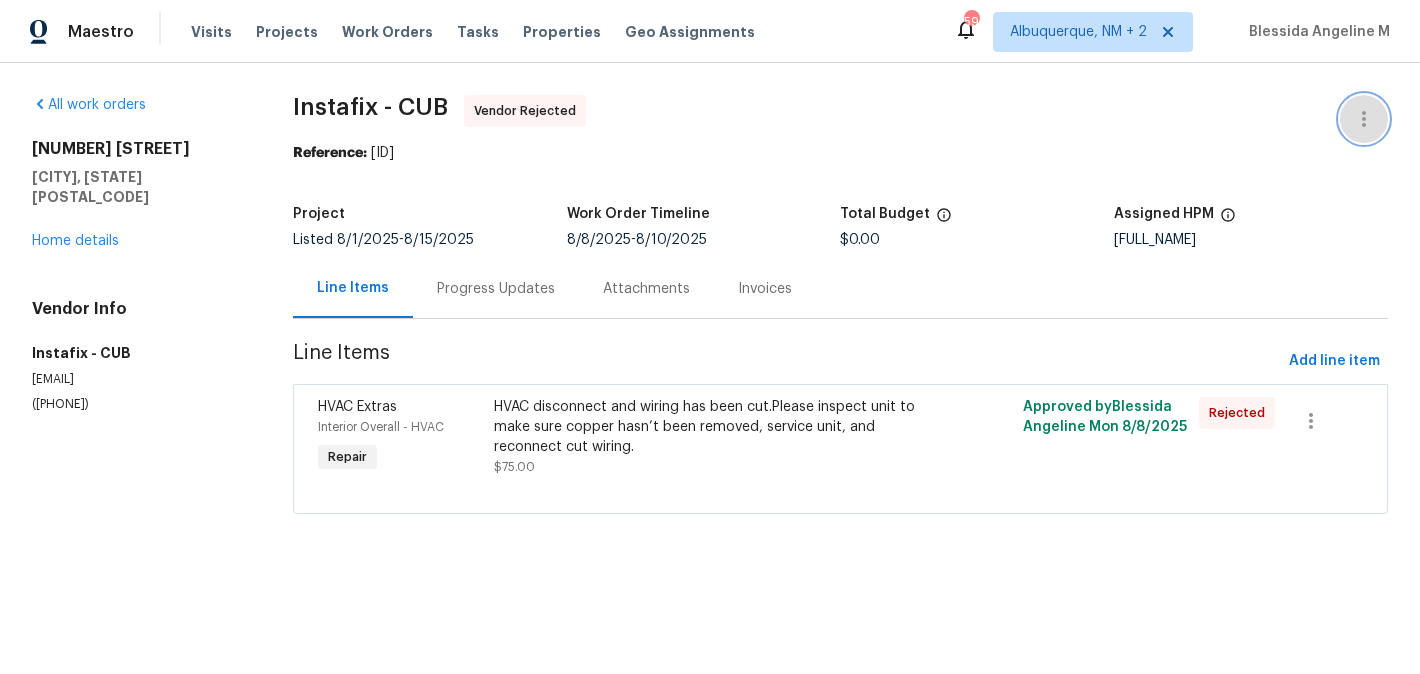 click at bounding box center [1364, 119] 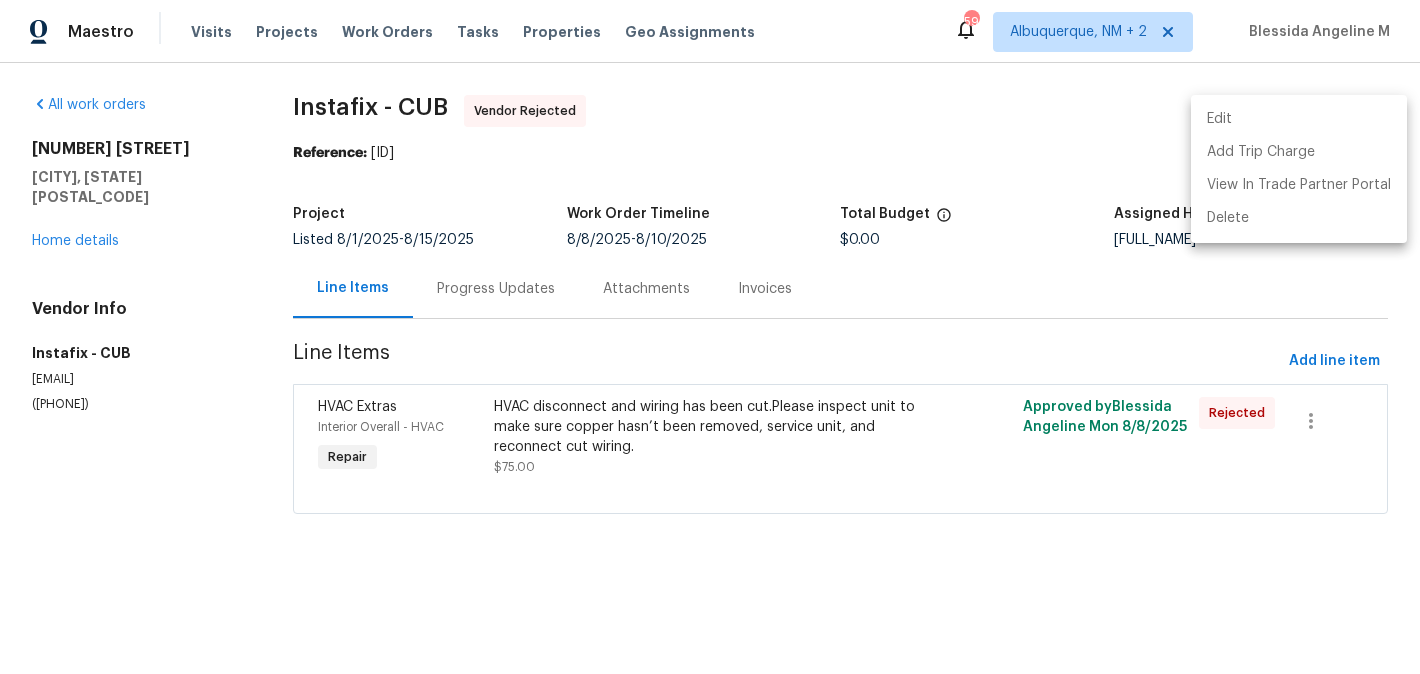 click on "Edit" at bounding box center [1299, 119] 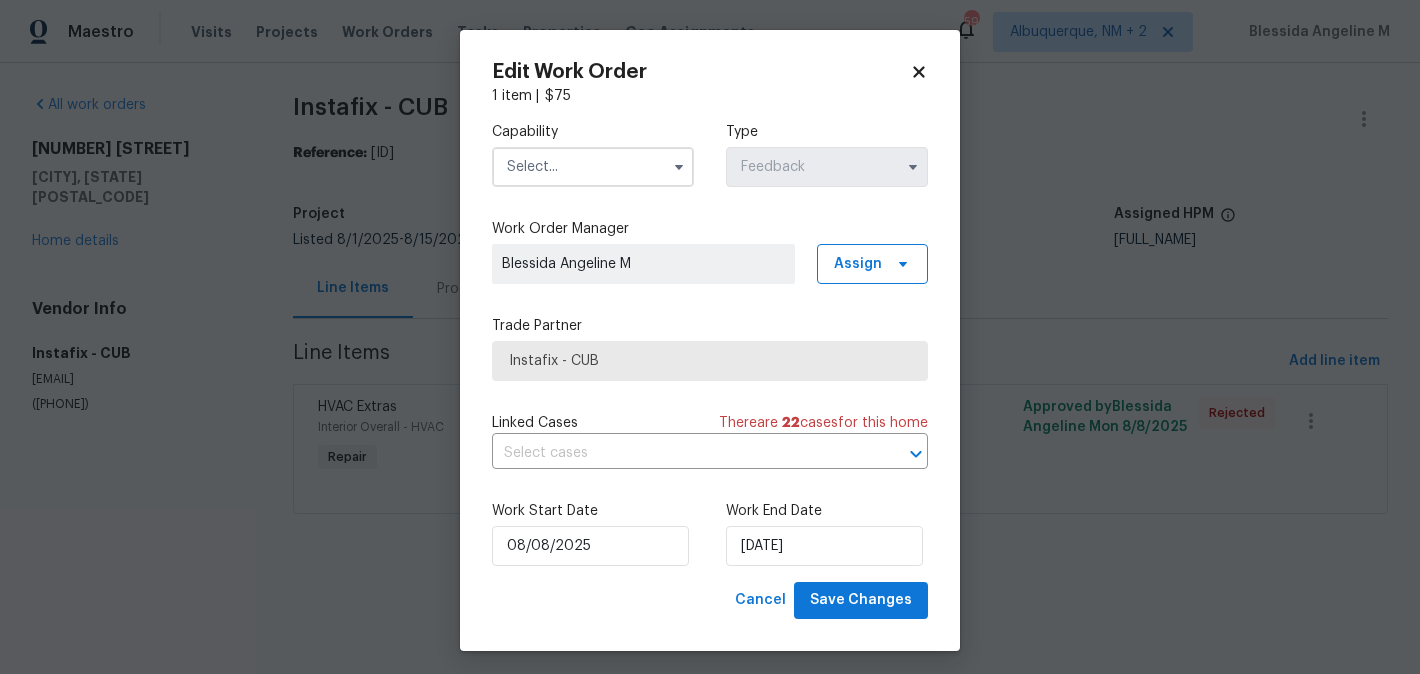 click at bounding box center (593, 167) 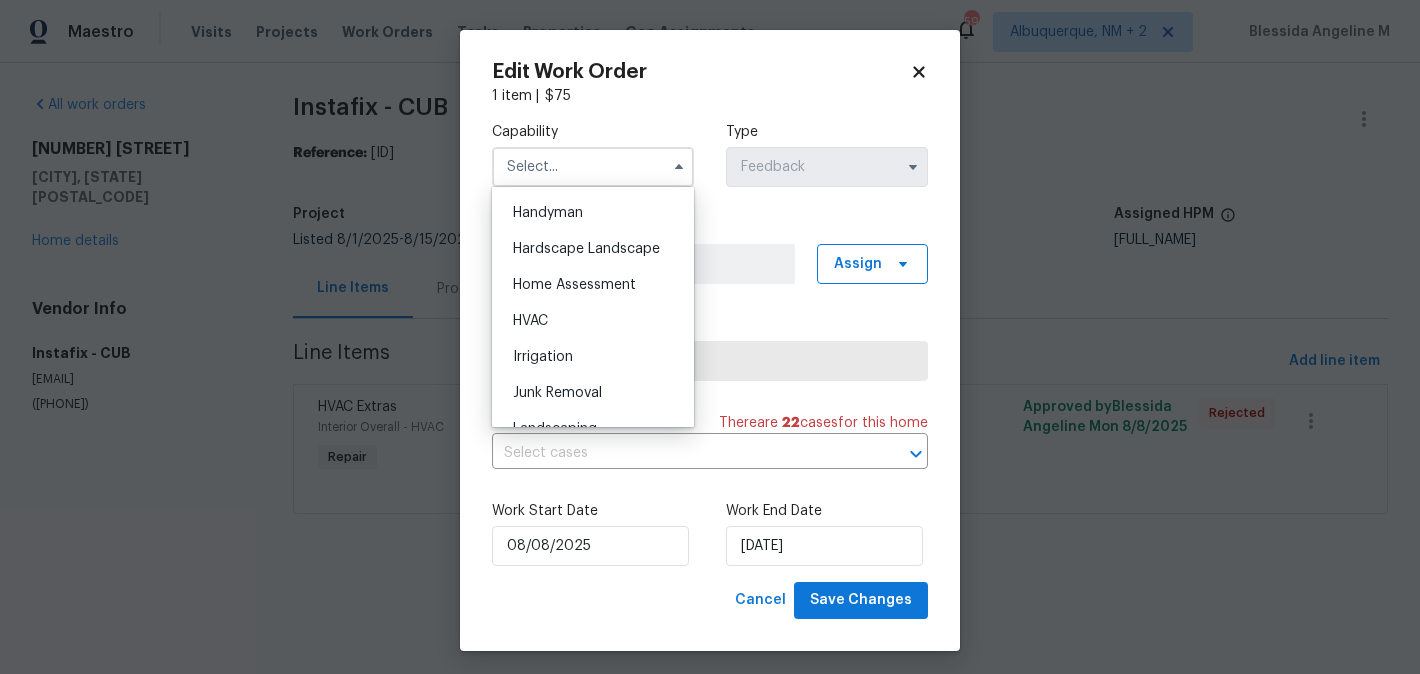 scroll, scrollTop: 1102, scrollLeft: 0, axis: vertical 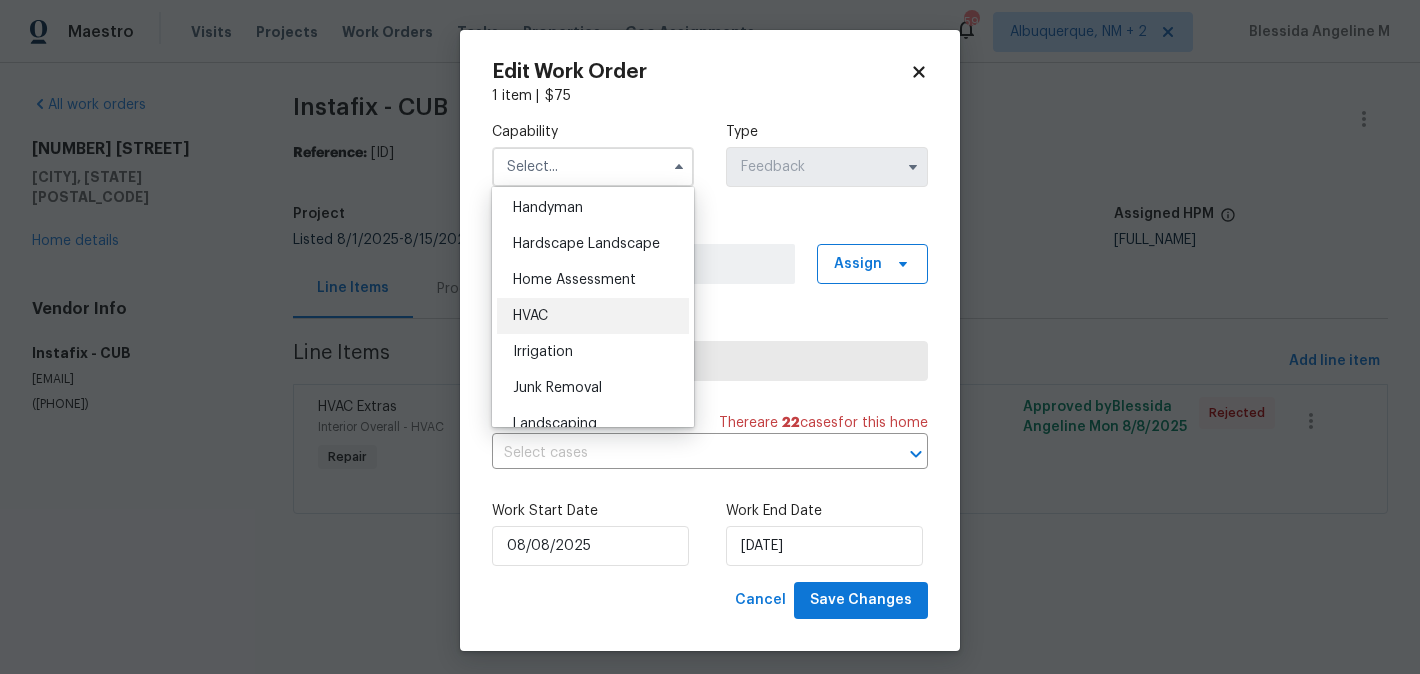 click on "HVAC" at bounding box center (593, 316) 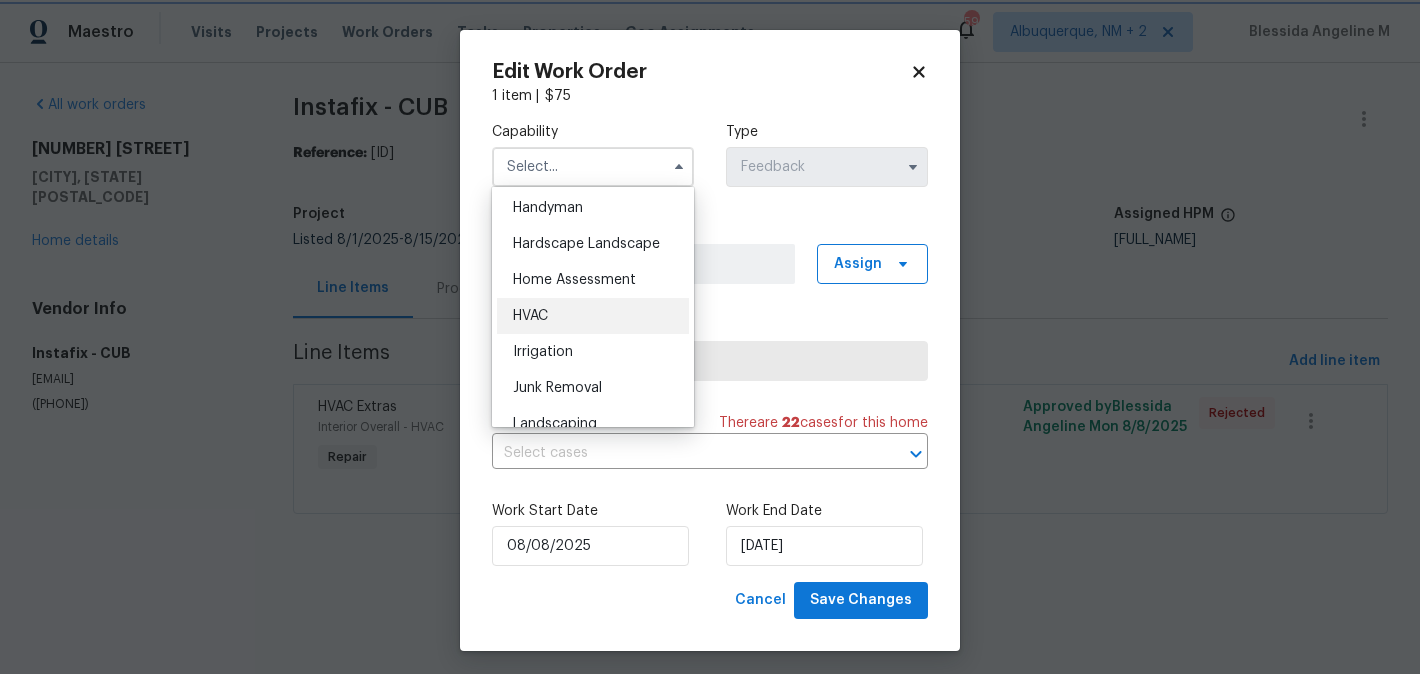 type on "HVAC" 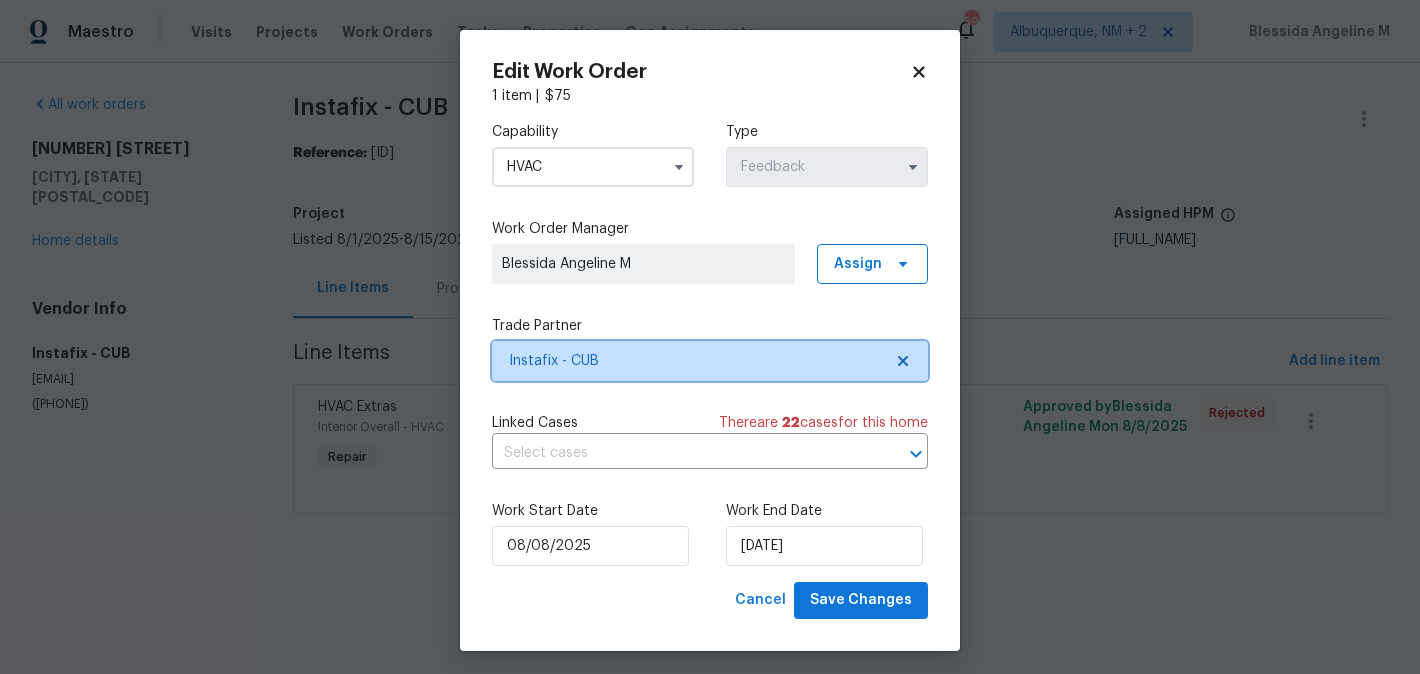 click on "Instafix - CUB" at bounding box center [710, 361] 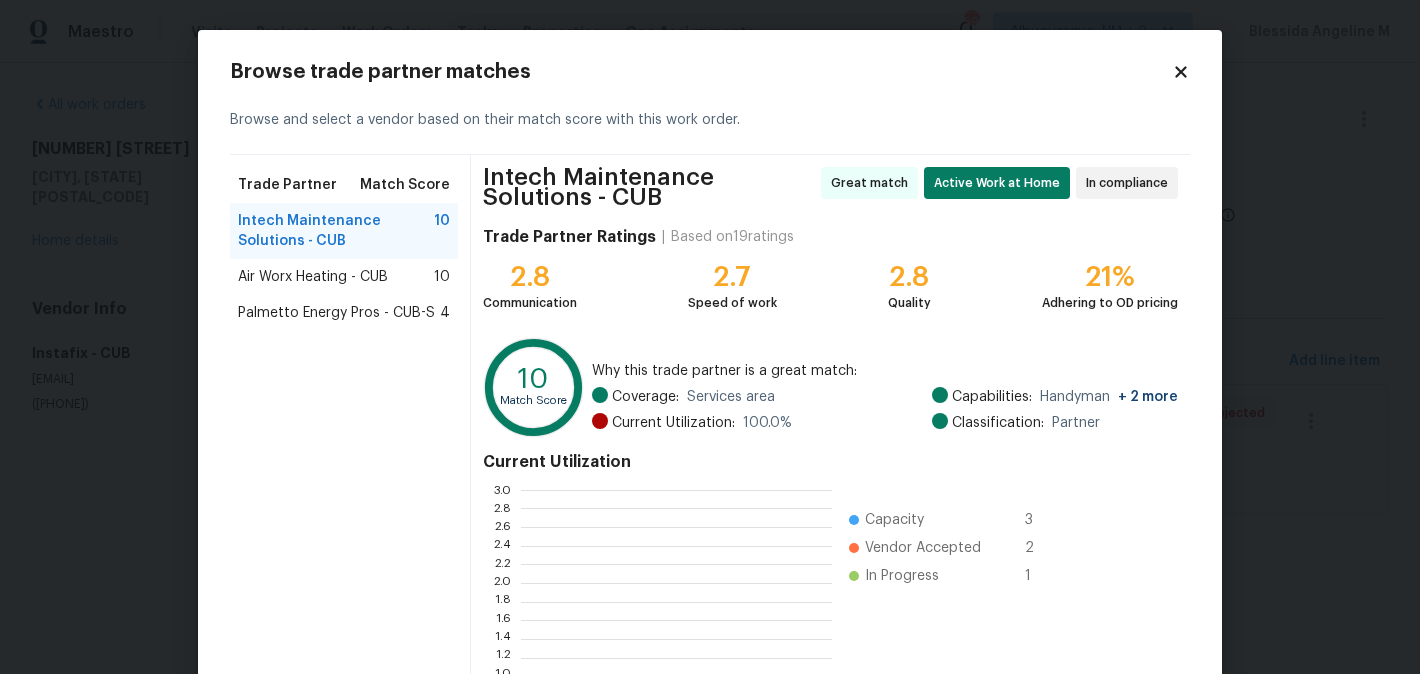 scroll, scrollTop: 2, scrollLeft: 1, axis: both 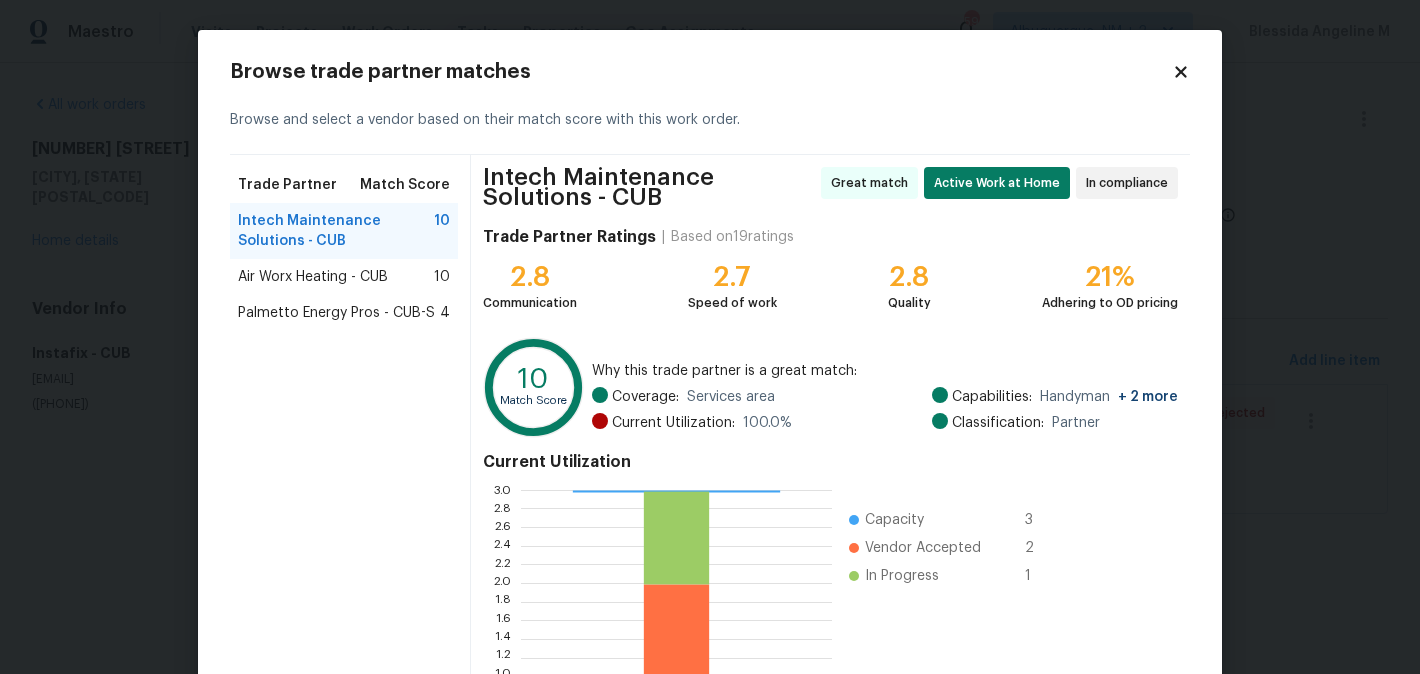 click on "Palmetto Energy Pros - CUB-S" at bounding box center [336, 313] 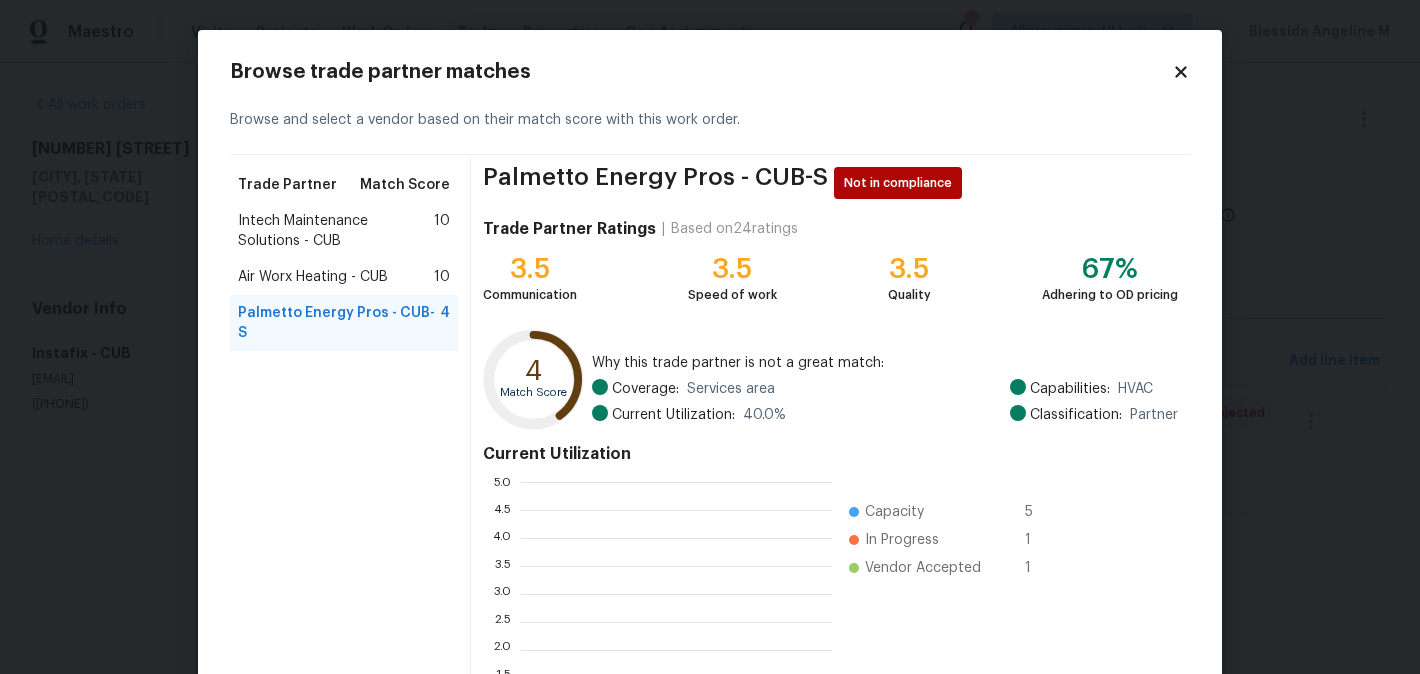 scroll, scrollTop: 2, scrollLeft: 1, axis: both 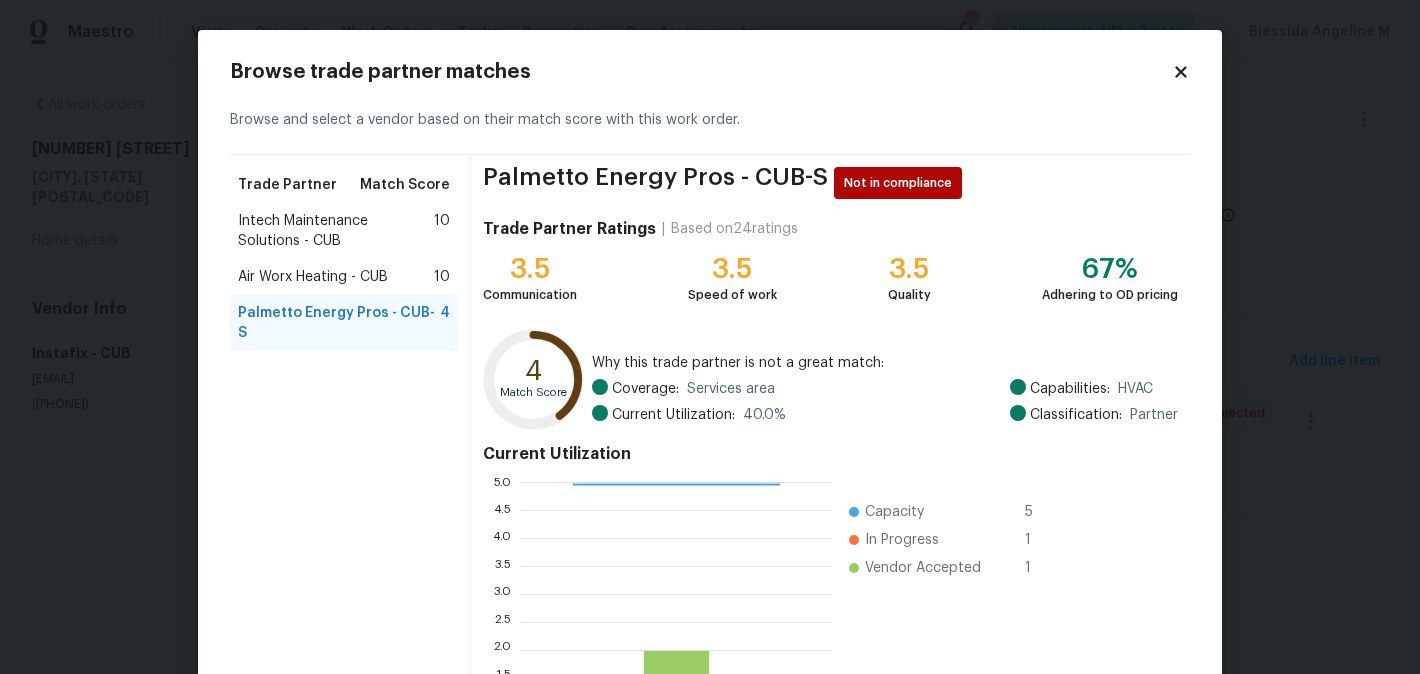 click on "Air Worx Heating - CUB" at bounding box center (313, 277) 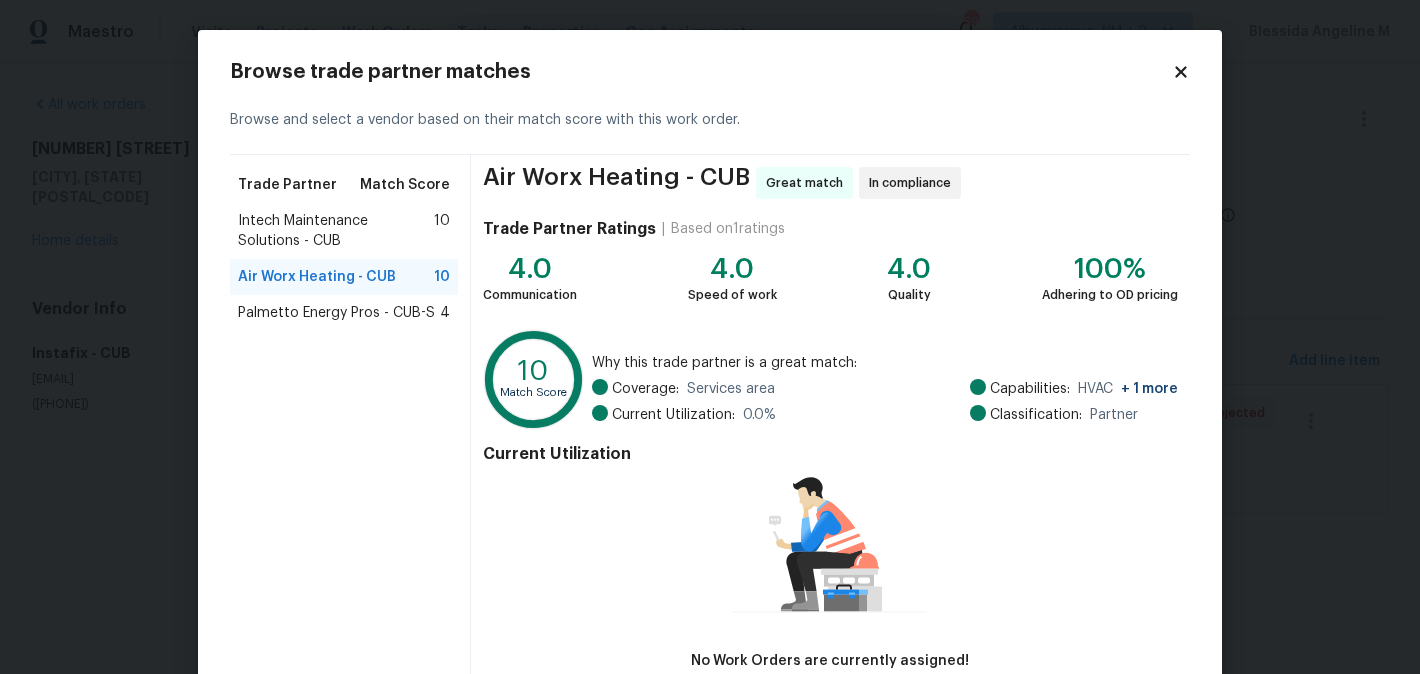 scroll, scrollTop: 126, scrollLeft: 0, axis: vertical 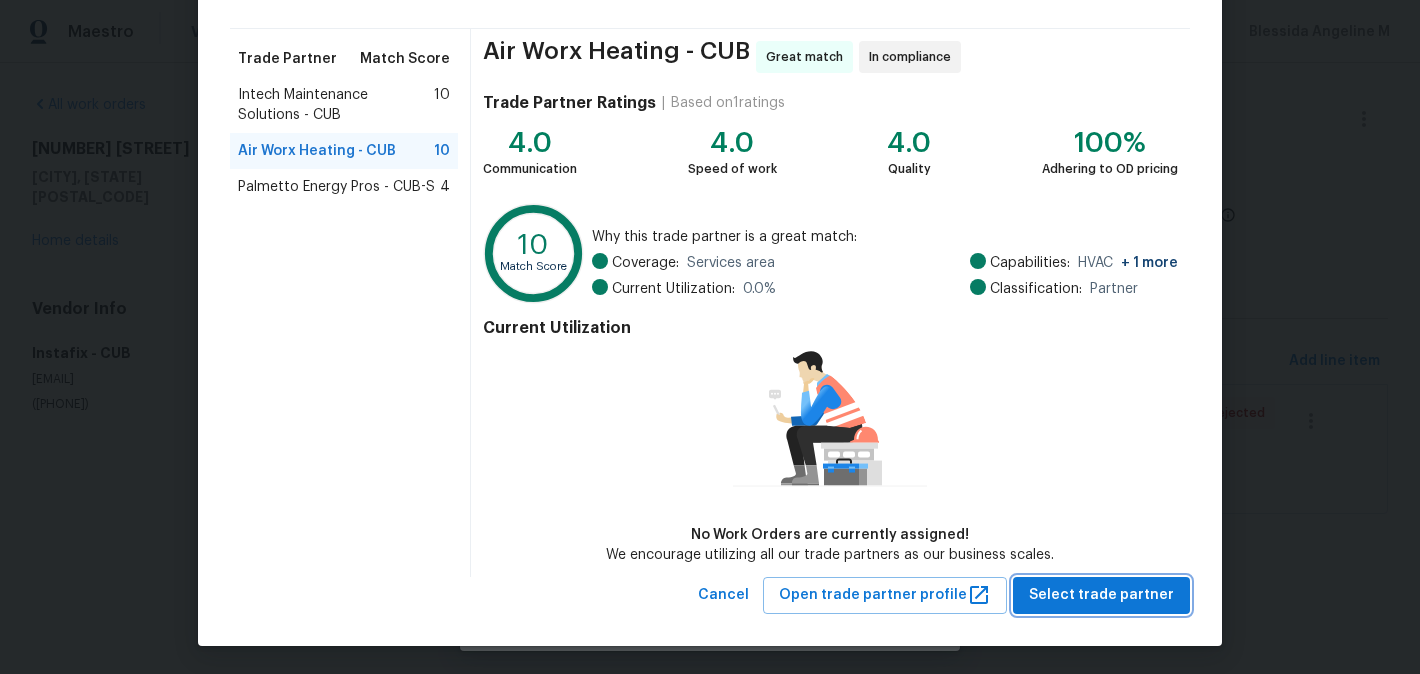 click on "Select trade partner" at bounding box center (1101, 595) 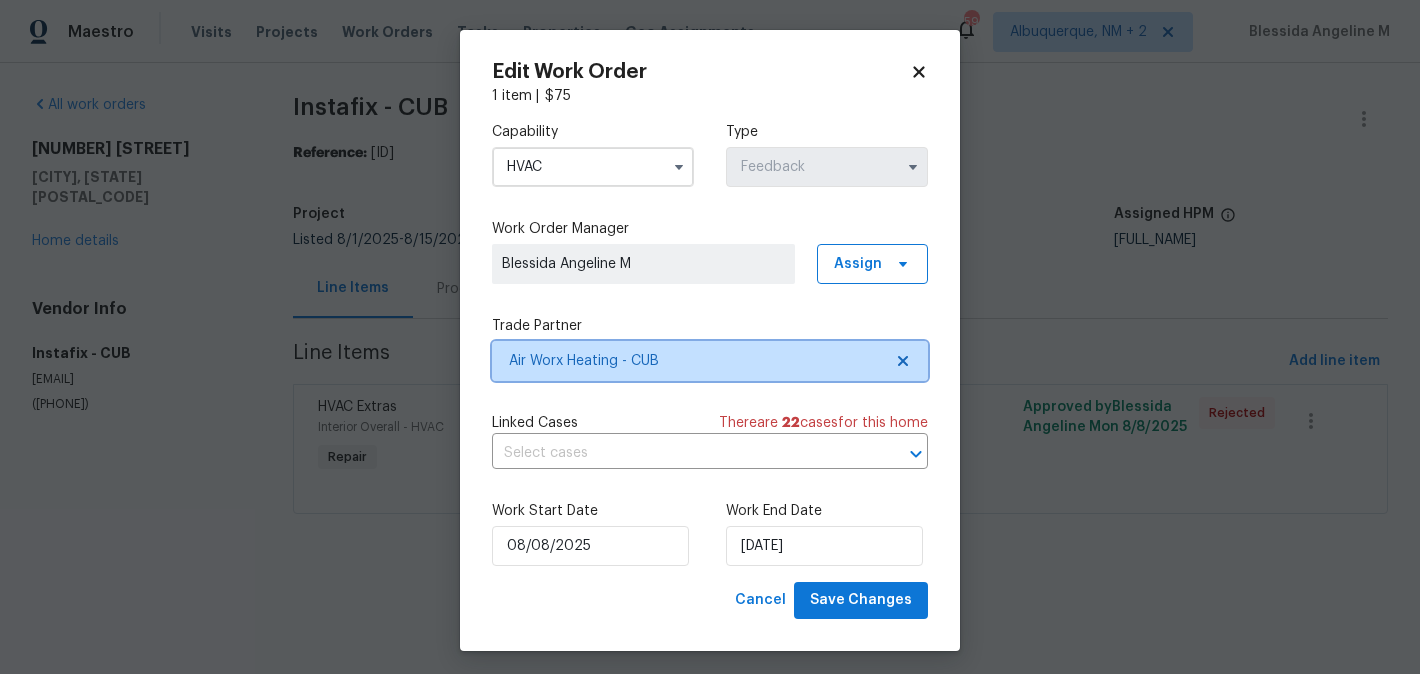 scroll, scrollTop: 0, scrollLeft: 0, axis: both 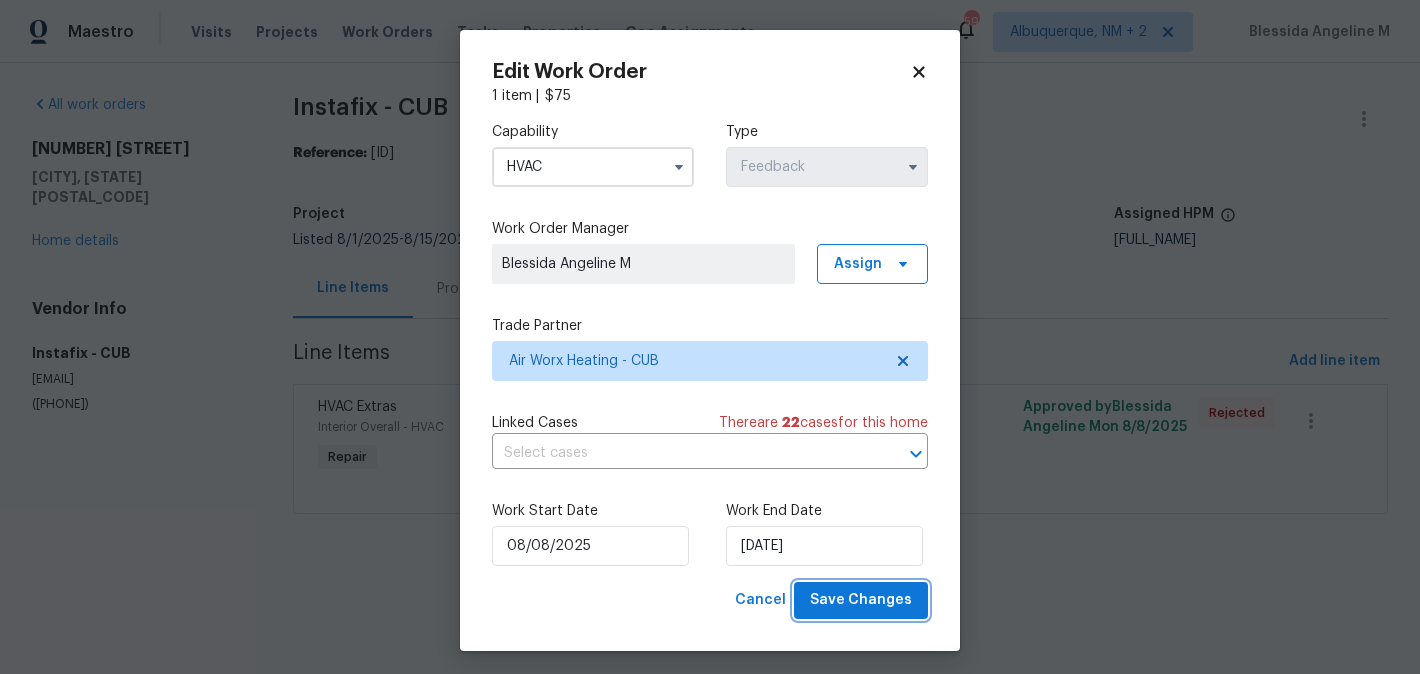 click on "Save Changes" at bounding box center [861, 600] 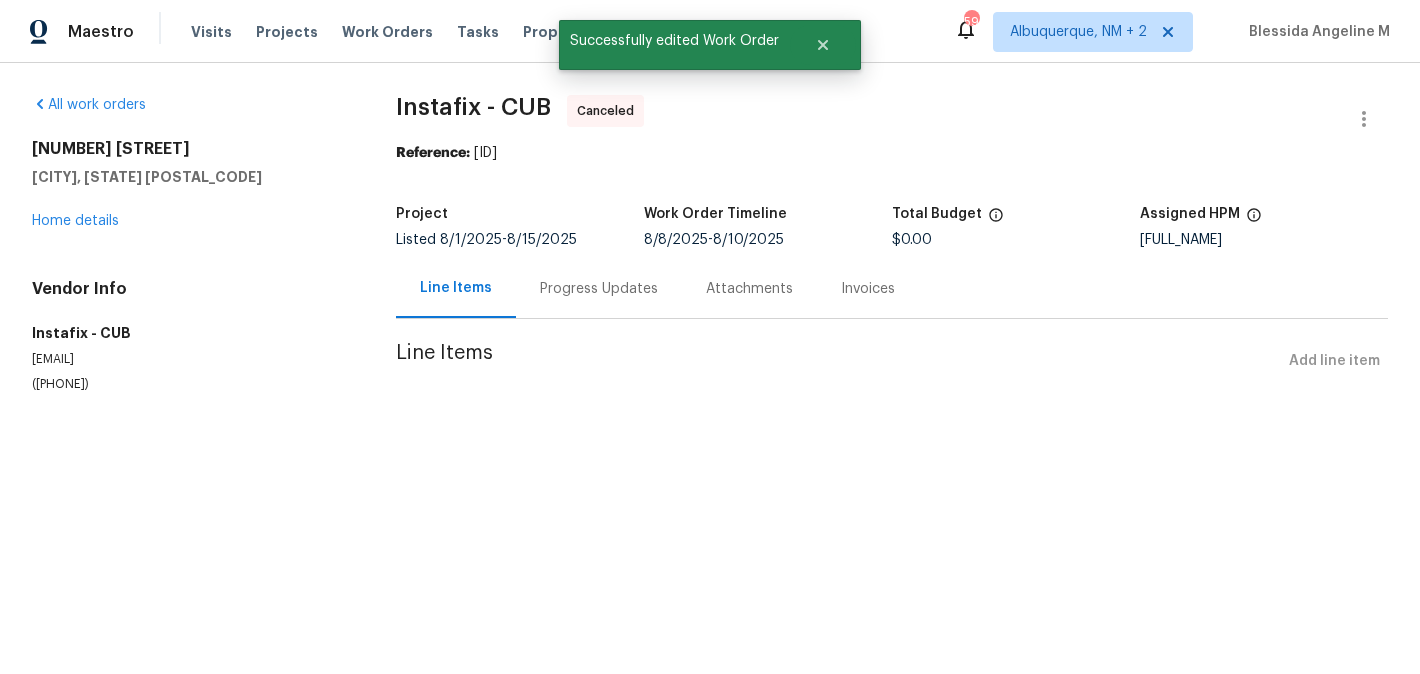 click on "Progress Updates" at bounding box center [599, 288] 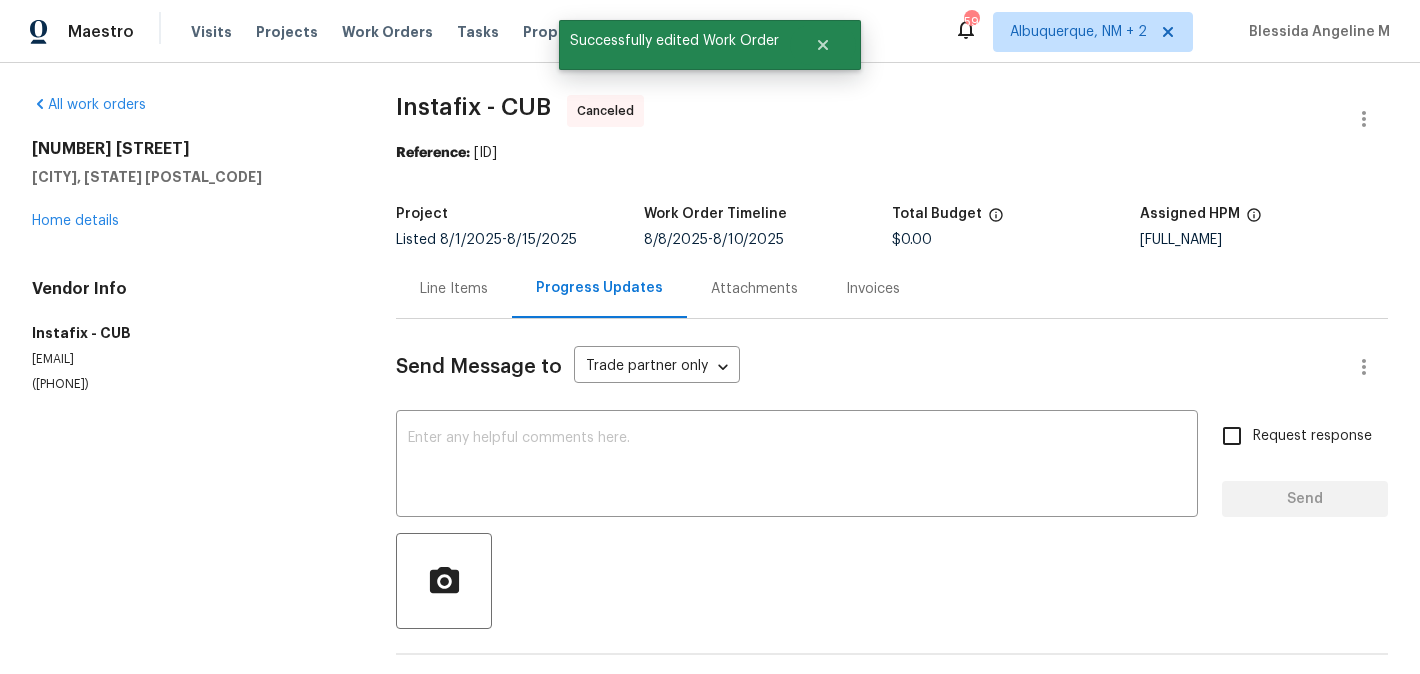 scroll, scrollTop: 247, scrollLeft: 0, axis: vertical 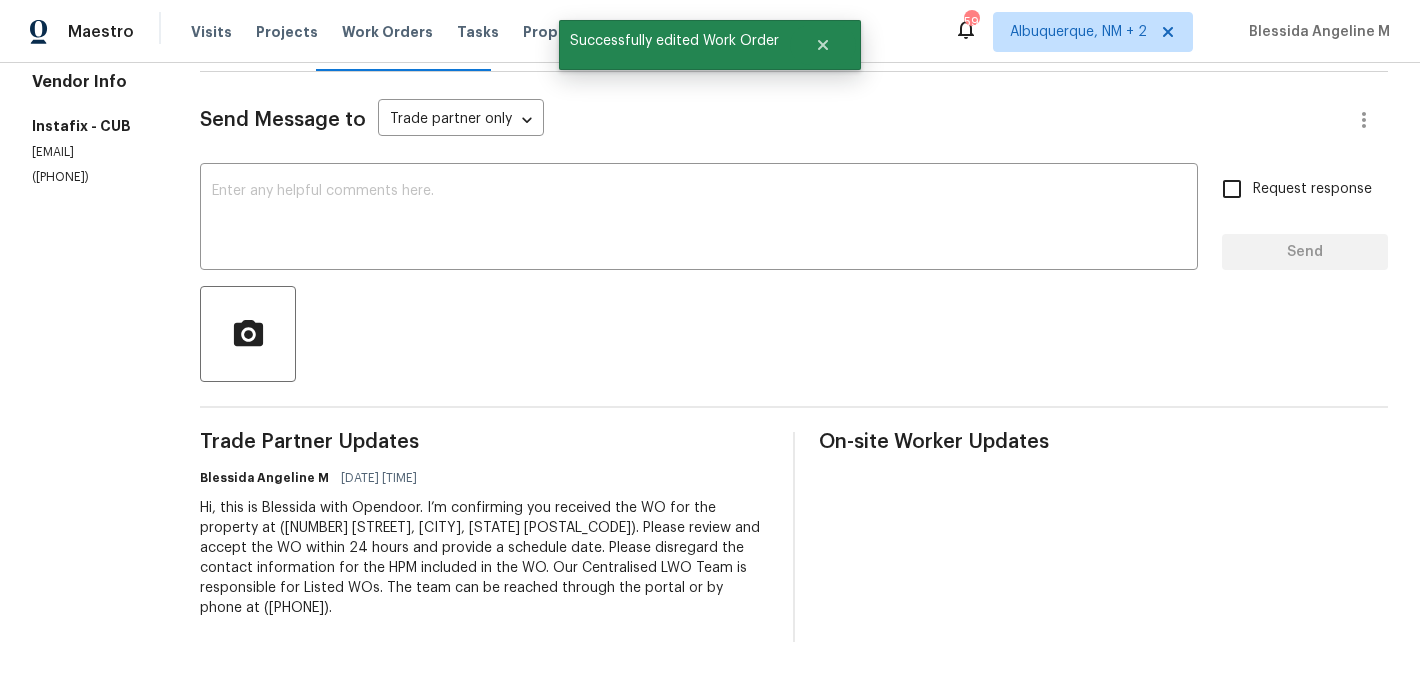 click on "Hi, this is Blessida with Opendoor. I’m confirming you received the WO for the property at (1003 Watson Dr, Elgin, SC 29045). Please review and accept the WO within 24 hours and provide a schedule date. Please disregard the contact information for the HPM included in the WO. Our Centralised LWO Team is responsible for Listed WOs. The team can be reached through the portal or by phone at (480) 478-0155." at bounding box center (484, 558) 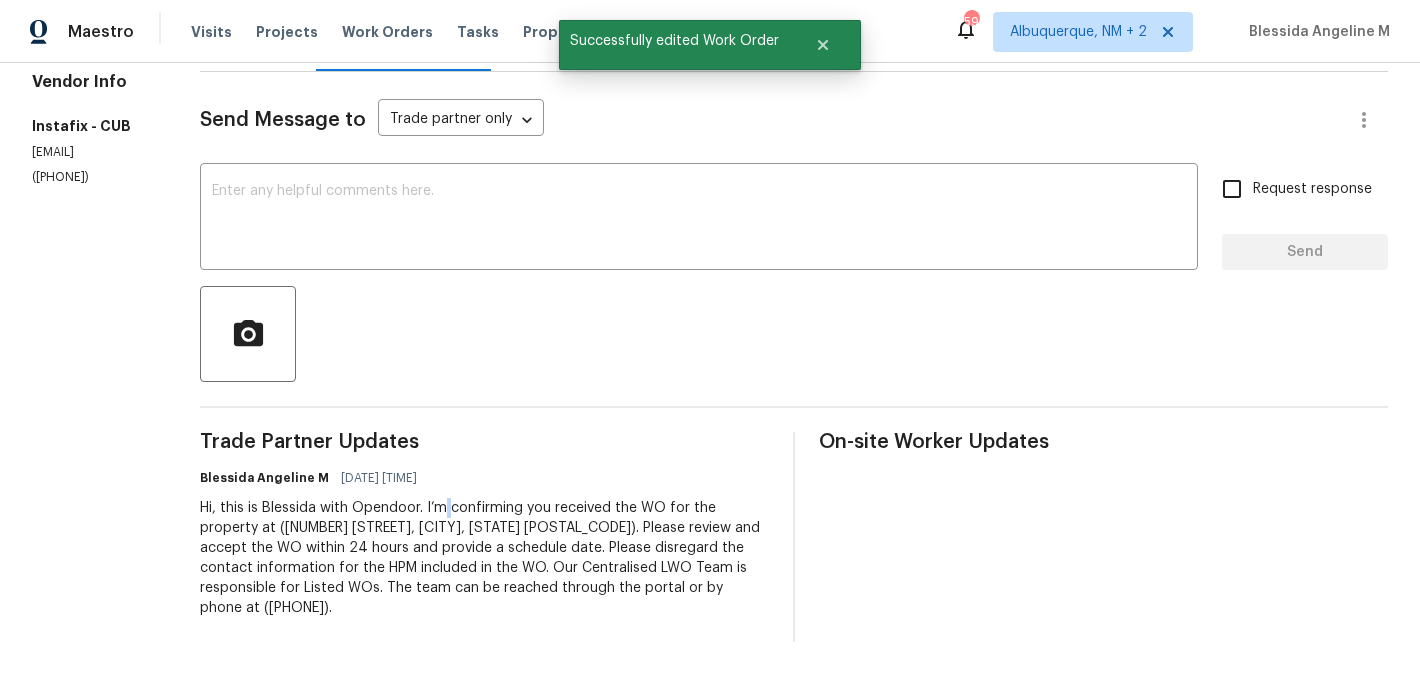 click on "Hi, this is Blessida with Opendoor. I’m confirming you received the WO for the property at (1003 Watson Dr, Elgin, SC 29045). Please review and accept the WO within 24 hours and provide a schedule date. Please disregard the contact information for the HPM included in the WO. Our Centralised LWO Team is responsible for Listed WOs. The team can be reached through the portal or by phone at (480) 478-0155." at bounding box center [484, 558] 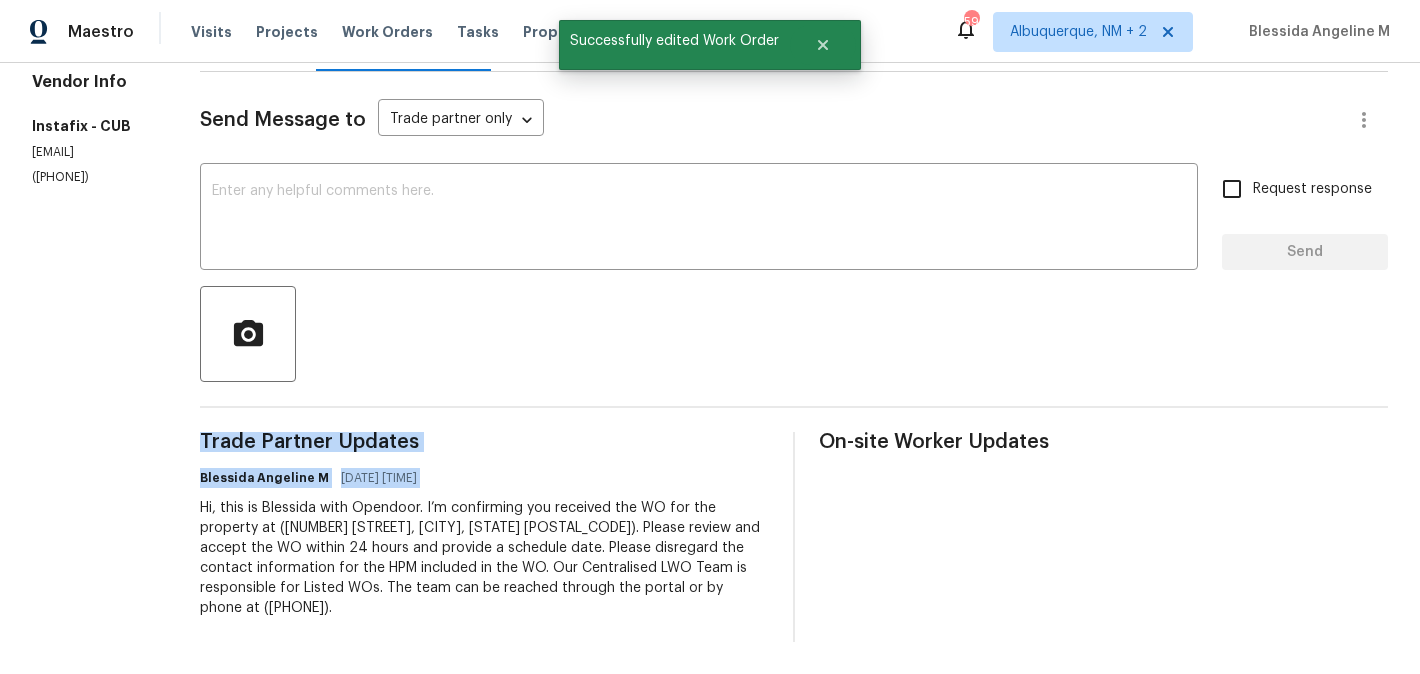 click on "Hi, this is Blessida with Opendoor. I’m confirming you received the WO for the property at (1003 Watson Dr, Elgin, SC 29045). Please review and accept the WO within 24 hours and provide a schedule date. Please disregard the contact information for the HPM included in the WO. Our Centralised LWO Team is responsible for Listed WOs. The team can be reached through the portal or by phone at (480) 478-0155." at bounding box center (484, 558) 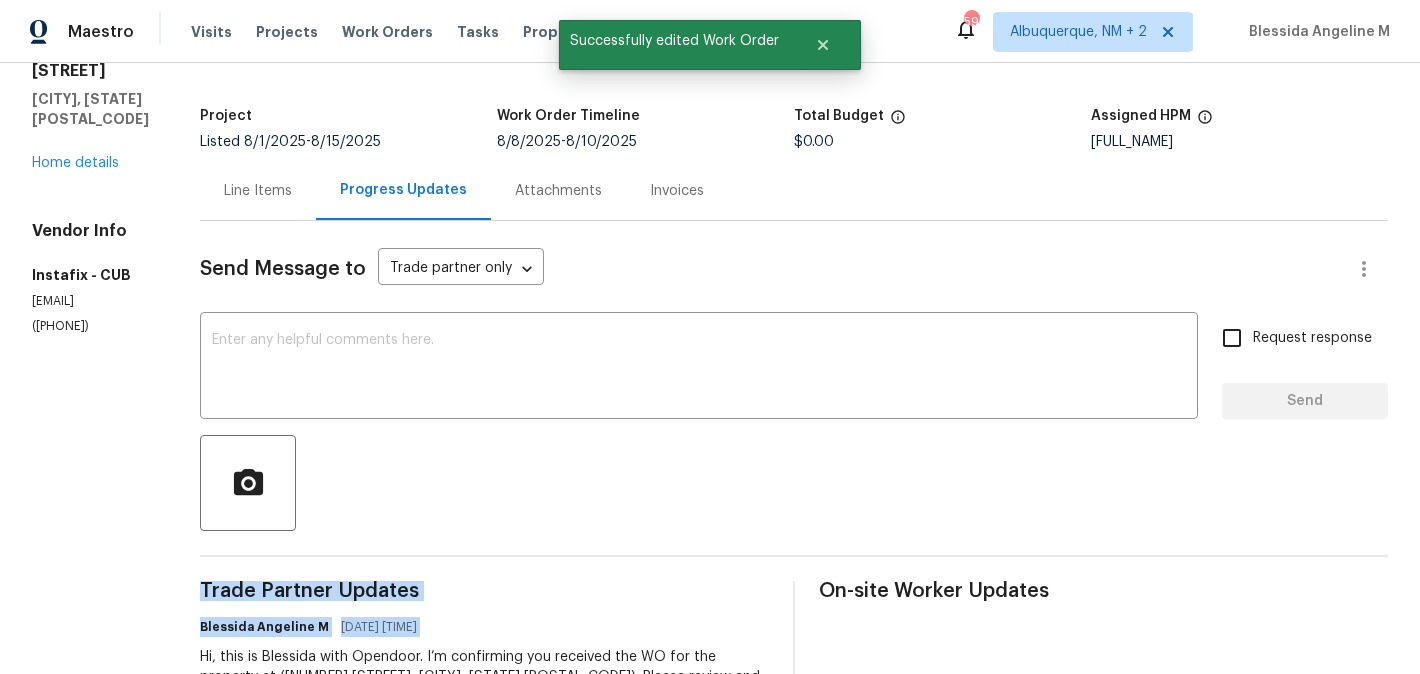 scroll, scrollTop: 0, scrollLeft: 0, axis: both 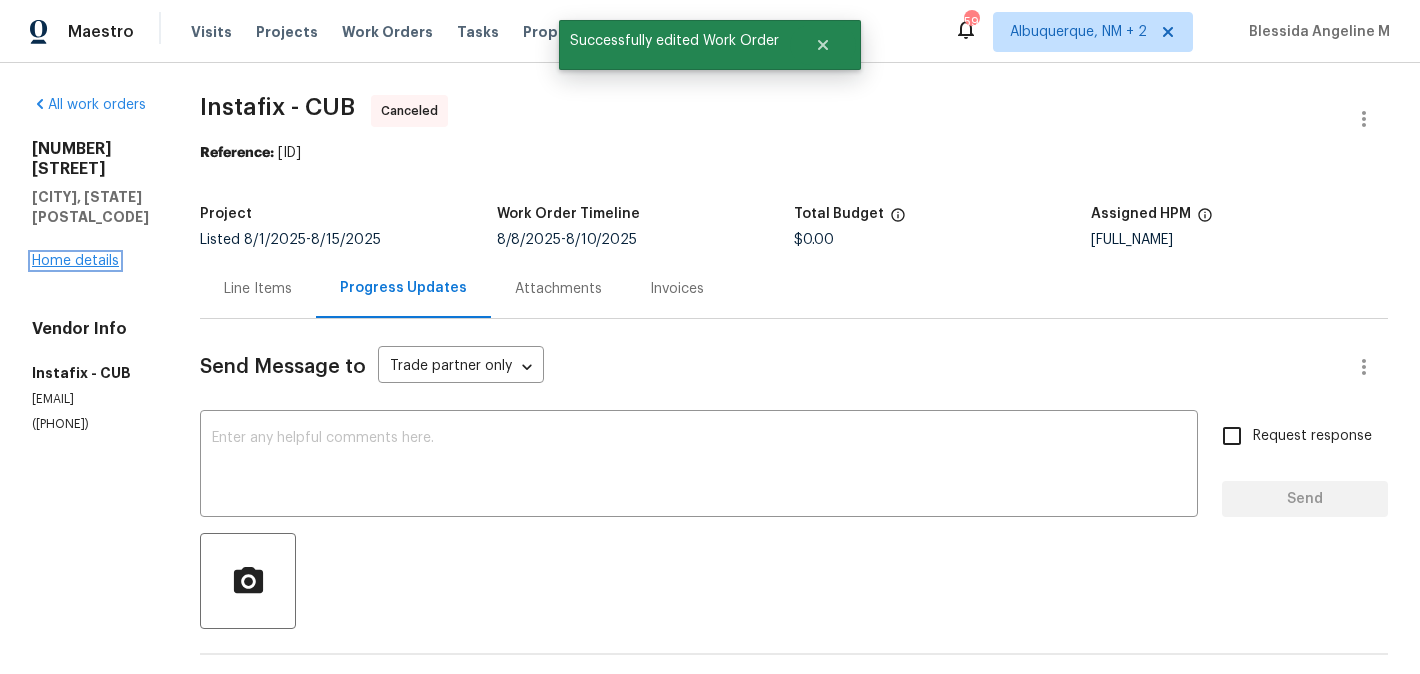 click on "Home details" at bounding box center [75, 261] 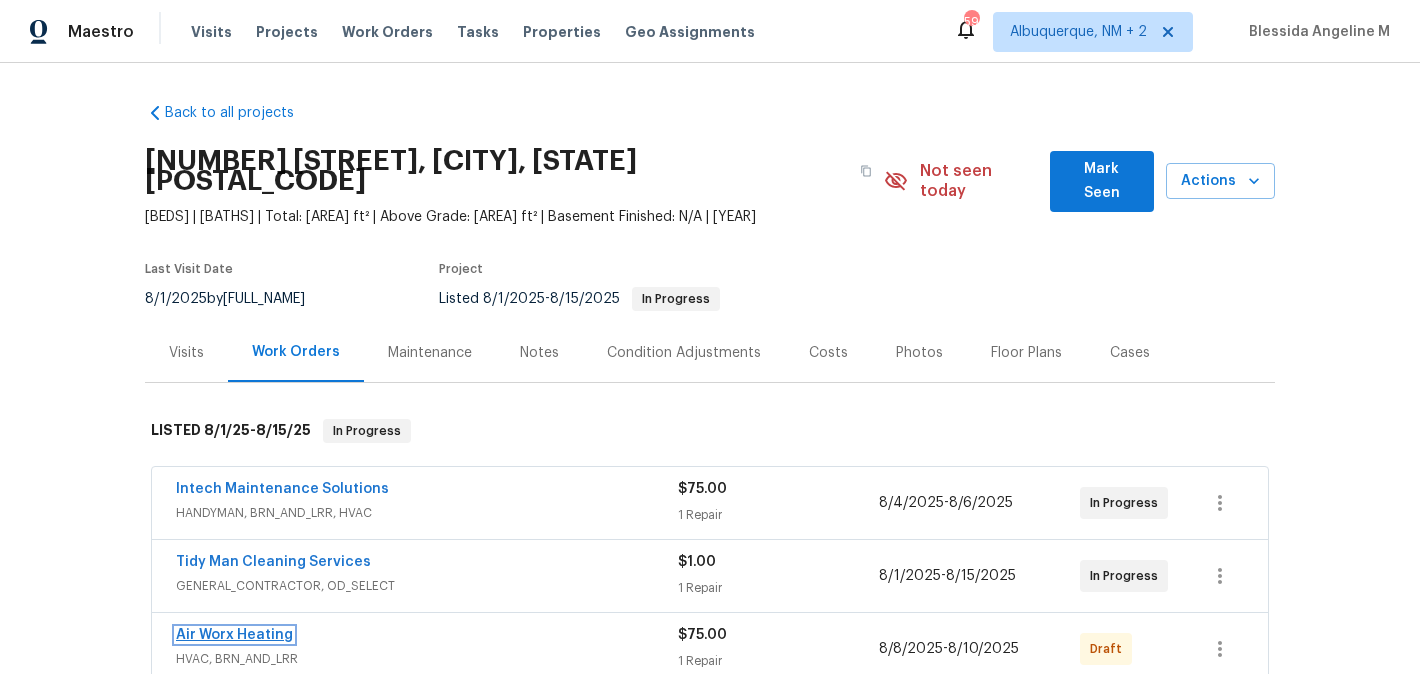click on "Air Worx Heating" at bounding box center [234, 635] 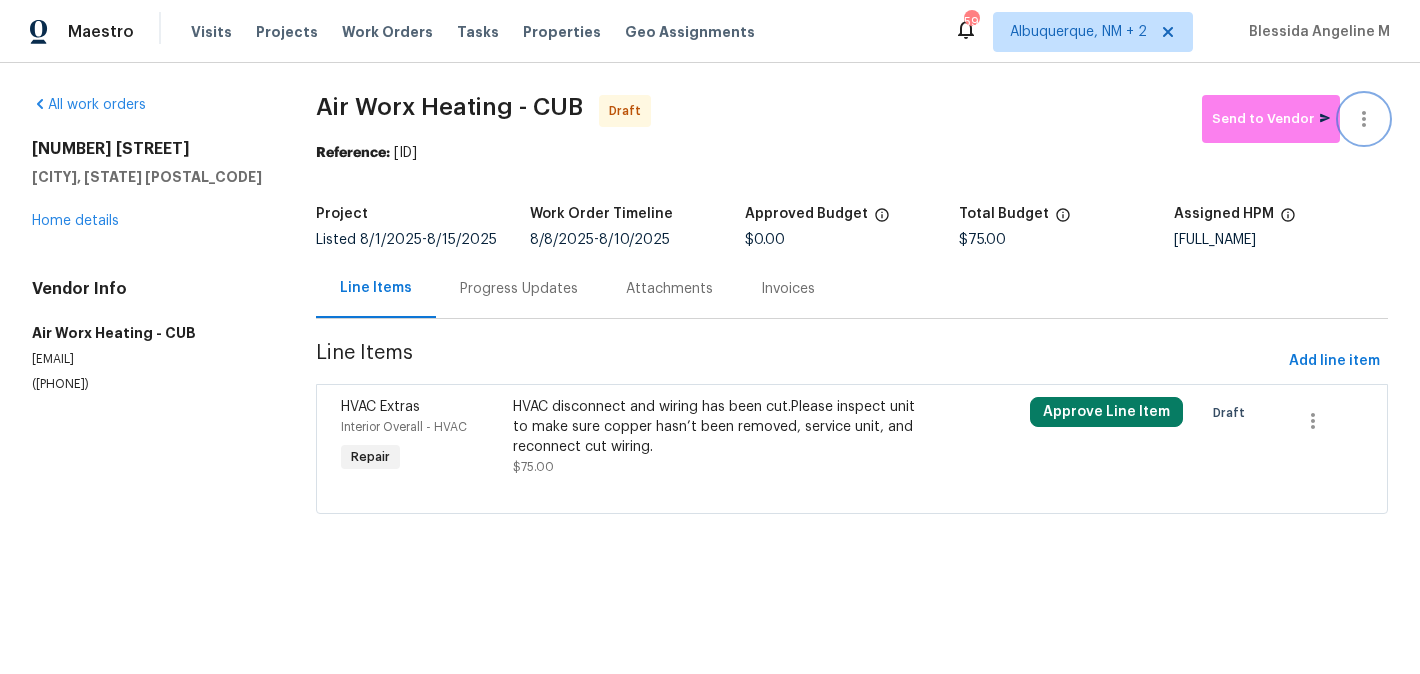 click at bounding box center [1364, 119] 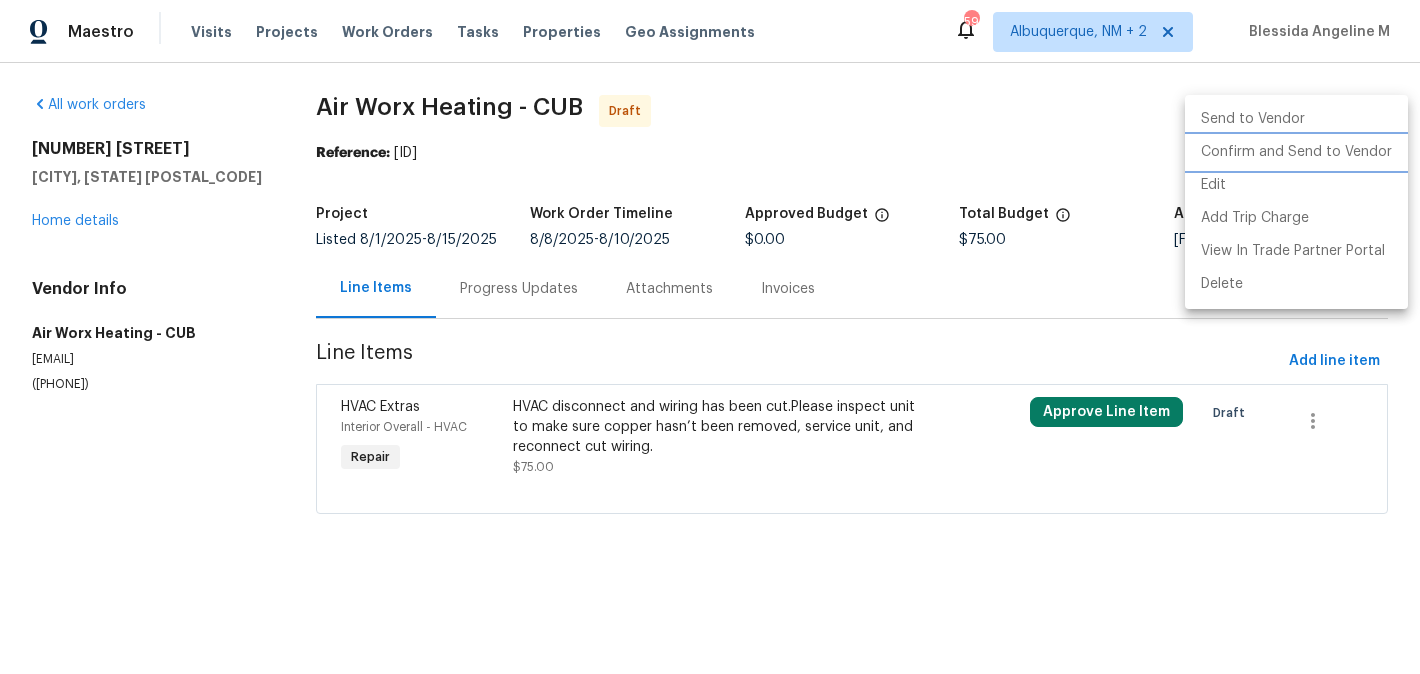 click on "Confirm and Send to Vendor" at bounding box center (1296, 152) 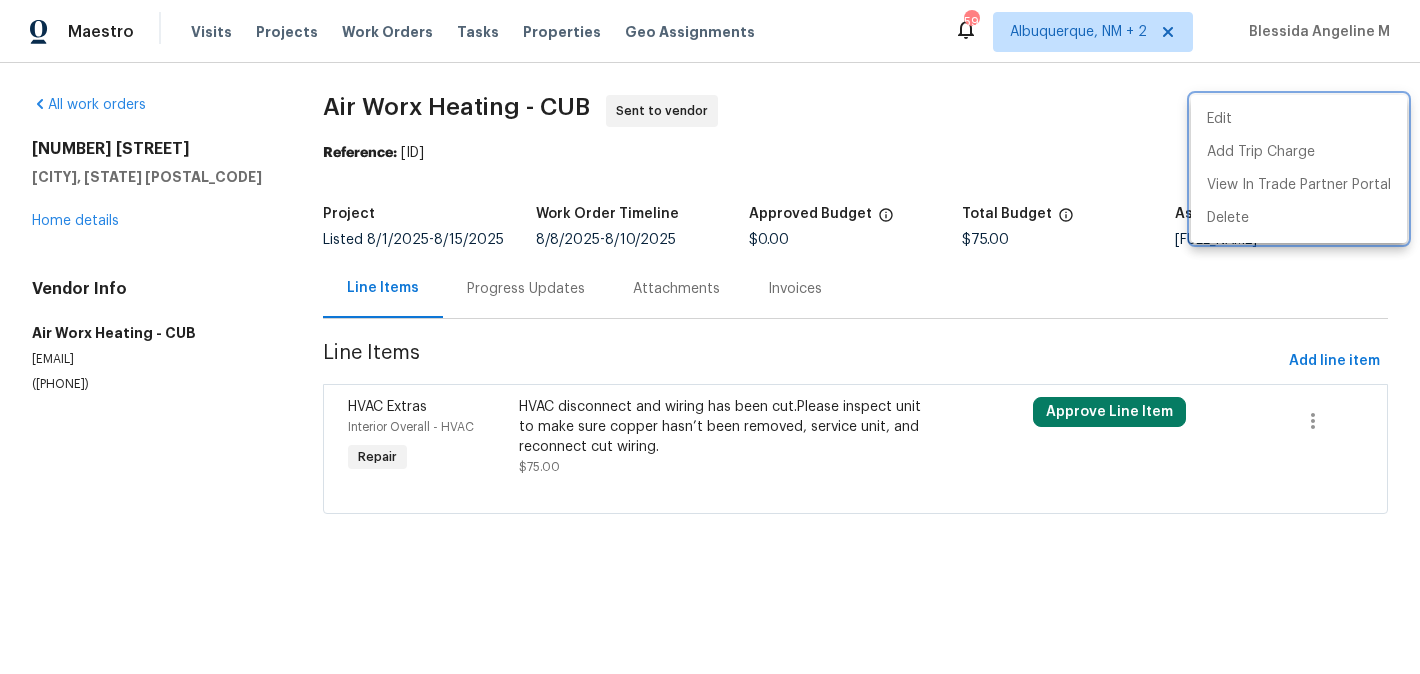 click at bounding box center [710, 337] 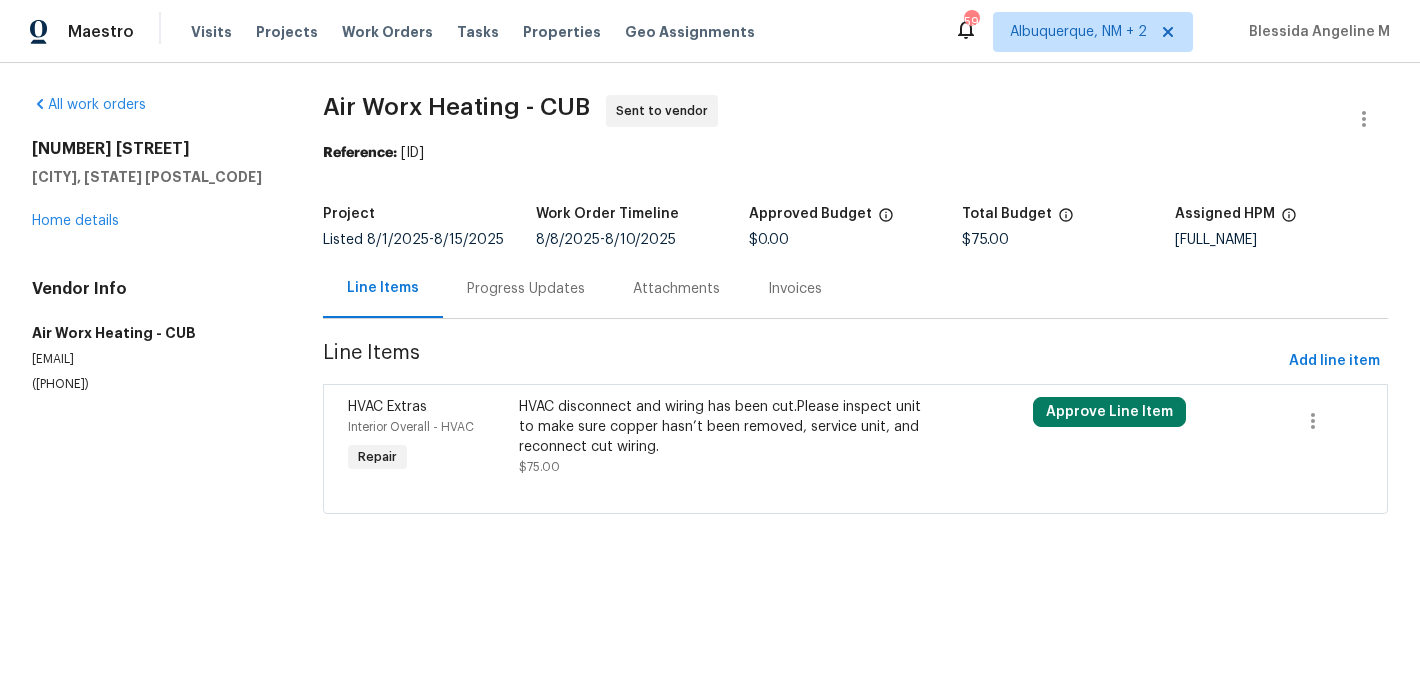 click on "Progress Updates" at bounding box center (526, 288) 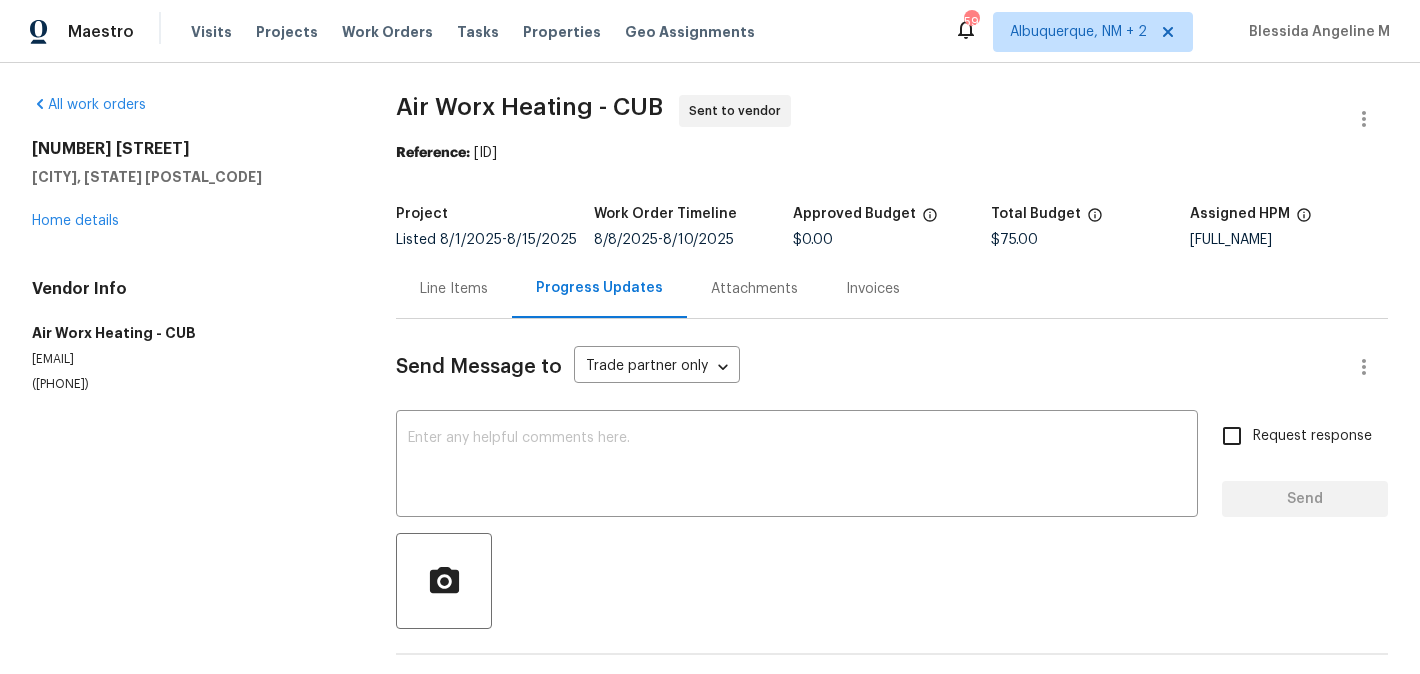 click at bounding box center (892, 581) 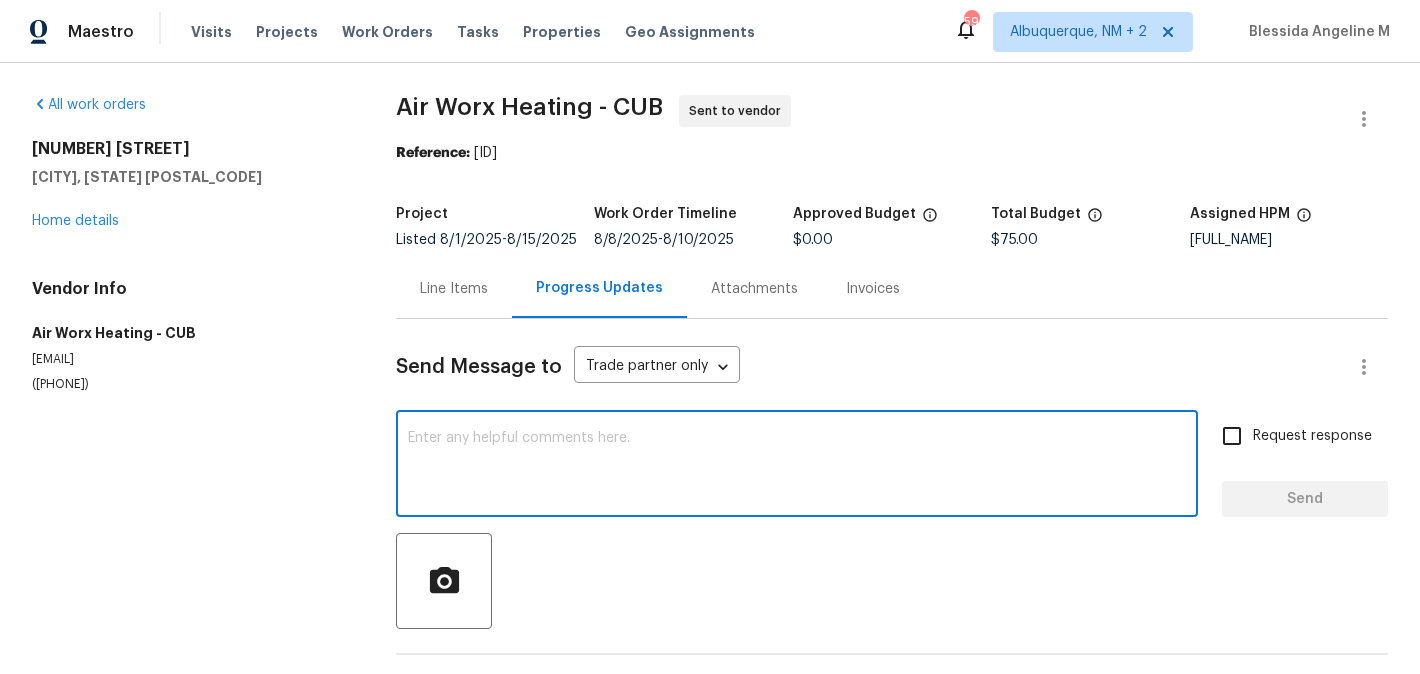 click at bounding box center [797, 466] 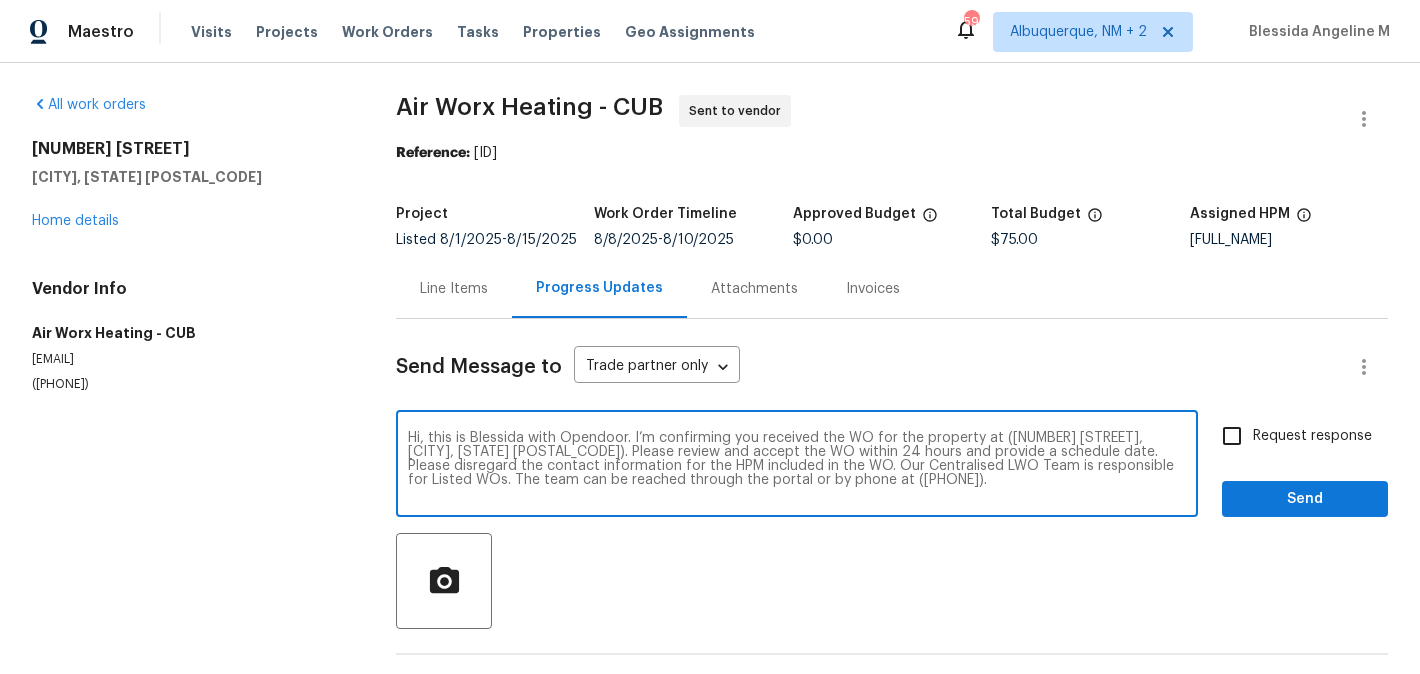 type on "Hi, this is Blessida with Opendoor. I’m confirming you received the WO for the property at (1003 Watson Dr, Elgin, SC 29045). Please review and accept the WO within 24 hours and provide a schedule date. Please disregard the contact information for the HPM included in the WO. Our Centralised LWO Team is responsible for Listed WOs. The team can be reached through the portal or by phone at (480) 478-0155." 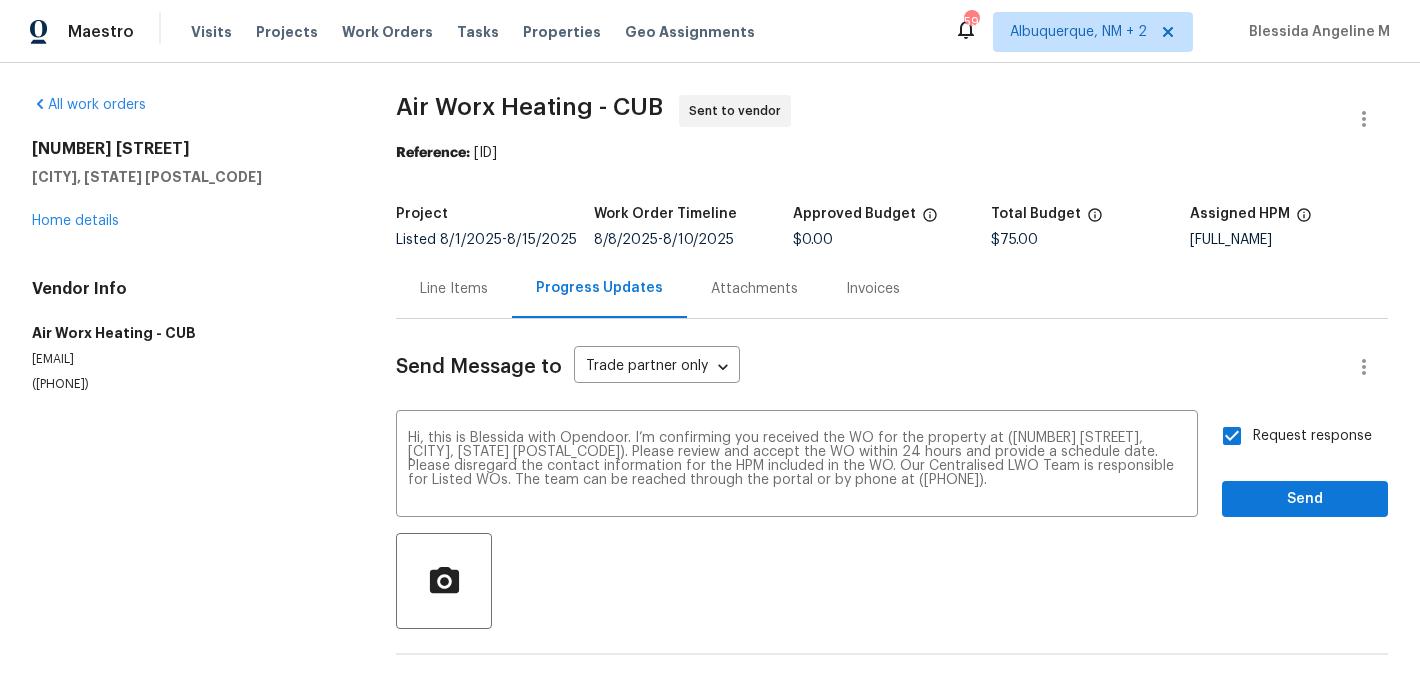 click on "Send Message to Trade partner only Trade partner only ​ Hi, this is Blessida with Opendoor. I’m confirming you received the WO for the property at (1003 Watson Dr, Elgin, SC 29045). Please review and accept the WO within 24 hours and provide a schedule date. Please disregard the contact information for the HPM included in the WO. Our Centralised LWO Team is responsible for Listed WOs. The team can be reached through the portal or by phone at (480) 478-0155.
x ​ Request response Send Trade Partner Updates On-site Worker Updates" at bounding box center (892, 515) 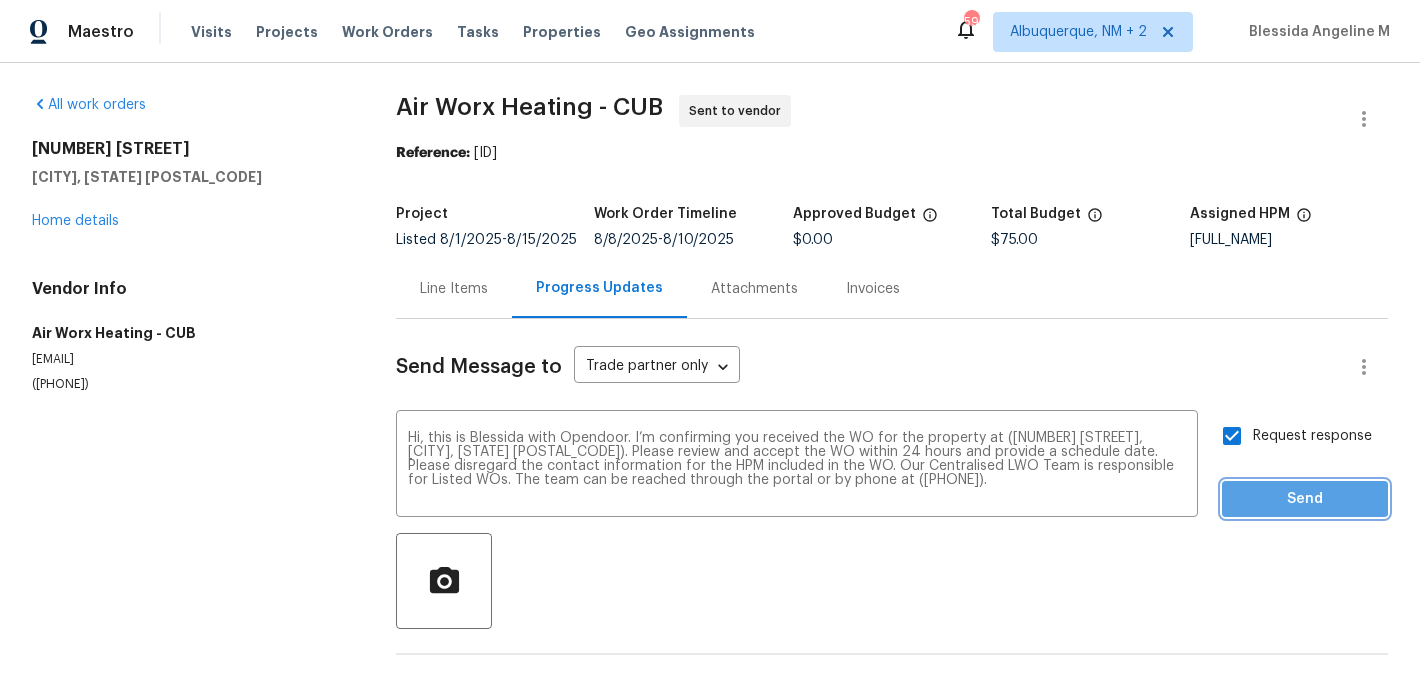 click on "Send" at bounding box center [1305, 499] 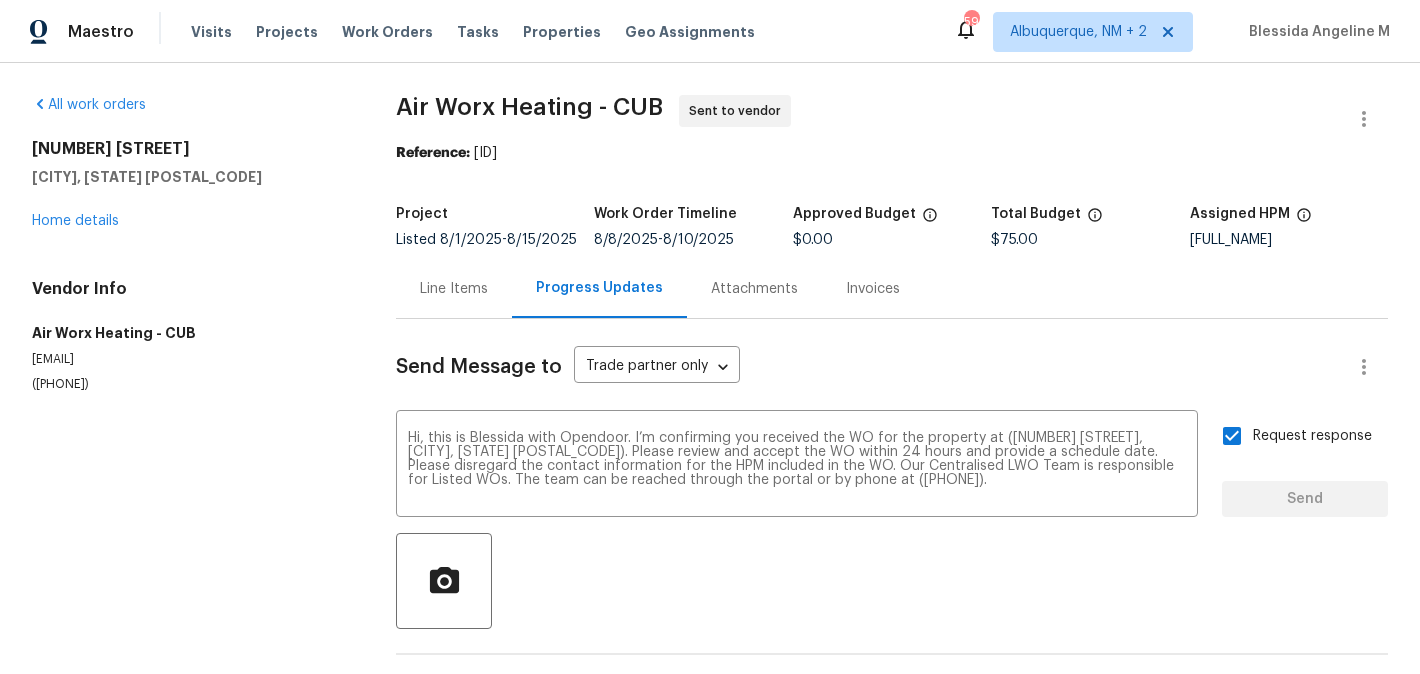 type 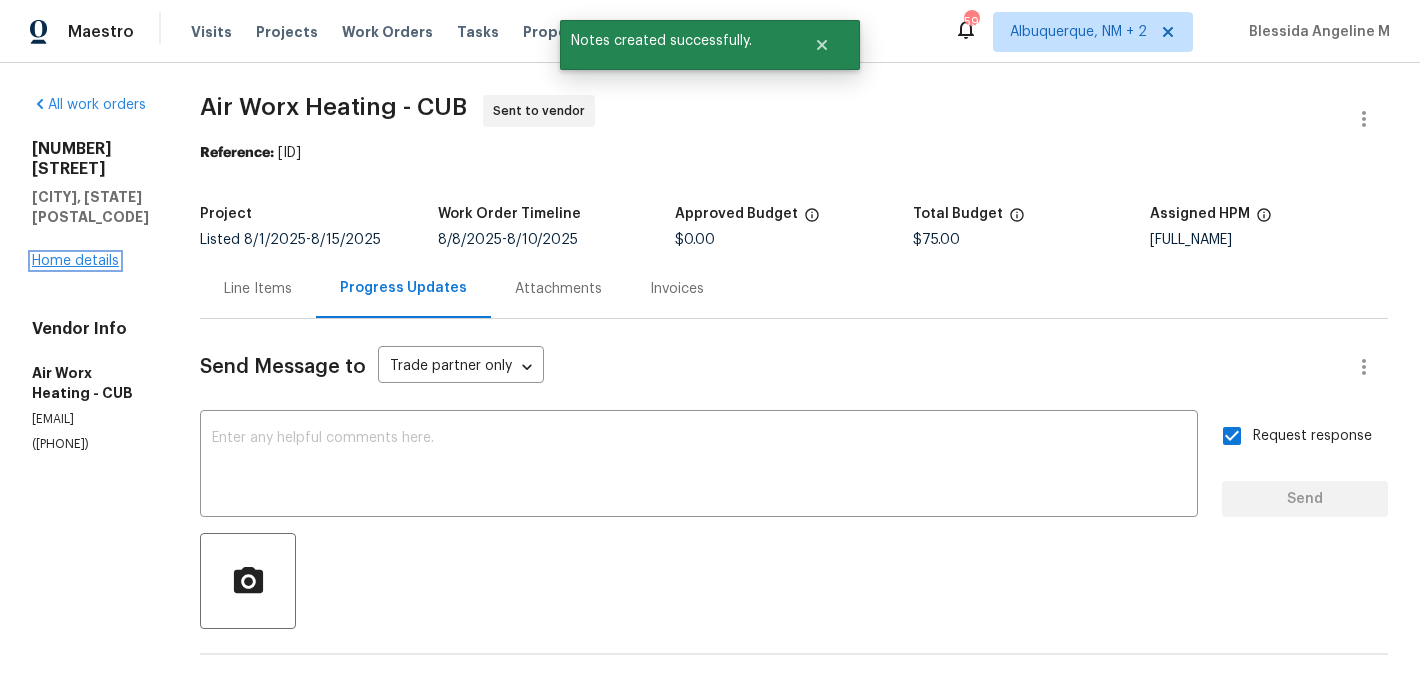 click on "Home details" at bounding box center (75, 261) 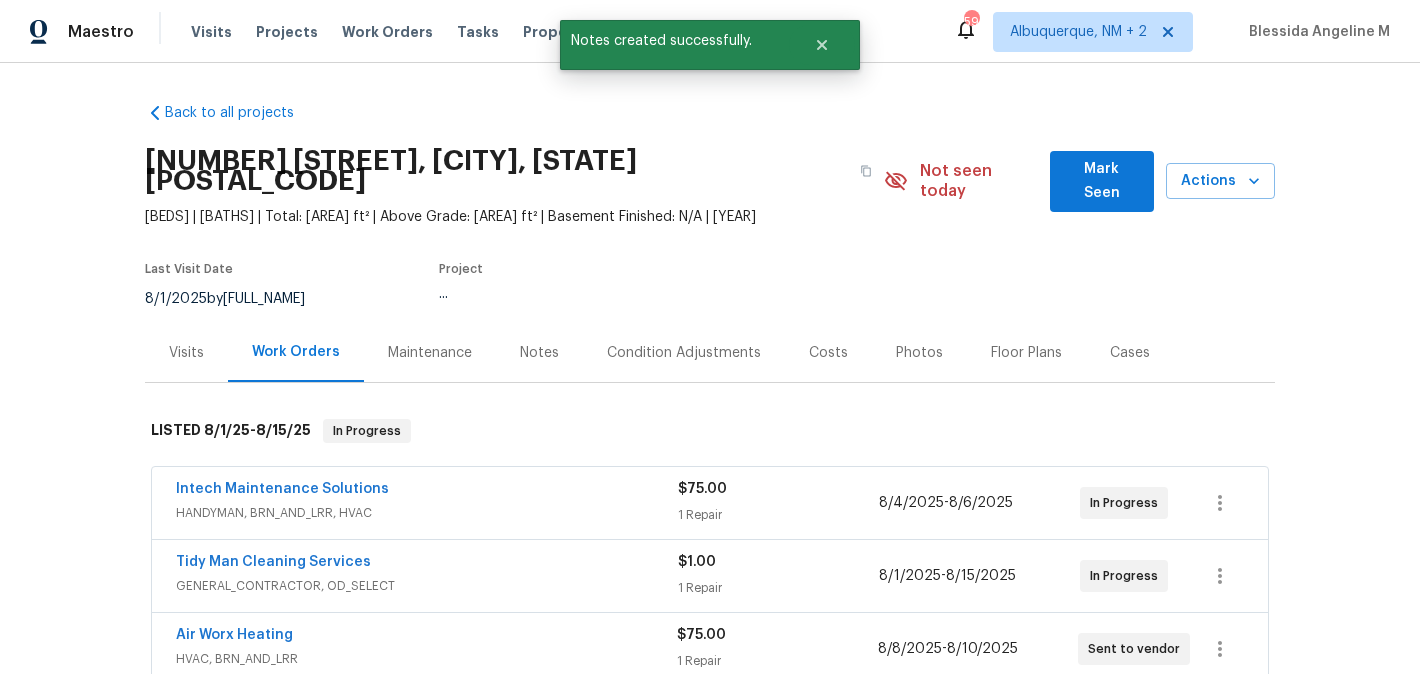 scroll, scrollTop: 56, scrollLeft: 0, axis: vertical 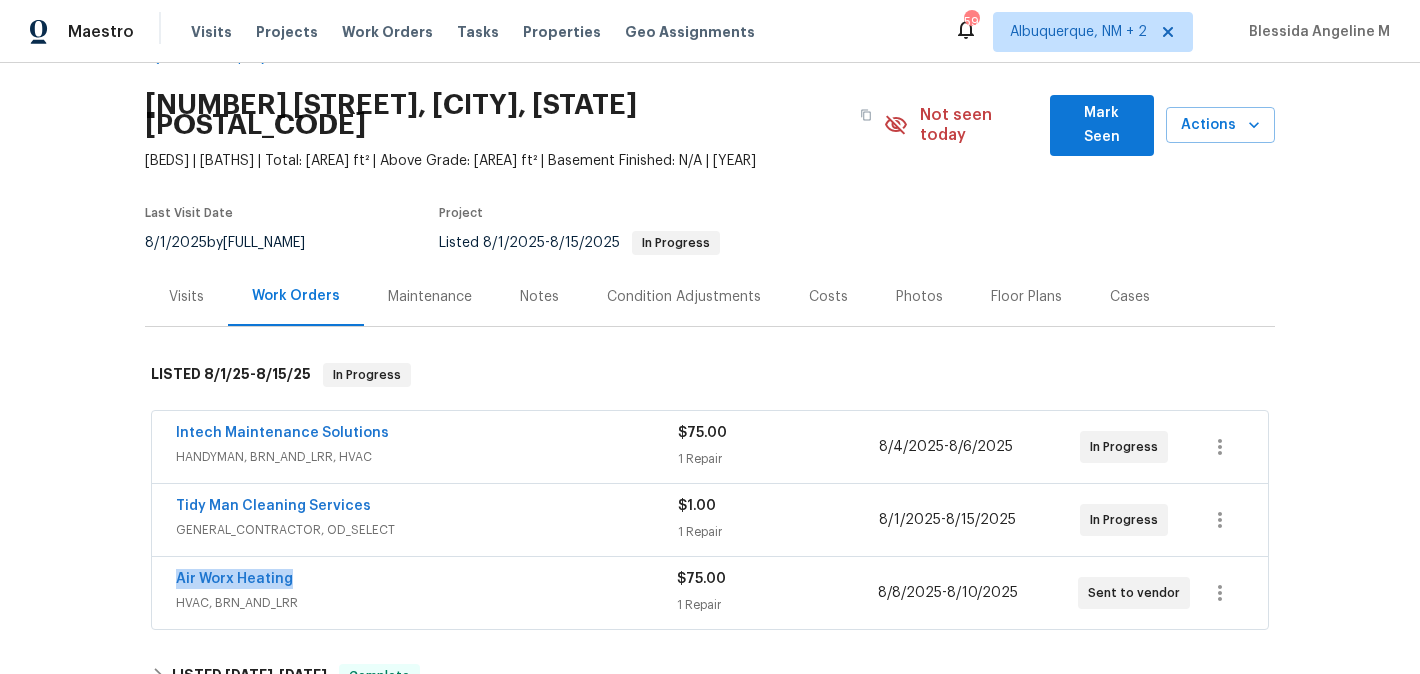 drag, startPoint x: 300, startPoint y: 563, endPoint x: 134, endPoint y: 563, distance: 166 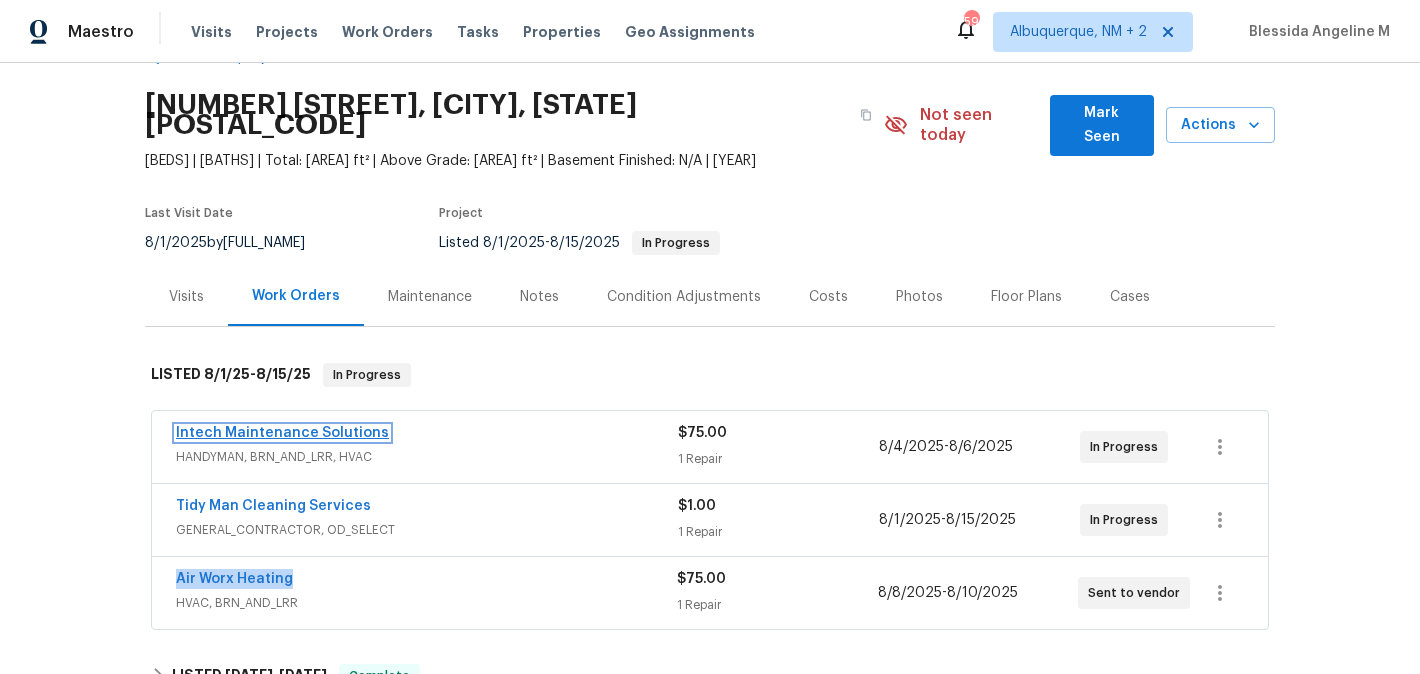 click on "Intech Maintenance Solutions" at bounding box center [282, 433] 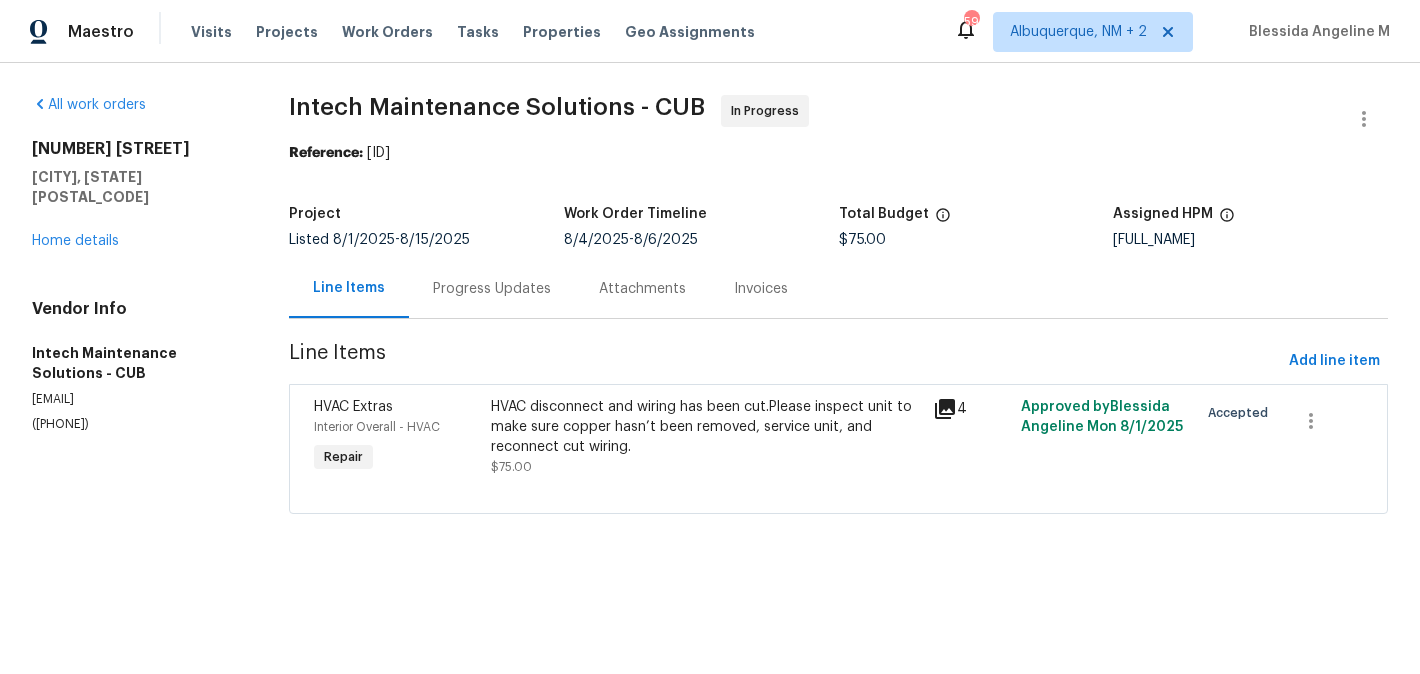 click on "(803) 399-8035" at bounding box center [136, 424] 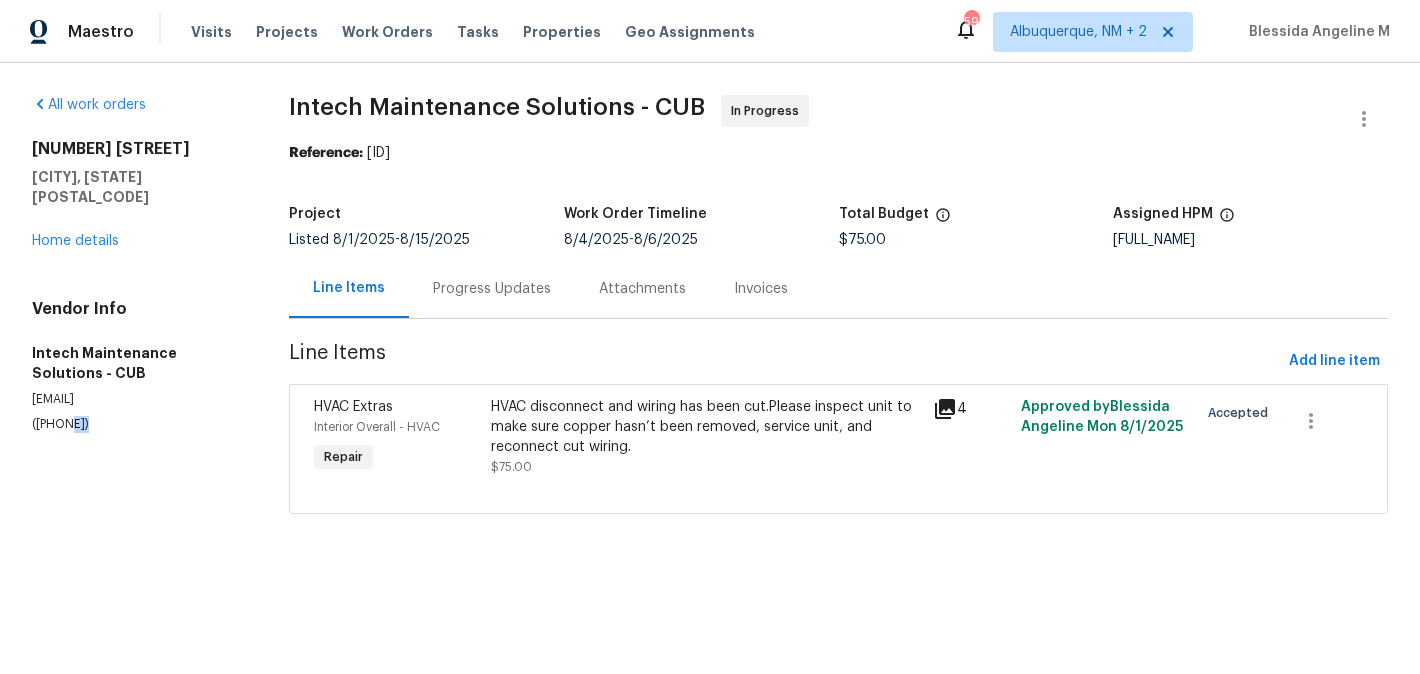 click on "(803) 399-8035" at bounding box center (136, 424) 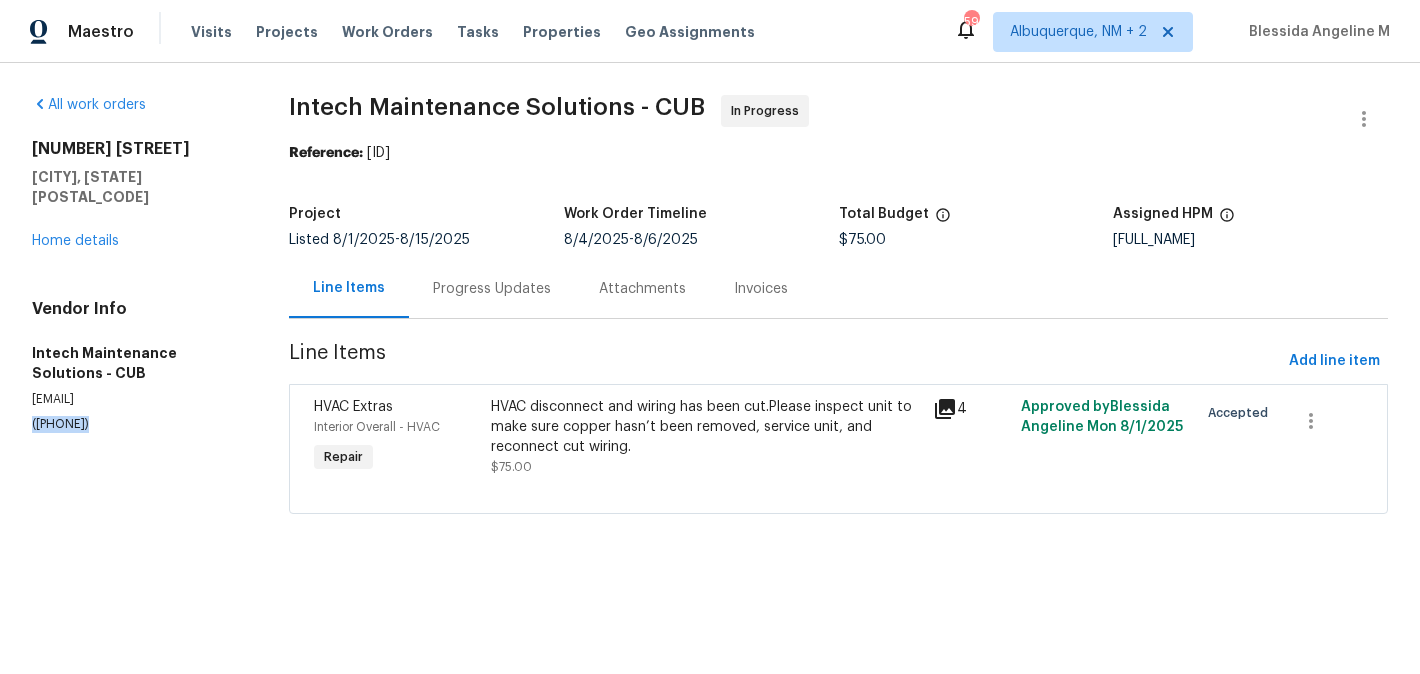 click on "(803) 399-8035" at bounding box center [136, 424] 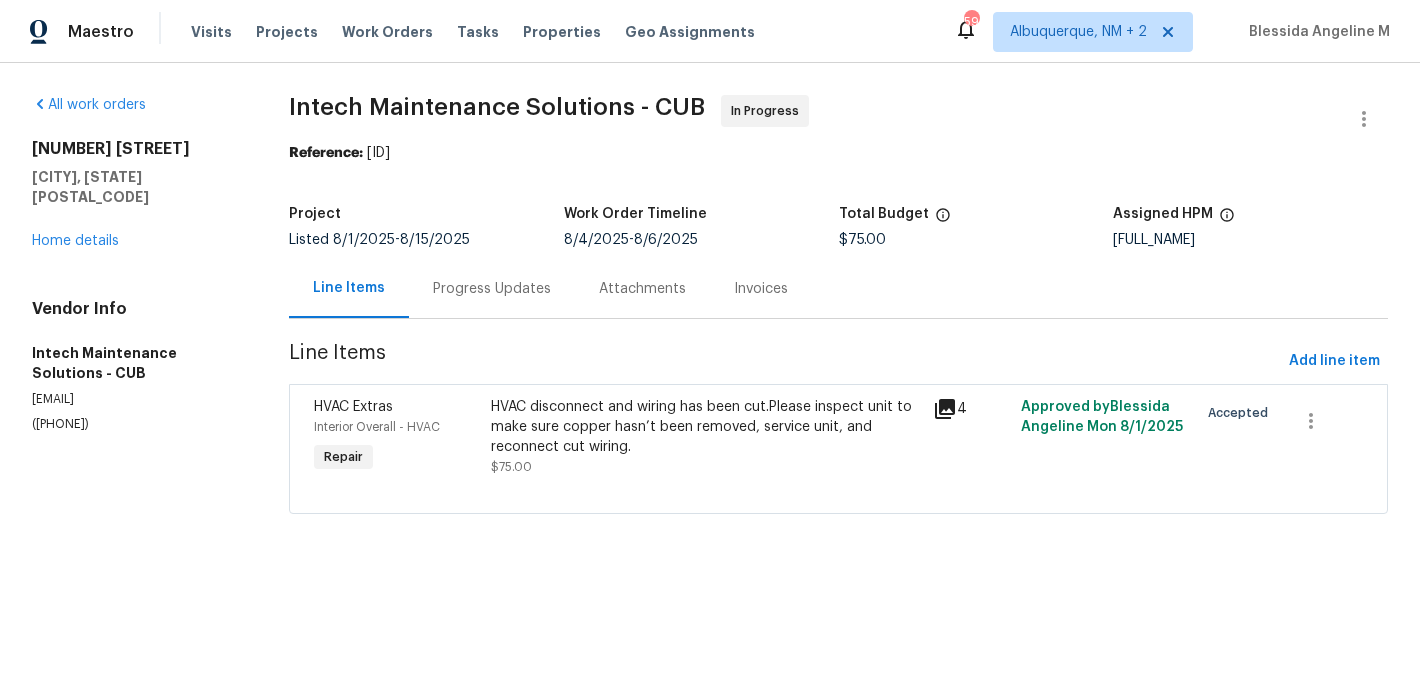 click on "Progress Updates" at bounding box center [492, 289] 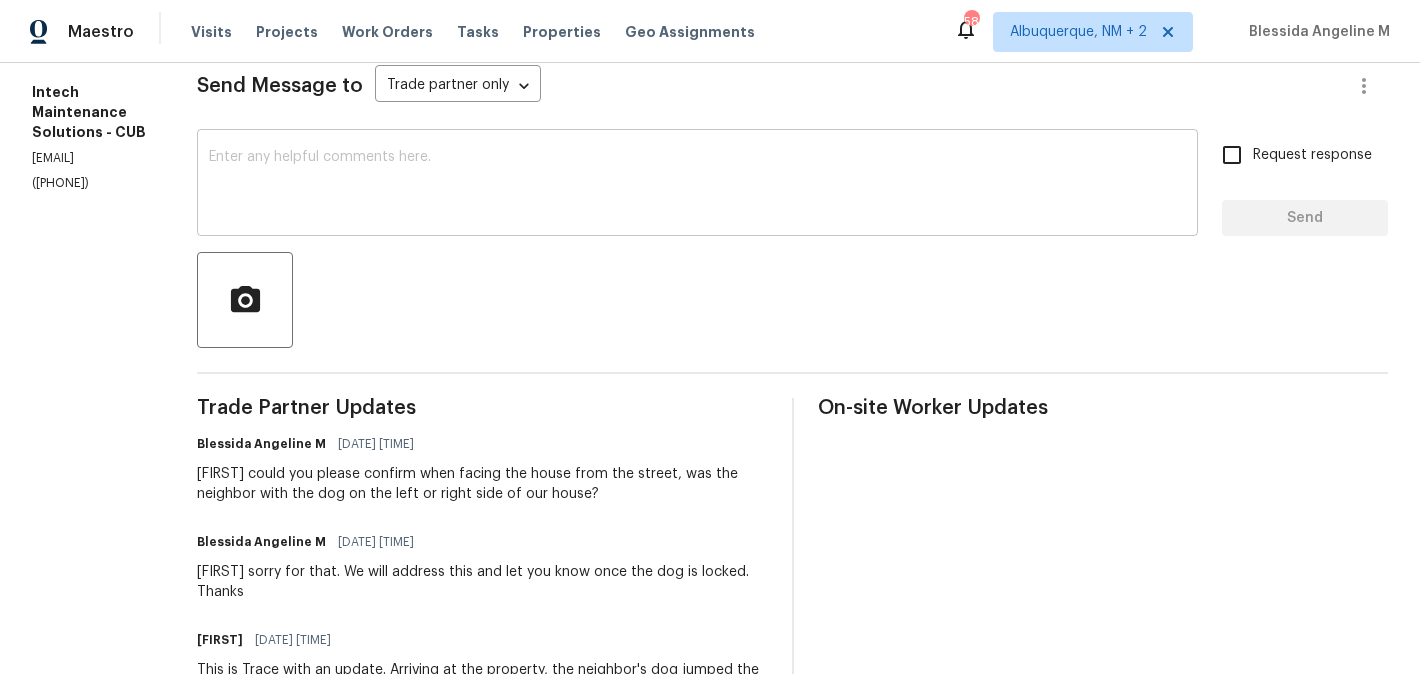 scroll, scrollTop: 305, scrollLeft: 0, axis: vertical 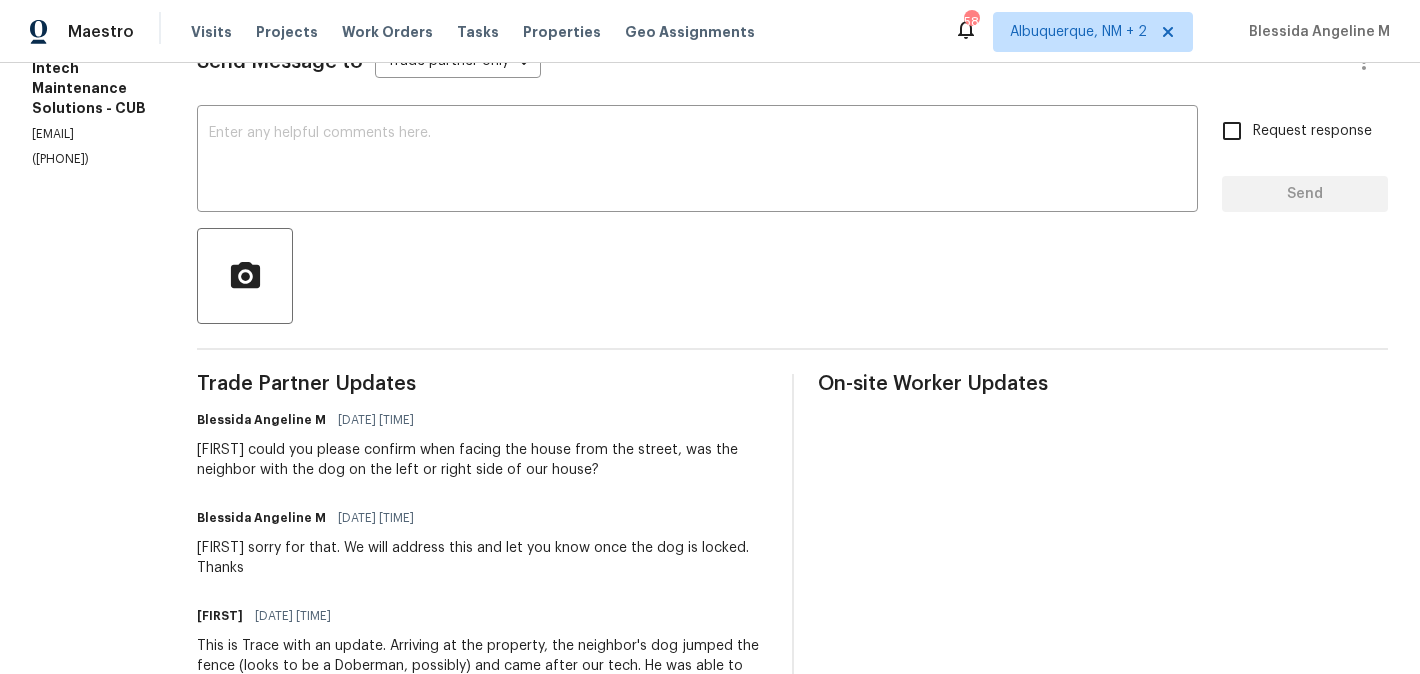 click on "Ellen could you please confirm when facing the house from the street, was the neighbor with the dog on the left or right side of our house?" at bounding box center (482, 460) 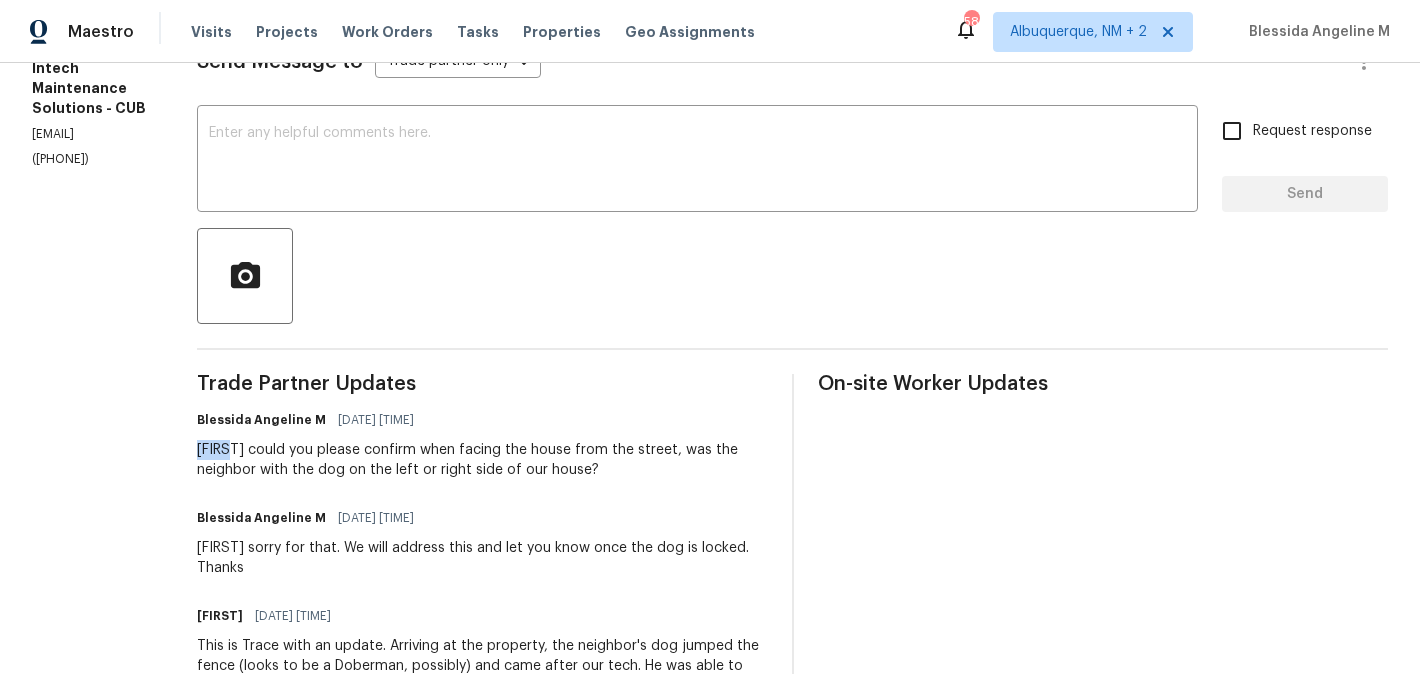 click on "Ellen could you please confirm when facing the house from the street, was the neighbor with the dog on the left or right side of our house?" at bounding box center [482, 460] 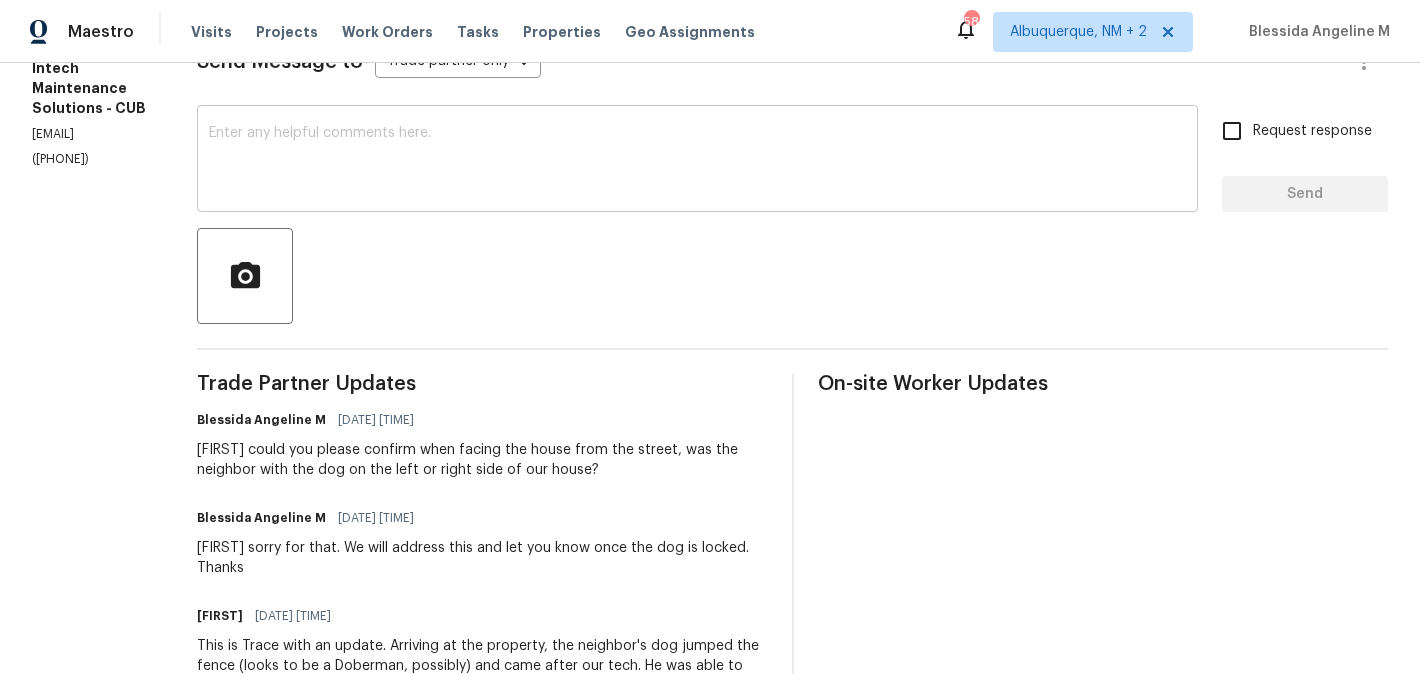 click on "x ​" at bounding box center [697, 161] 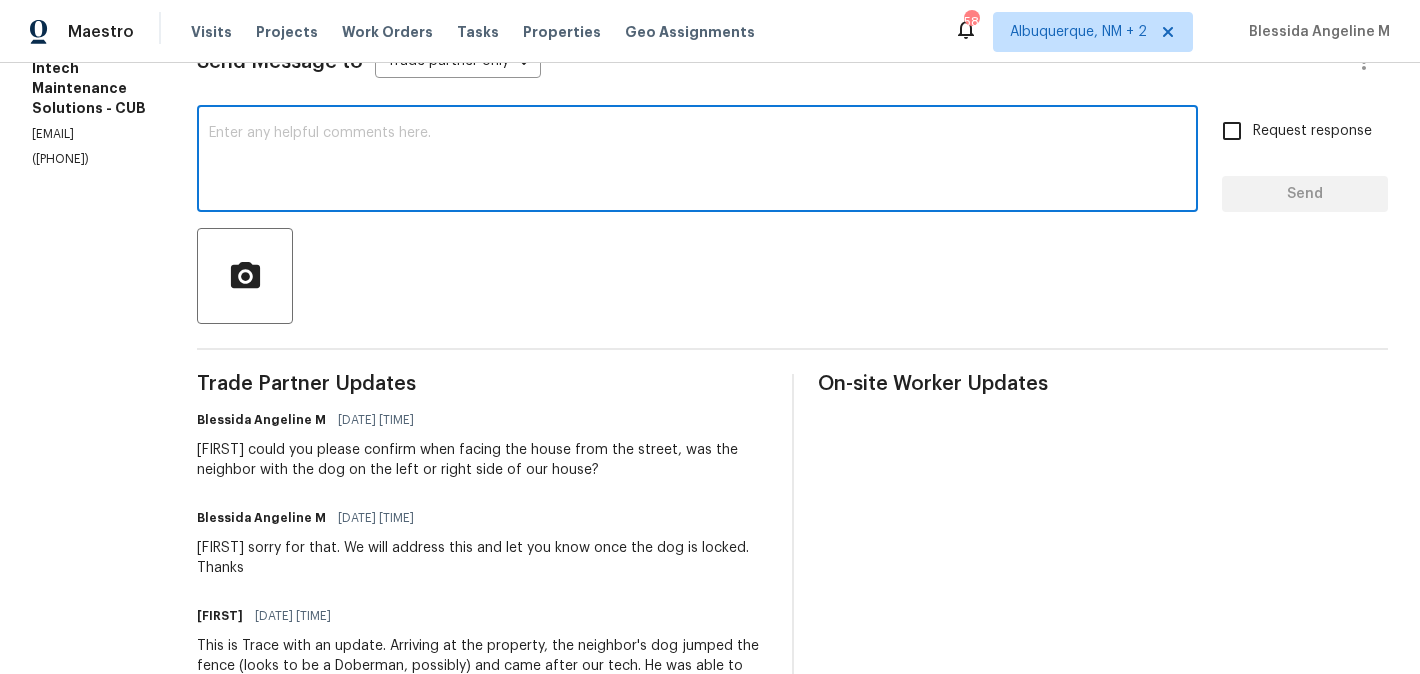 paste on "Ellen" 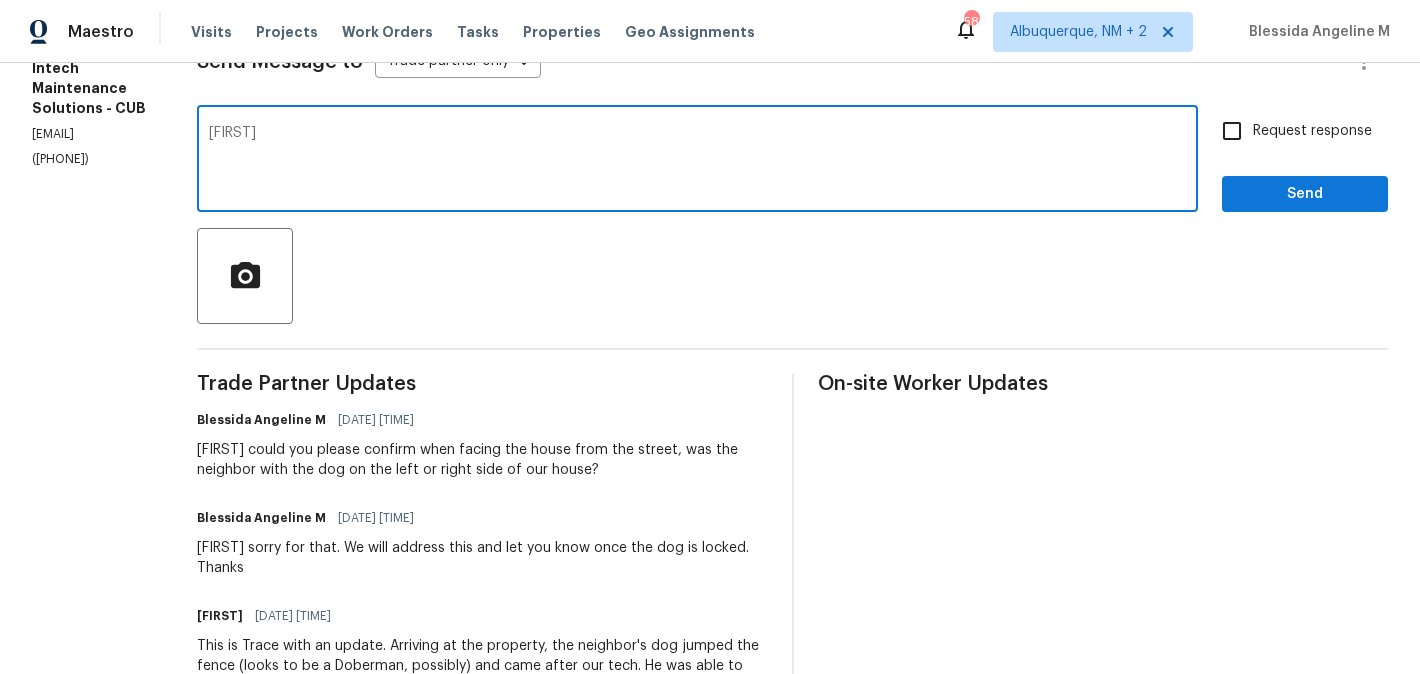 type on "E" 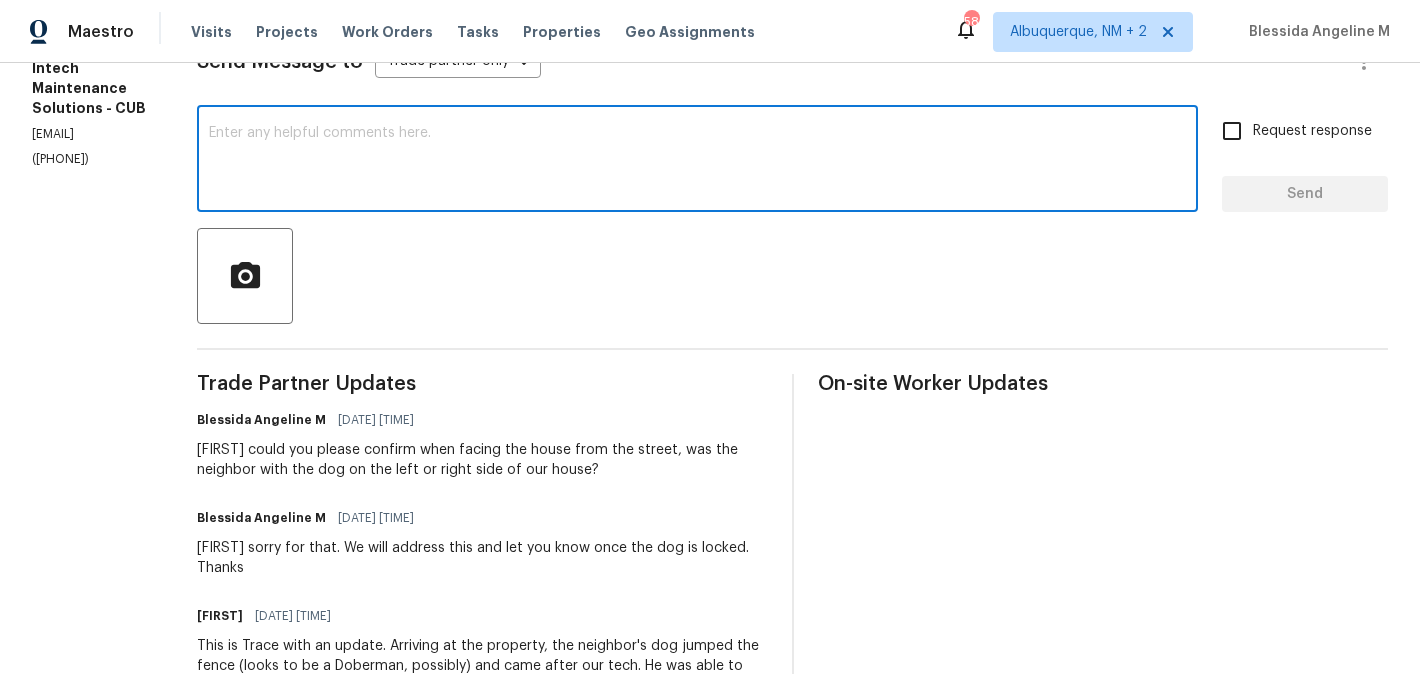 click on "Ellen could you please confirm when facing the house from the street, was the neighbor with the dog on the left or right side of our house?" at bounding box center (482, 460) 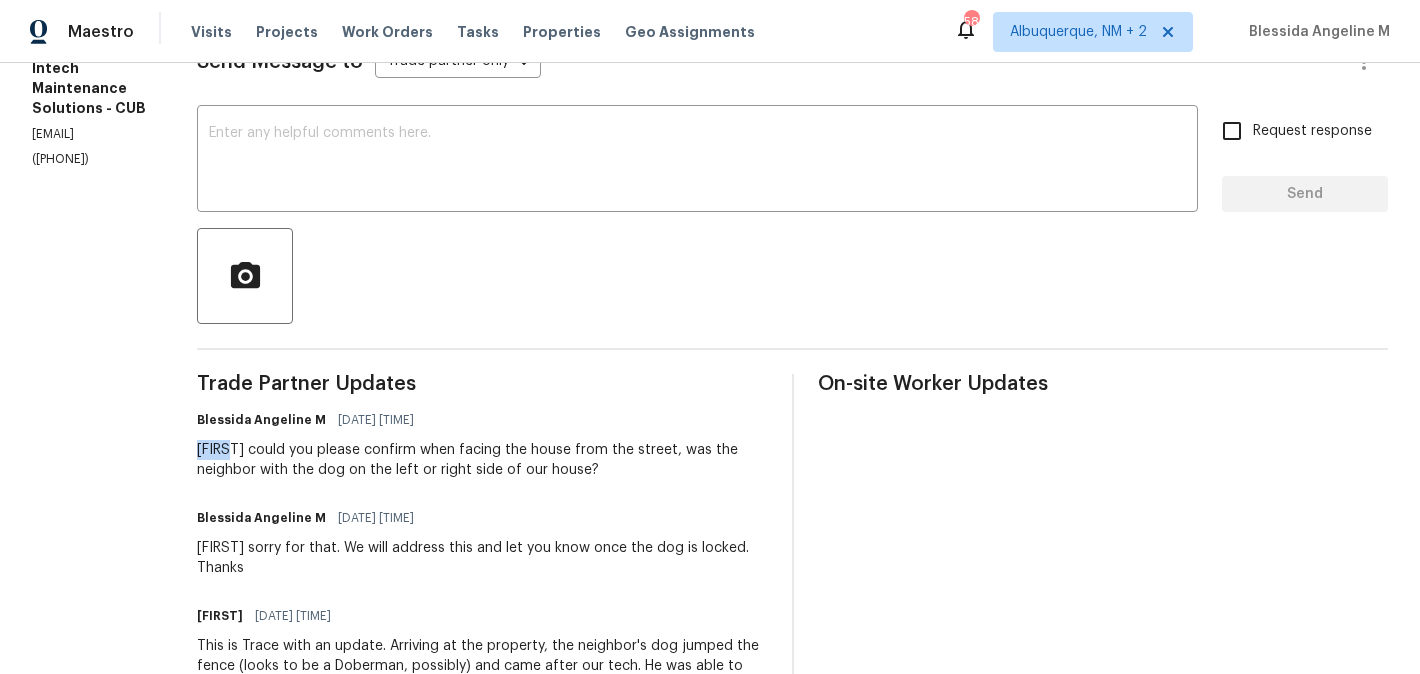 click on "Ellen could you please confirm when facing the house from the street, was the neighbor with the dog on the left or right side of our house?" at bounding box center [482, 460] 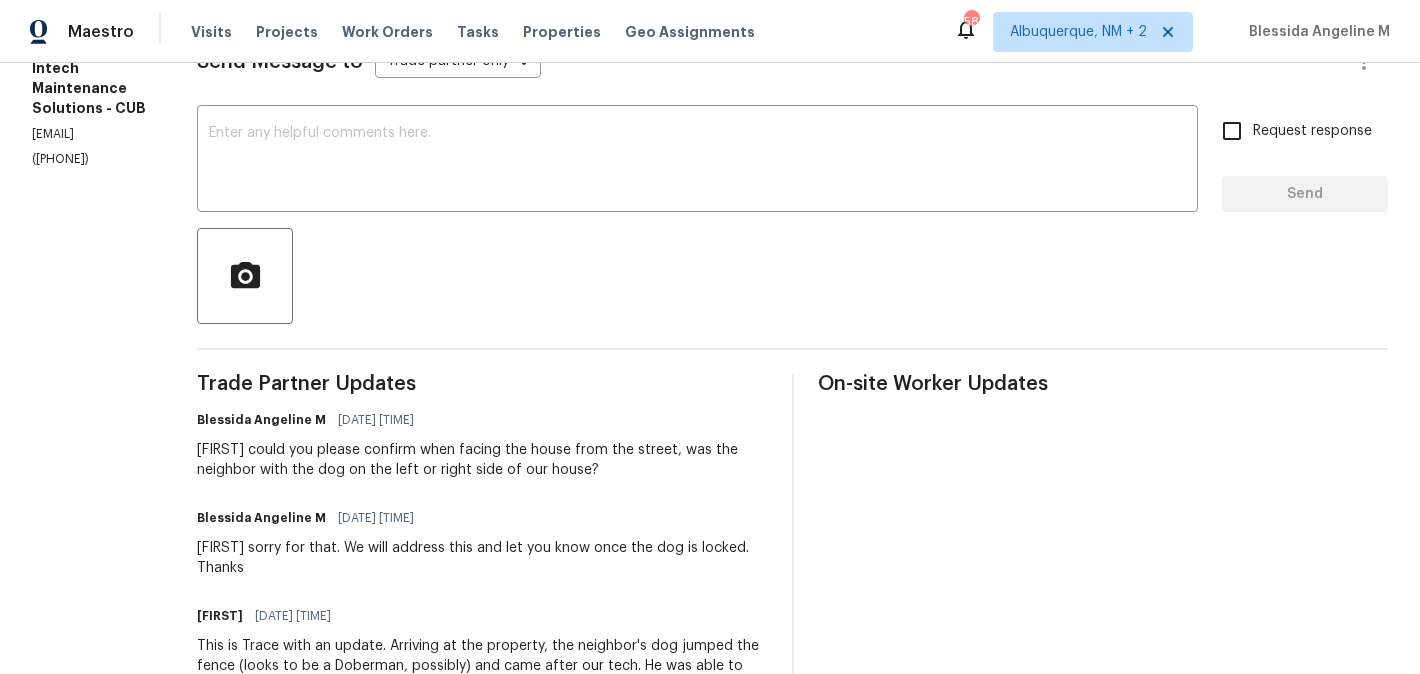 click on "Send Message to Trade partner only Trade partner only ​ x ​ Request response Send Trade Partner Updates Blessida Angeline M 08/07/2025 11:51 AM Ellen could you please confirm when facing the house from the street, was the neighbor with the dog on the left or right side of our house? Blessida Angeline M 08/07/2025 10:34 AM Ellen sorry for that. We will address this and let you know once the dog is locked. Thanks Ellen 08/06/2025 3:48 PM This is Trace with an update.
Arriving at the property, the neighbor's dog jumped the fence (looks to be a Doberman, possibly) and came after our tech. He was able to see that the disconnect whips had been cut, but he wasn't going to stick around with the dog loose.  To fully inspect the system, the neighbor's dog will need to be contained and/ or animal control will need to be involved. We will not return to the property until we know the dog will be locked up on the day we arrive.   Thanks Blessida Angeline M 08/05/2025 6:05 PM Ellen thanks for the update. Keep us posted." at bounding box center (792, 740) 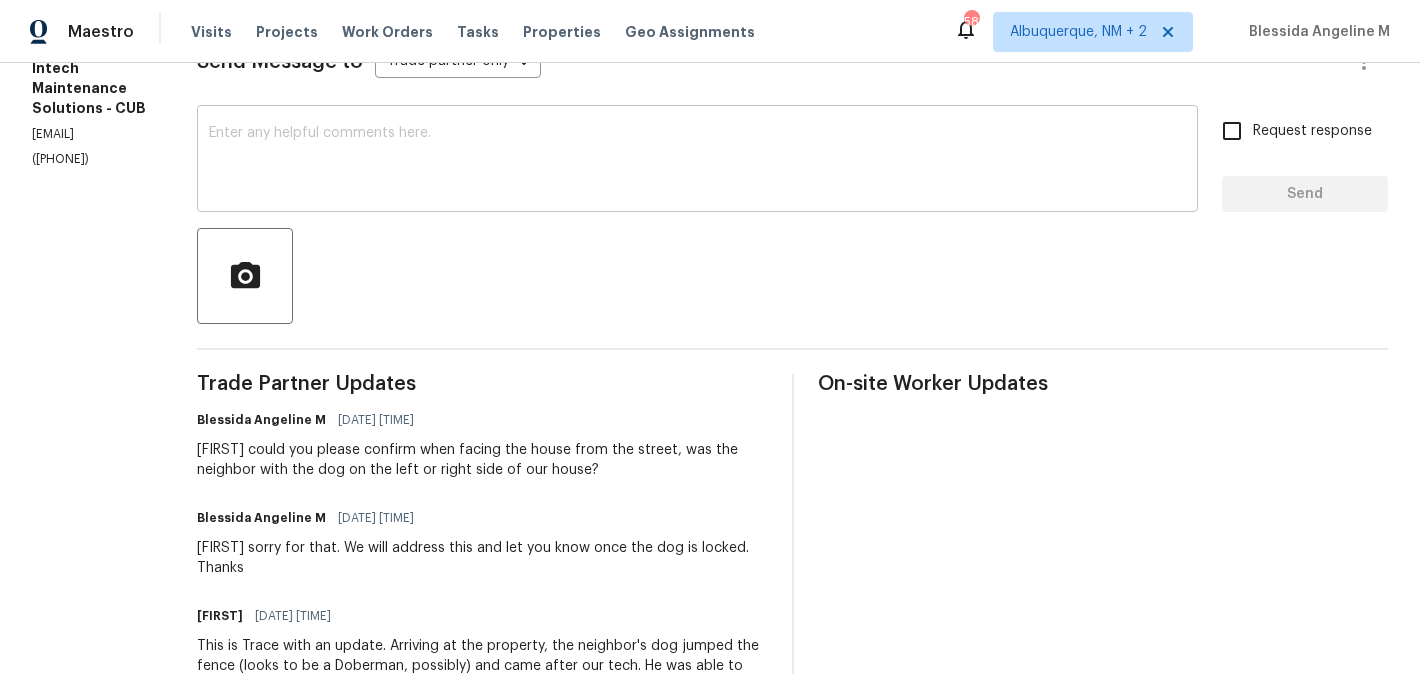 click at bounding box center [697, 161] 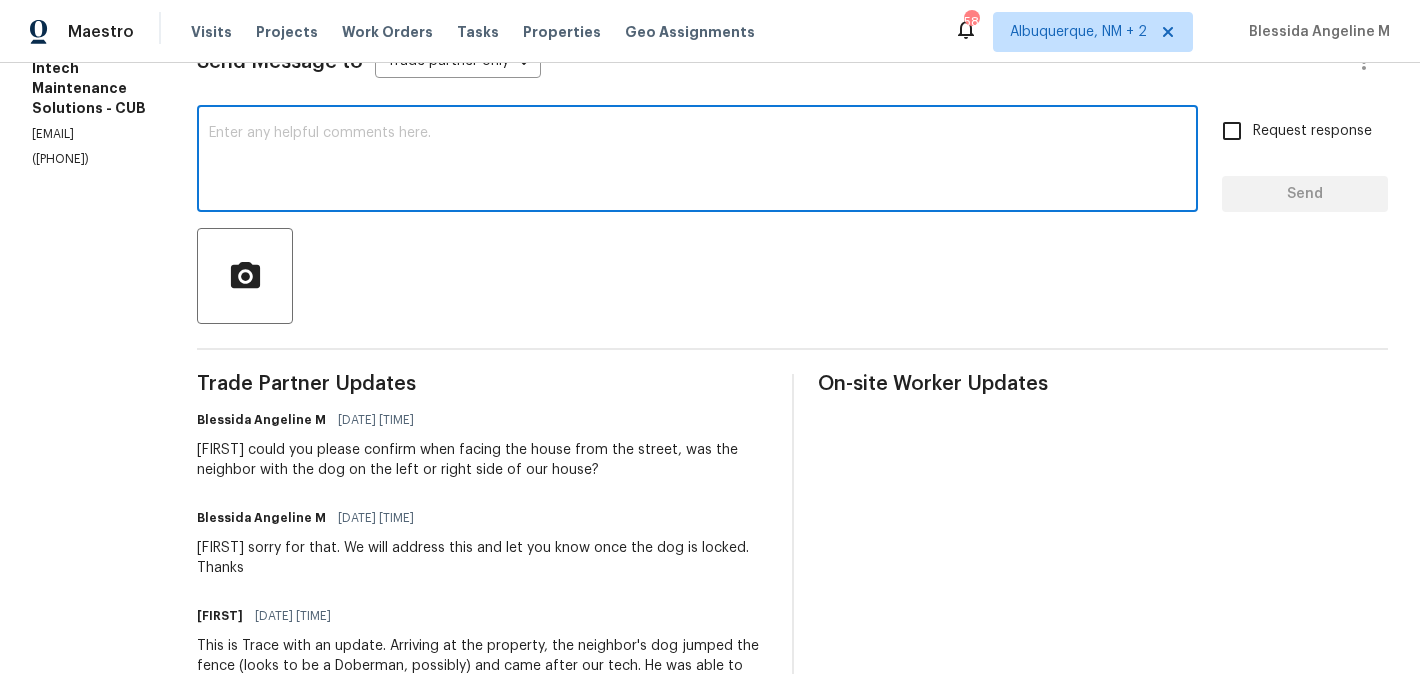 paste on "Ellen" 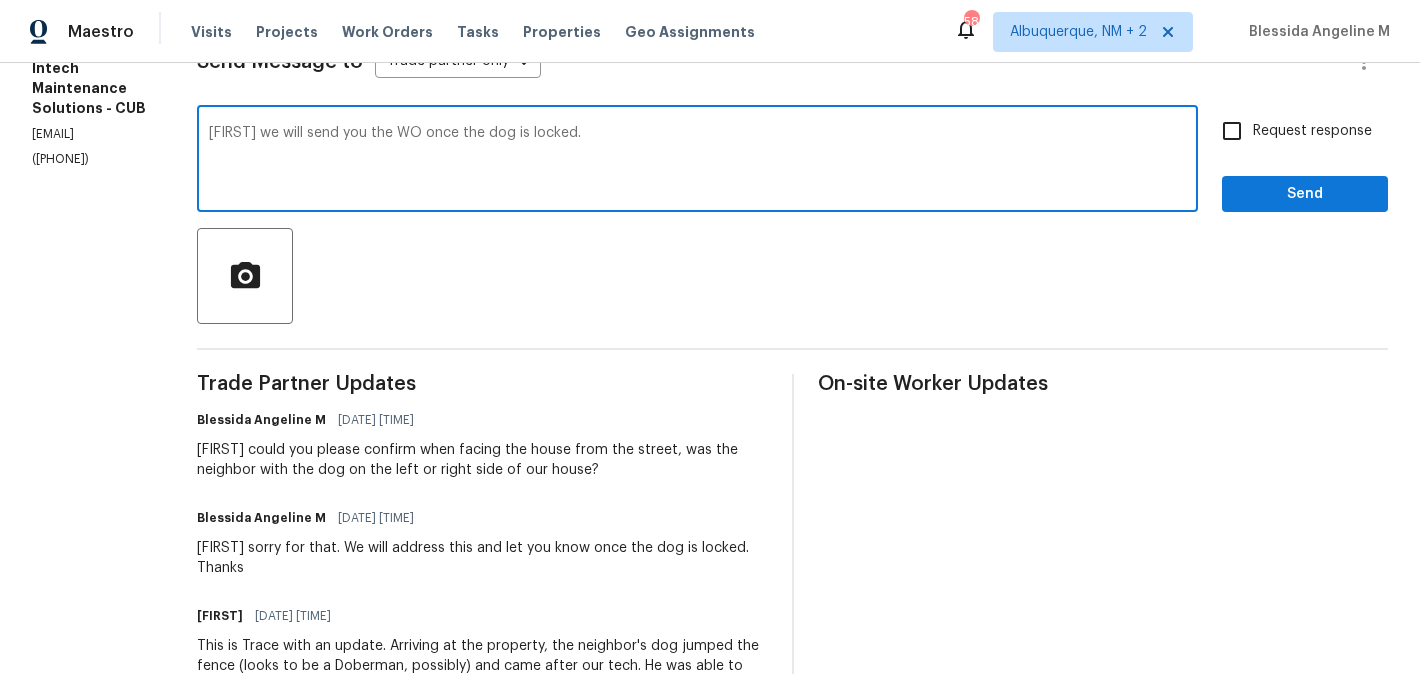 type on "Ellen we will send you the WO once the dog is locked." 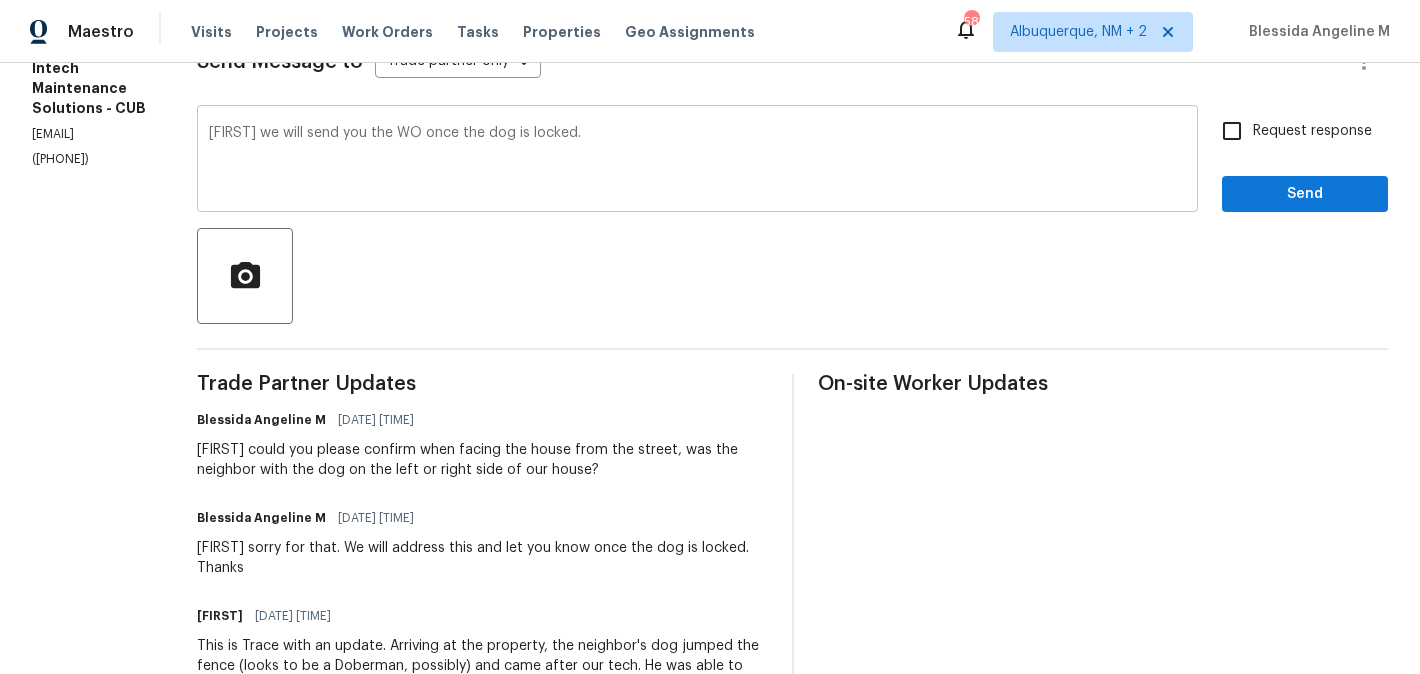 click on "Ellen we will send you the WO once the dog is locked.  x ​" at bounding box center [697, 161] 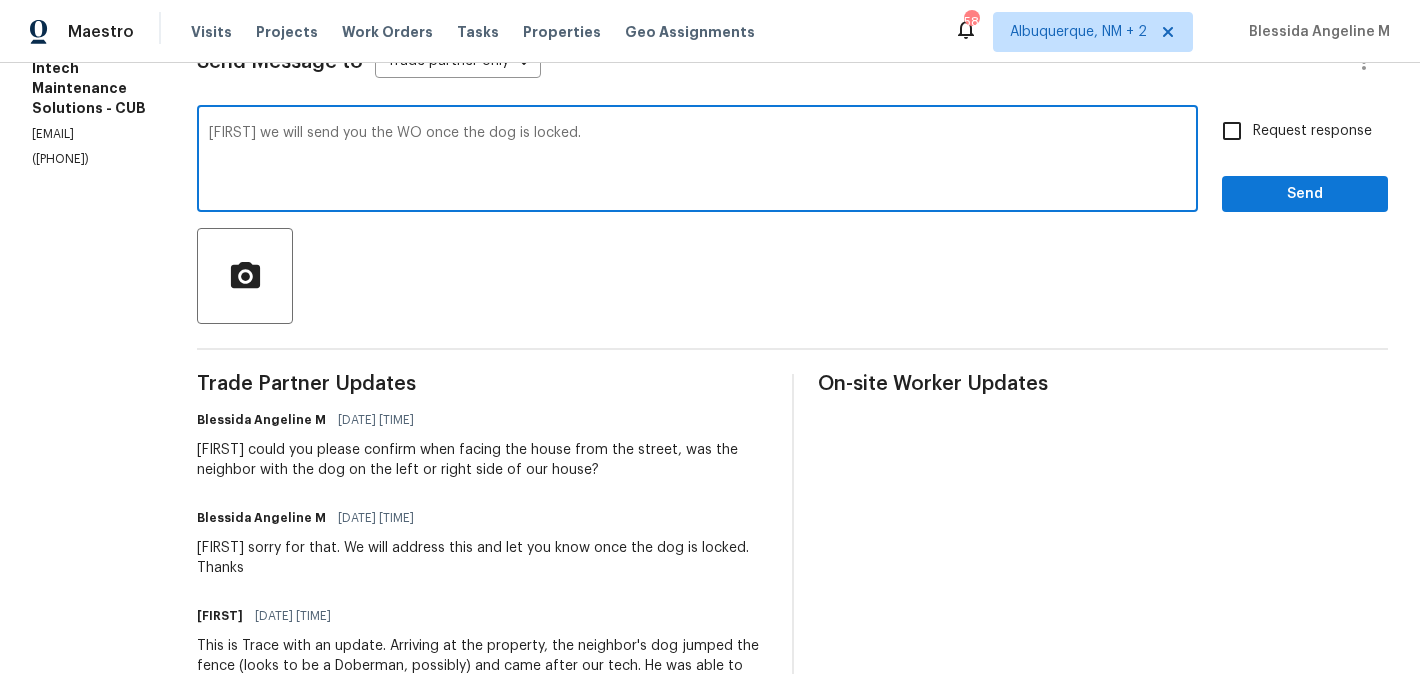 click on "Ellen we will send you the WO once the dog is locked." at bounding box center (697, 161) 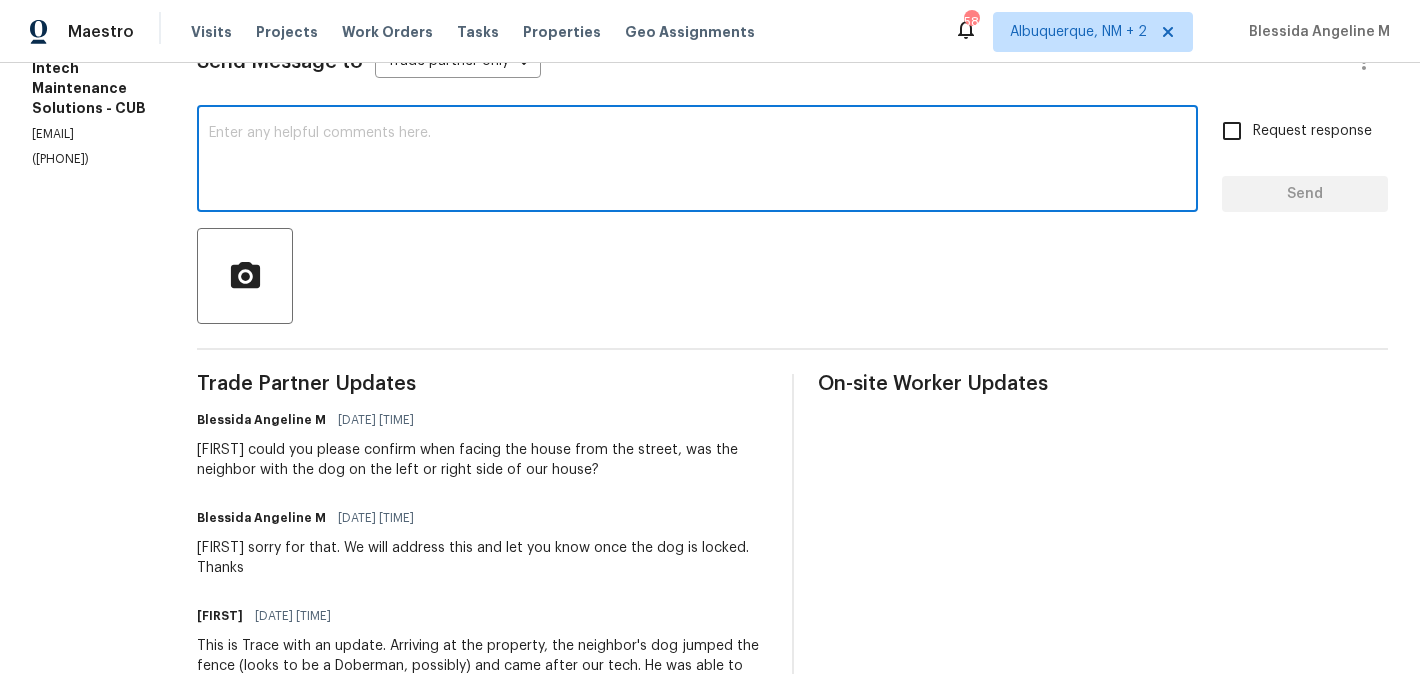 type 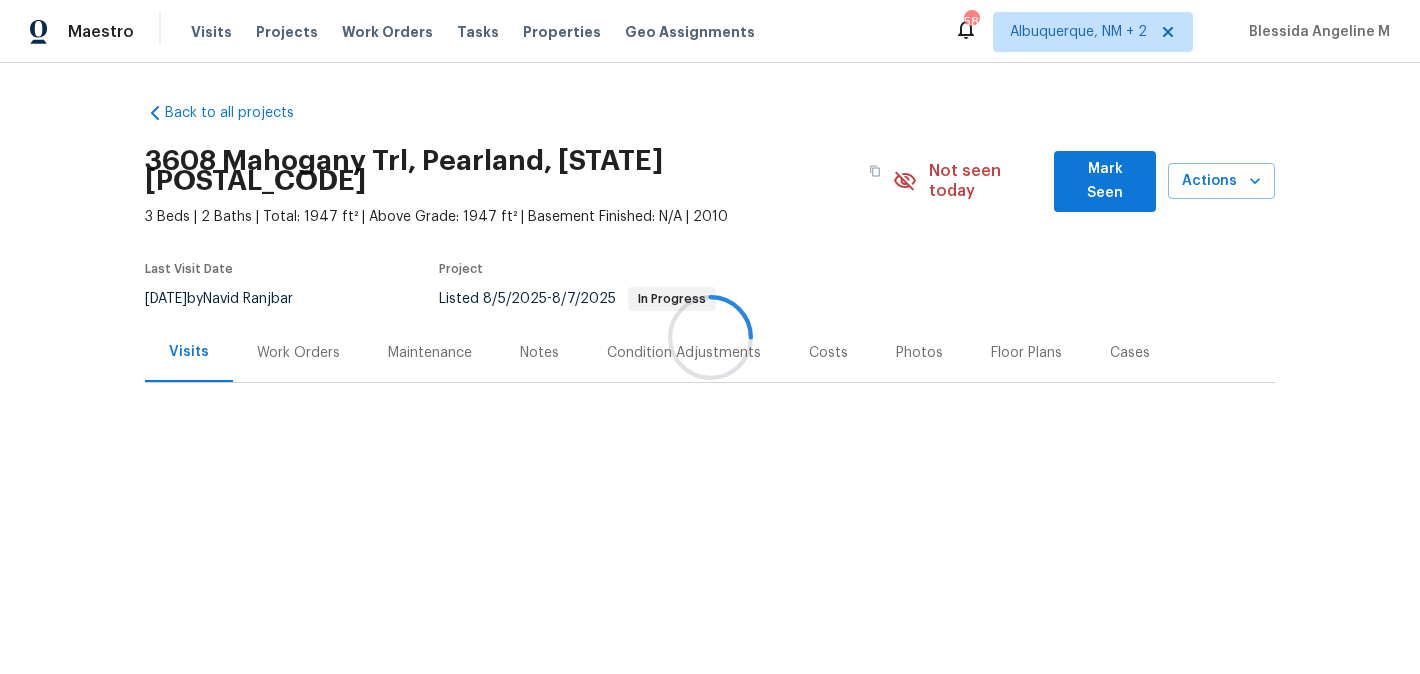 scroll, scrollTop: 0, scrollLeft: 0, axis: both 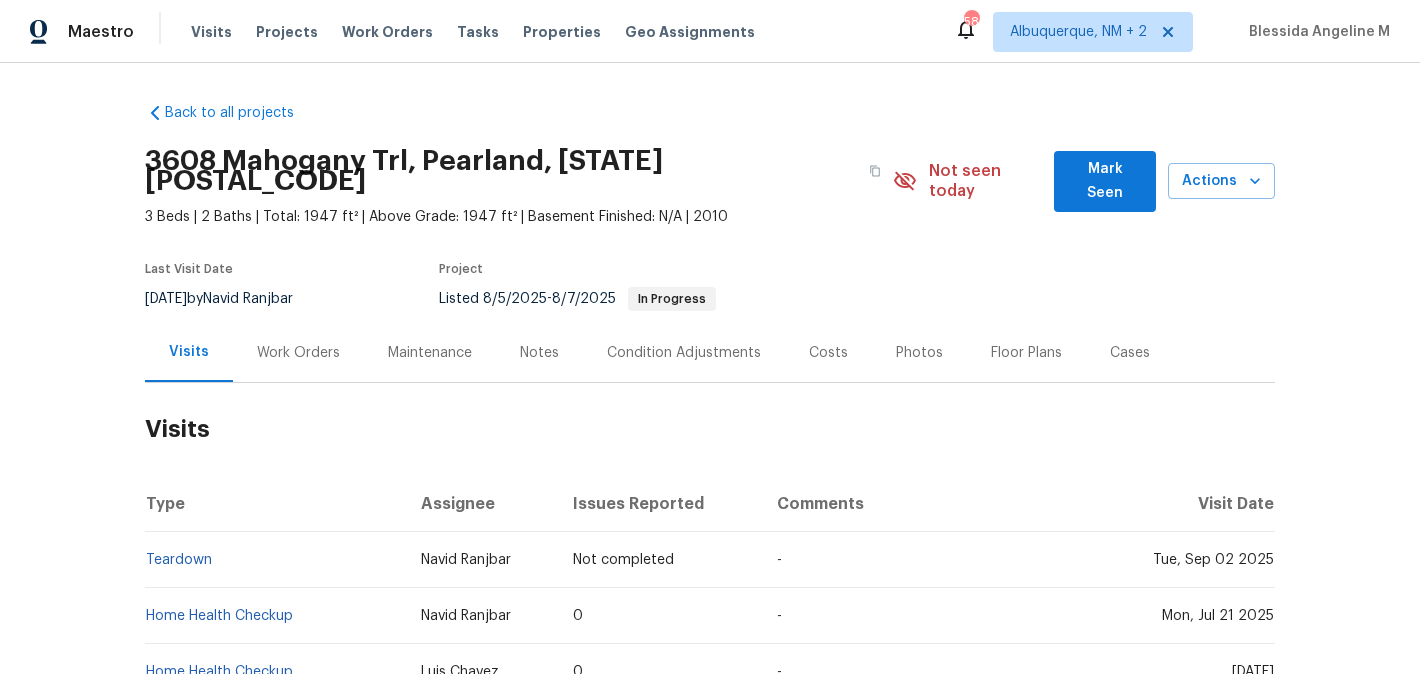 click on "Work Orders" at bounding box center (298, 352) 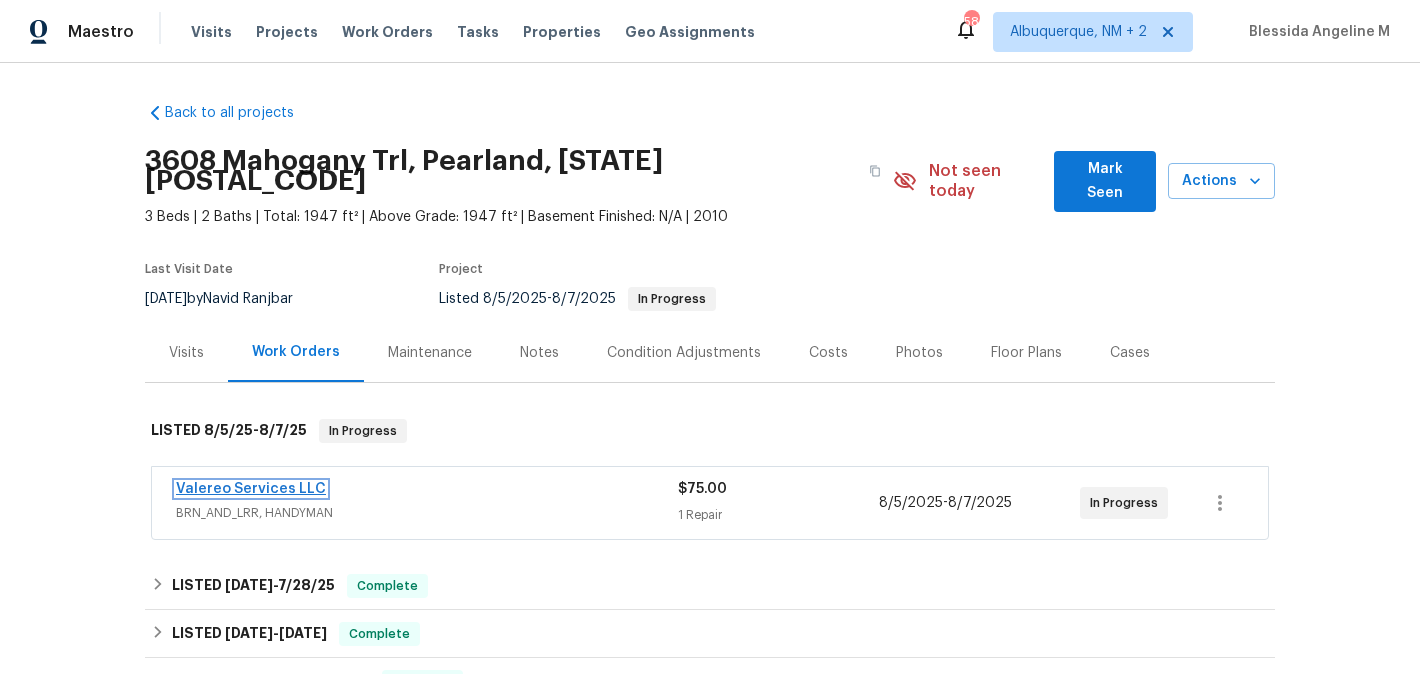 click on "Valereo Services LLC" at bounding box center (251, 489) 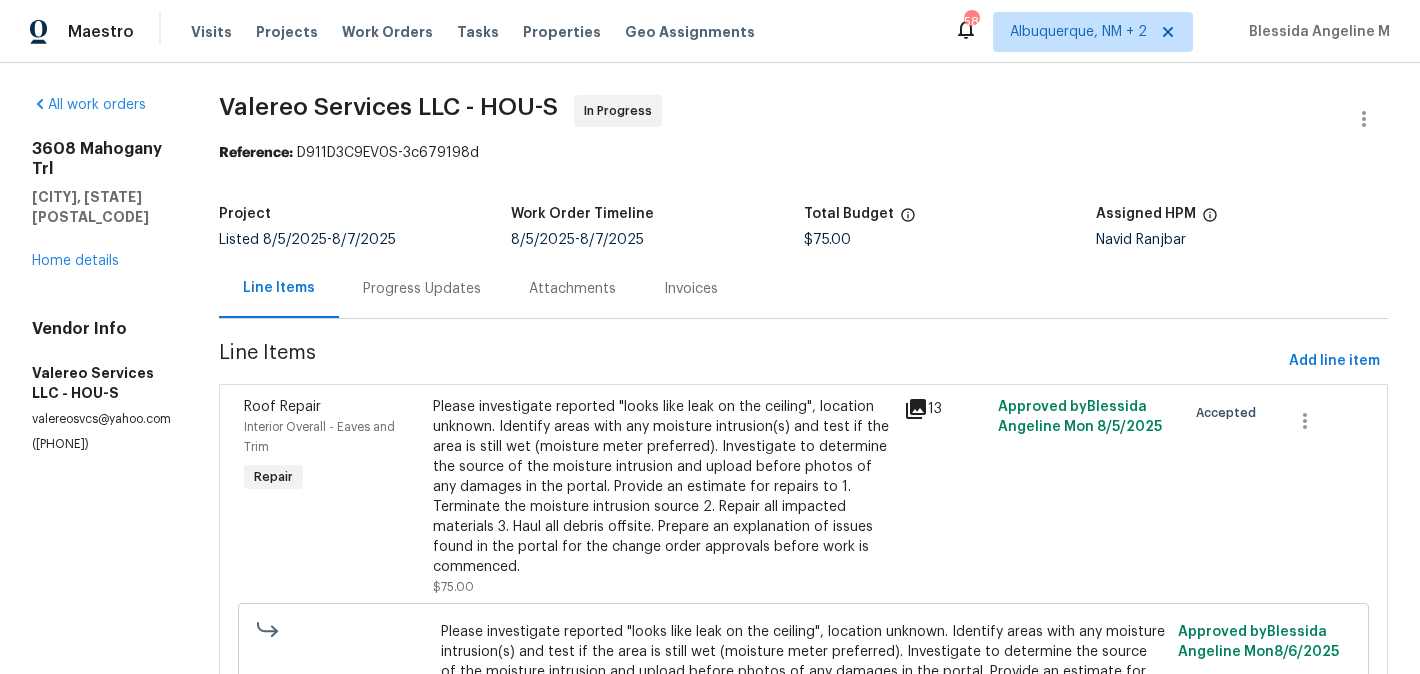 click on "Progress Updates" at bounding box center (422, 289) 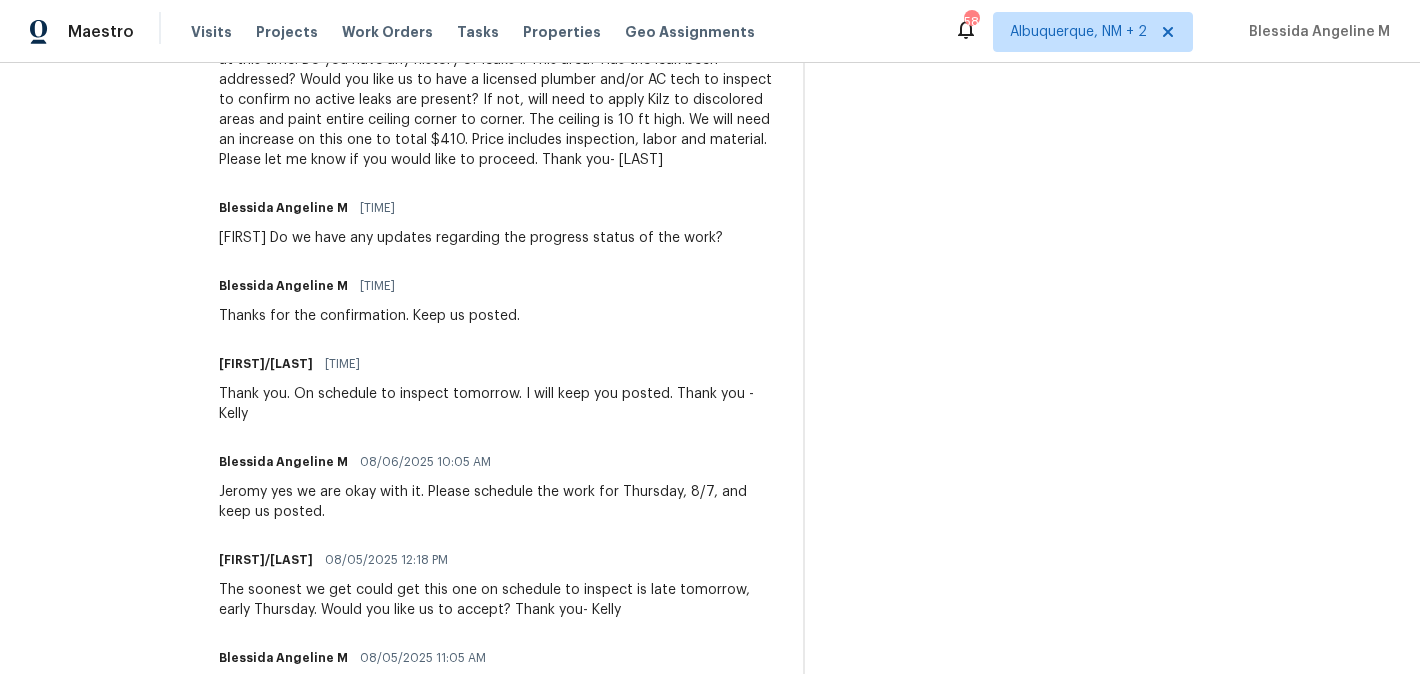 scroll, scrollTop: 422, scrollLeft: 0, axis: vertical 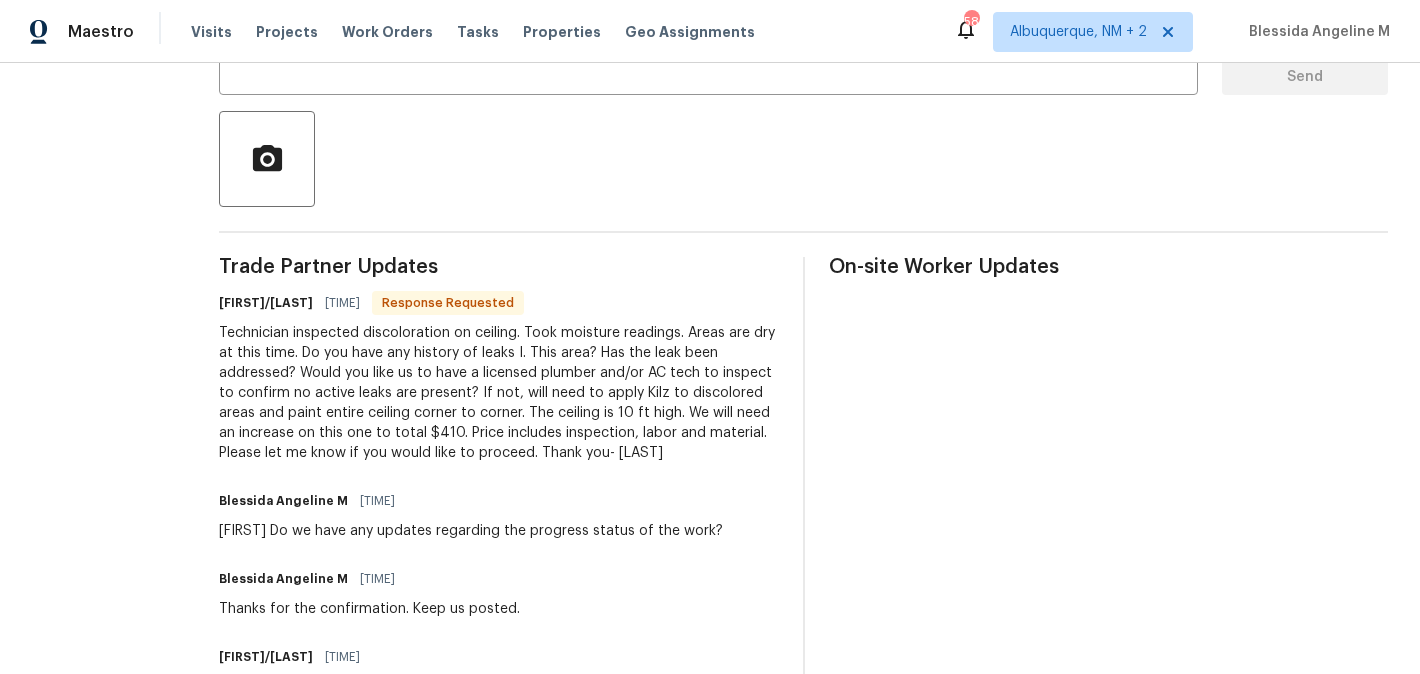 click on "[FIRST]/[LAST]" at bounding box center [266, 303] 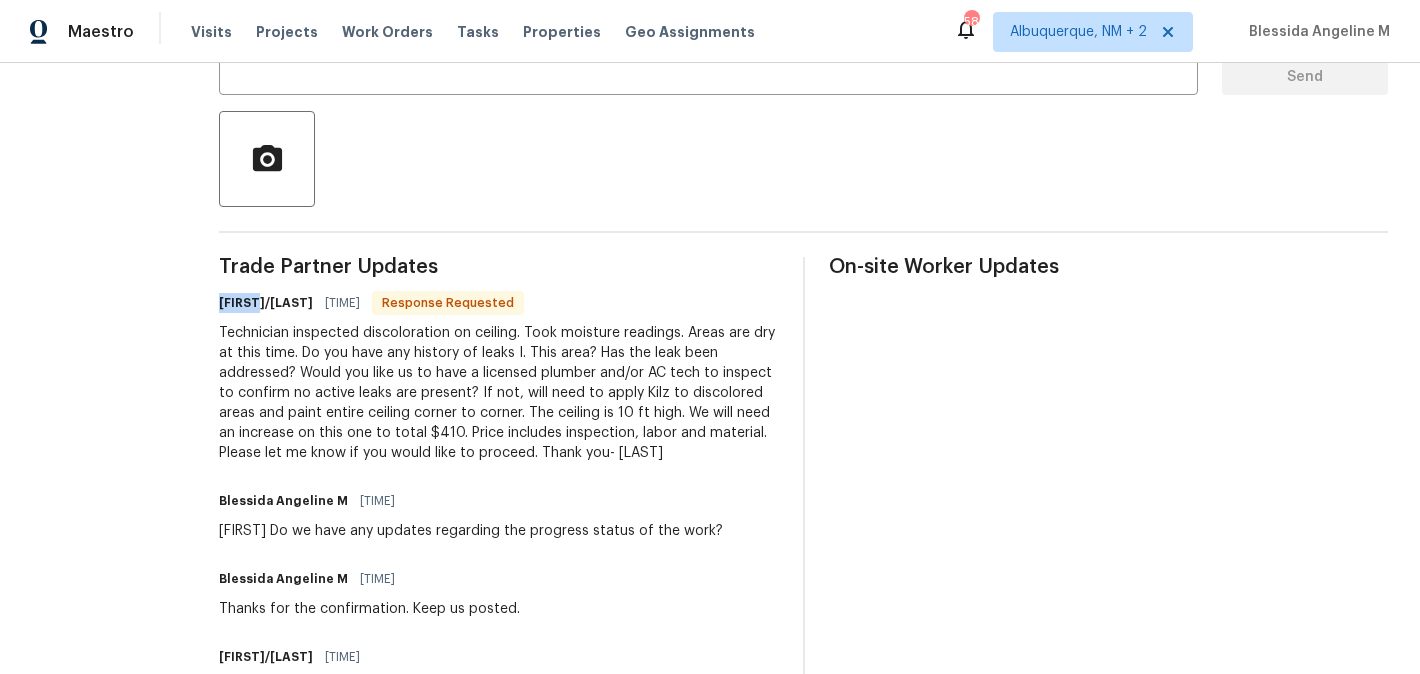 click on "[FIRST]/[LAST]" at bounding box center [266, 303] 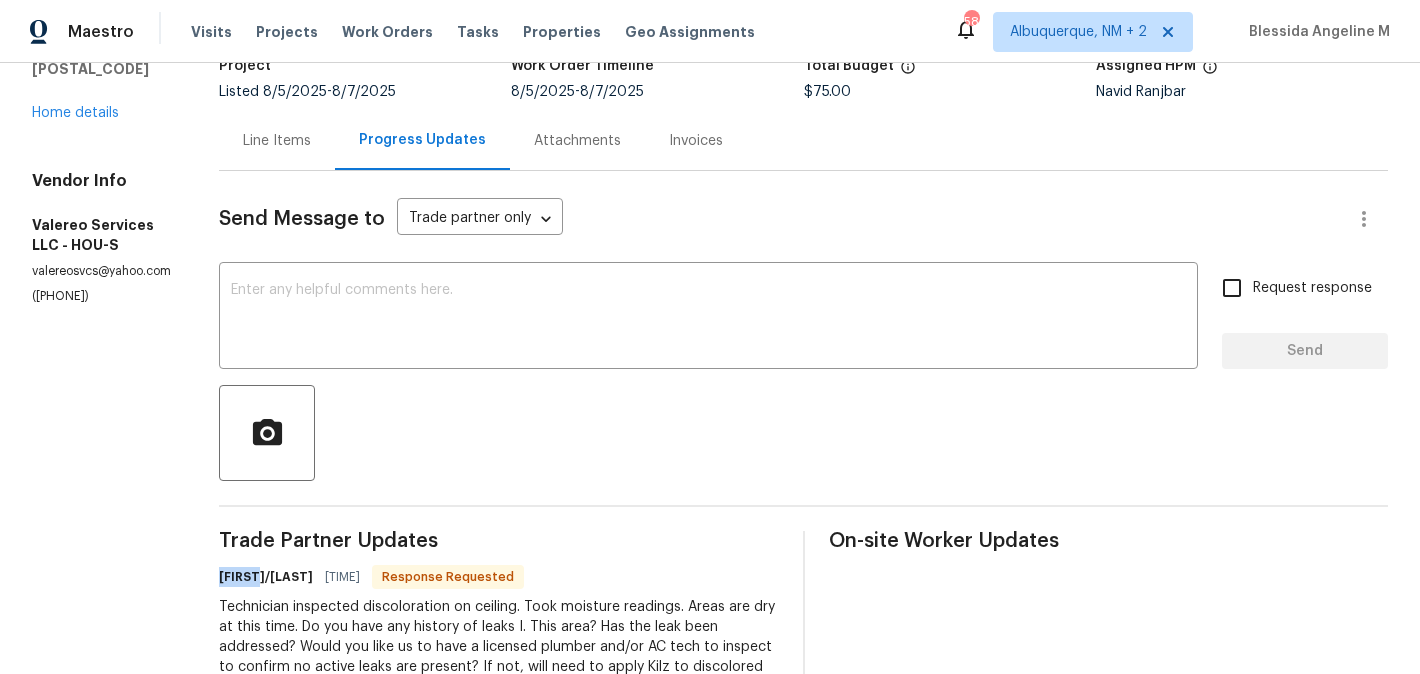 scroll, scrollTop: 0, scrollLeft: 0, axis: both 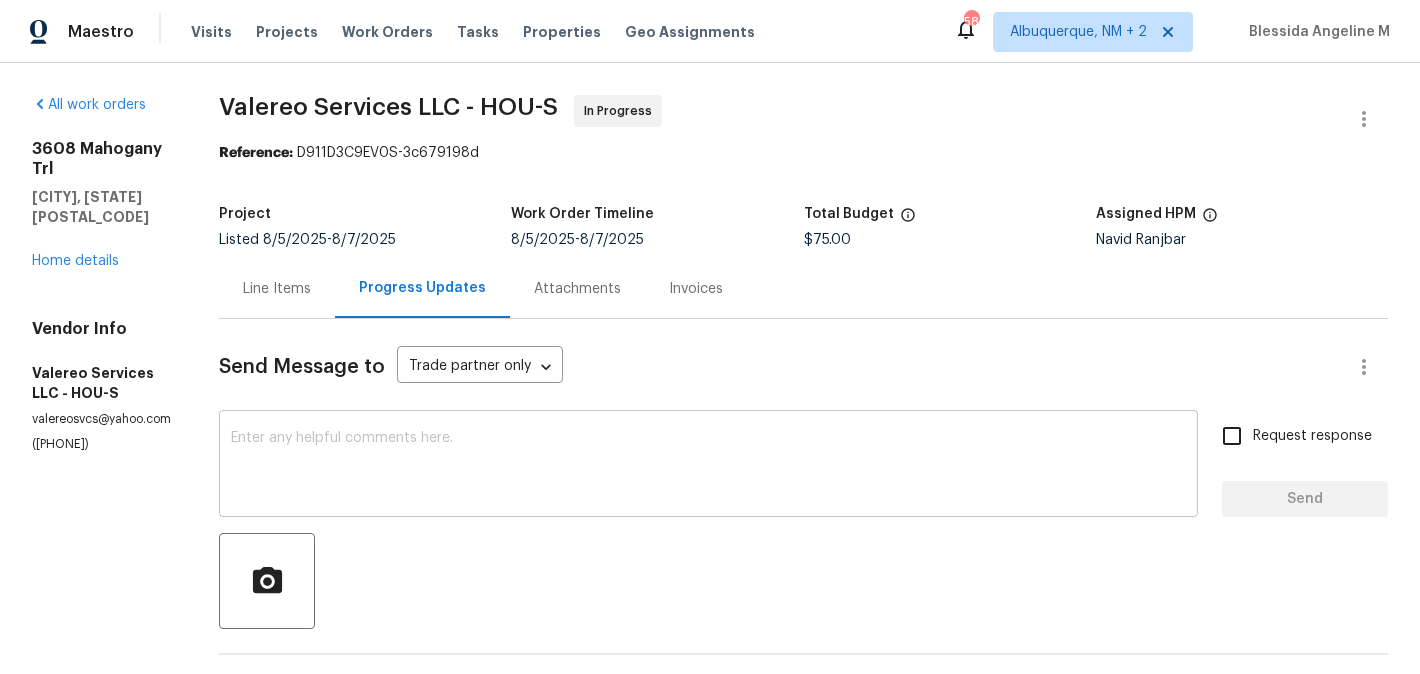click at bounding box center [708, 466] 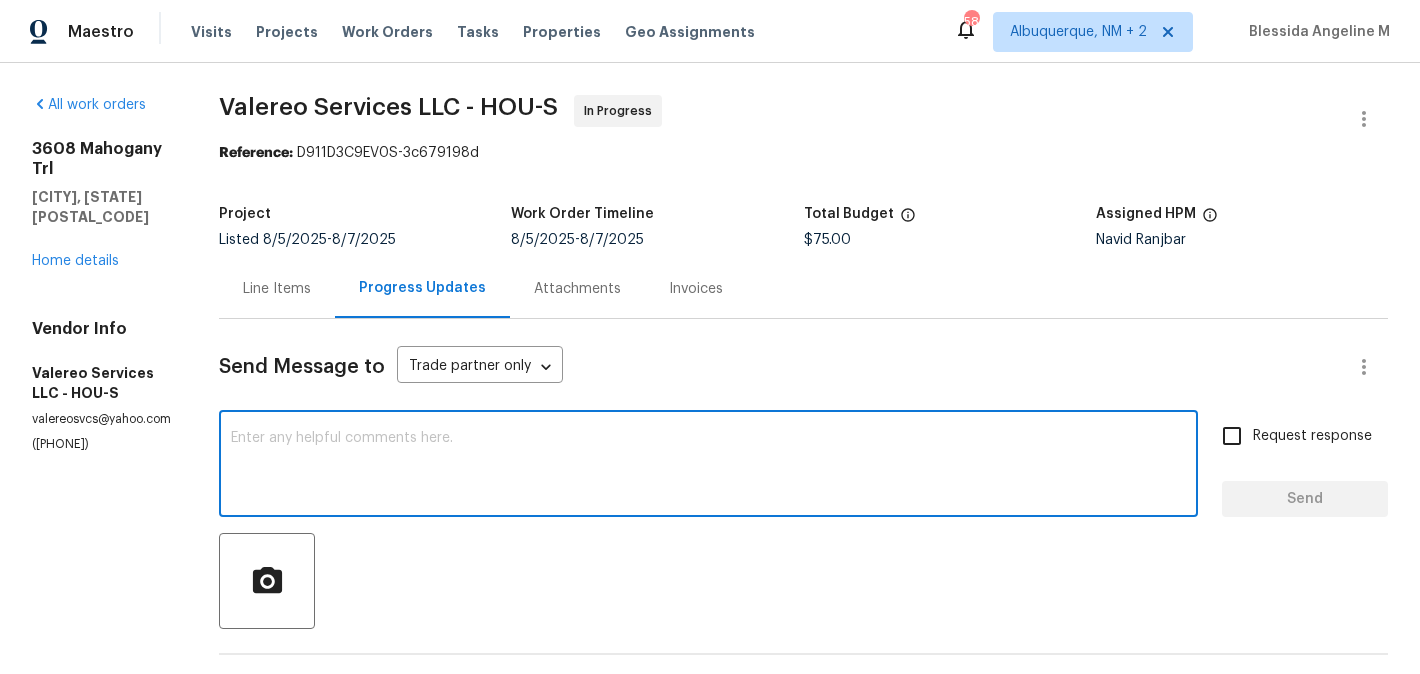 paste on "[FIRST]" 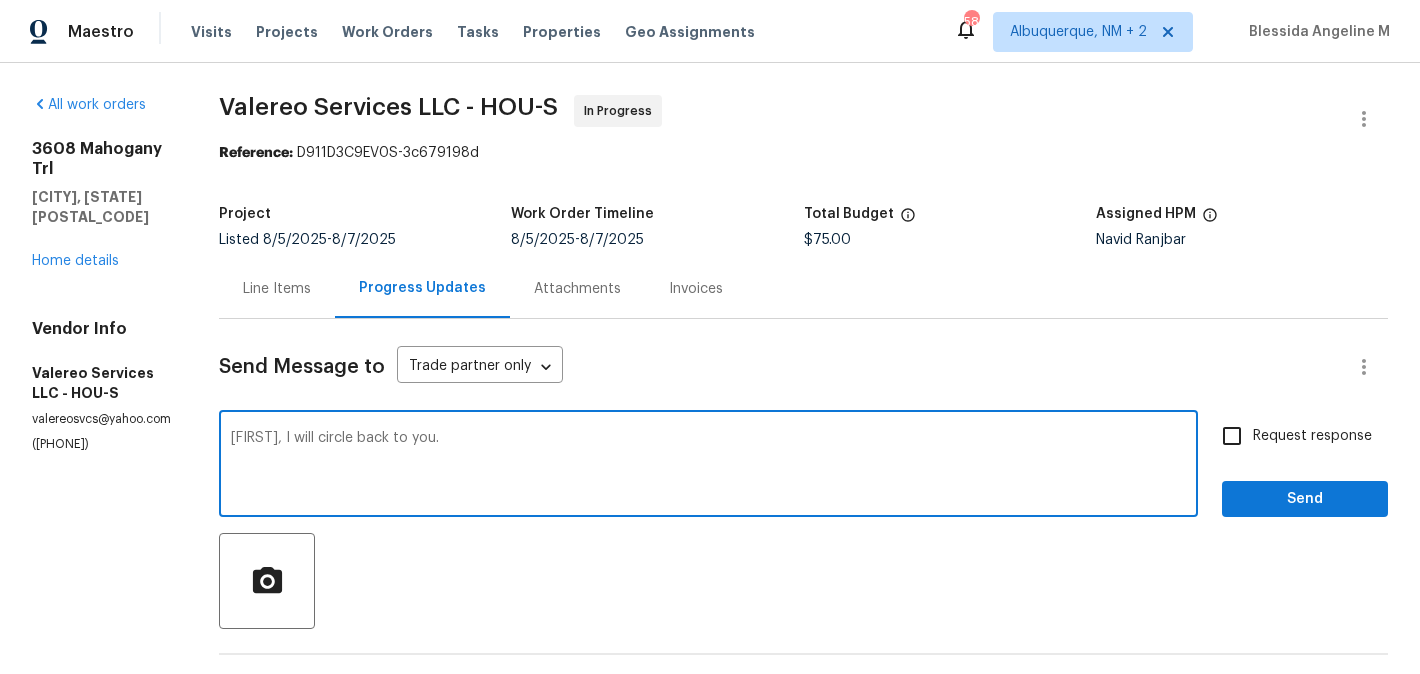 type on "[FIRST], I will circle back to you." 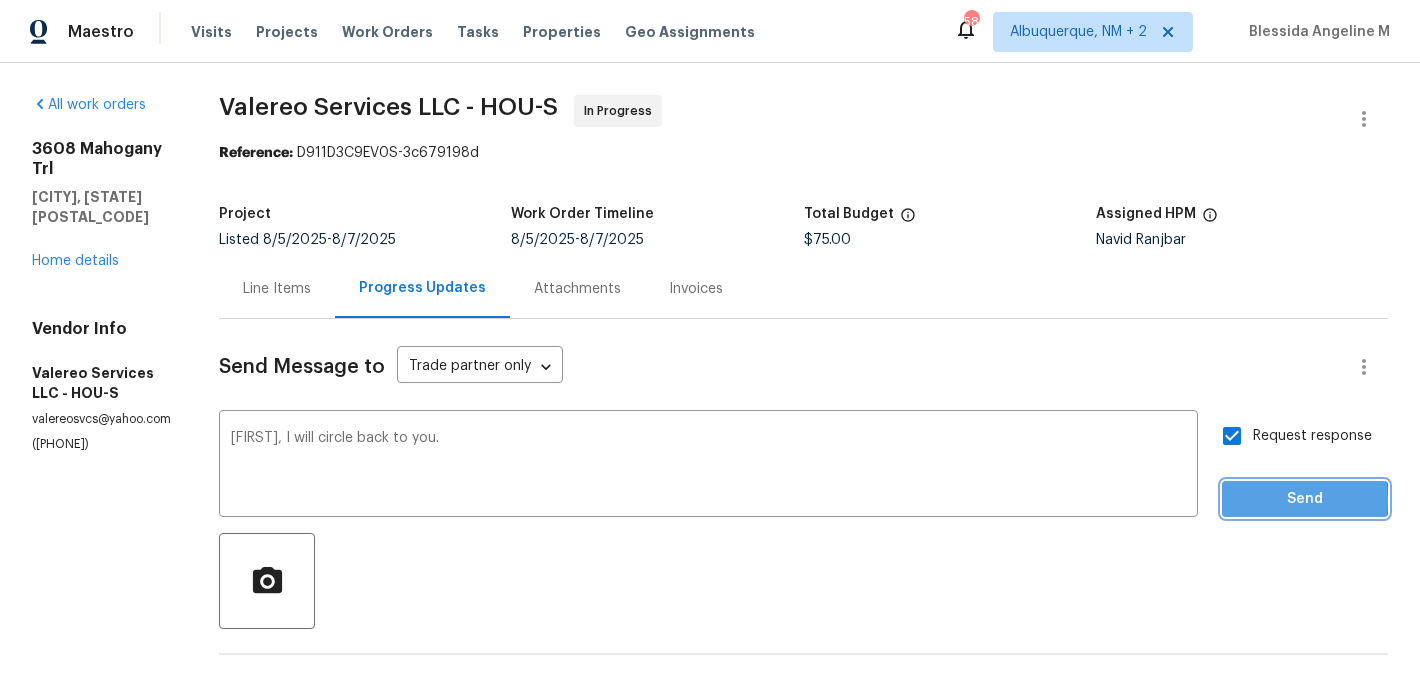 click on "Send" at bounding box center (1305, 499) 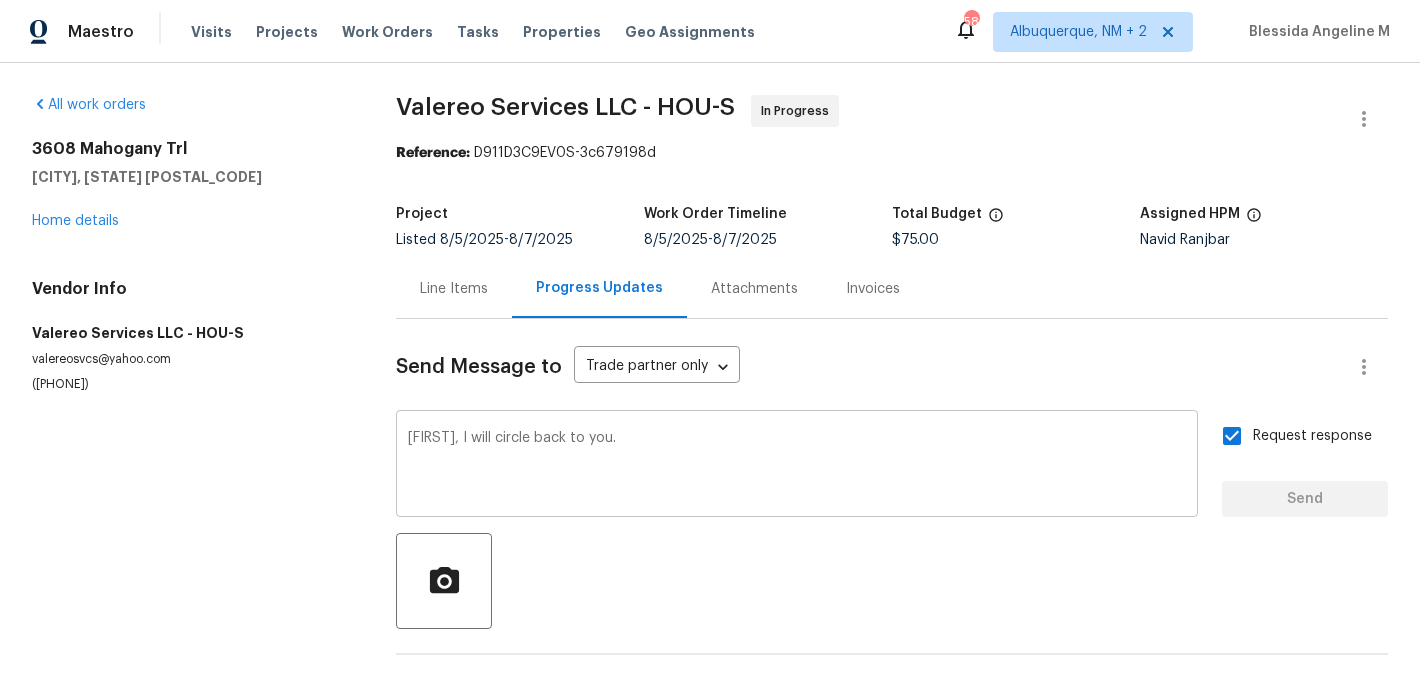 type 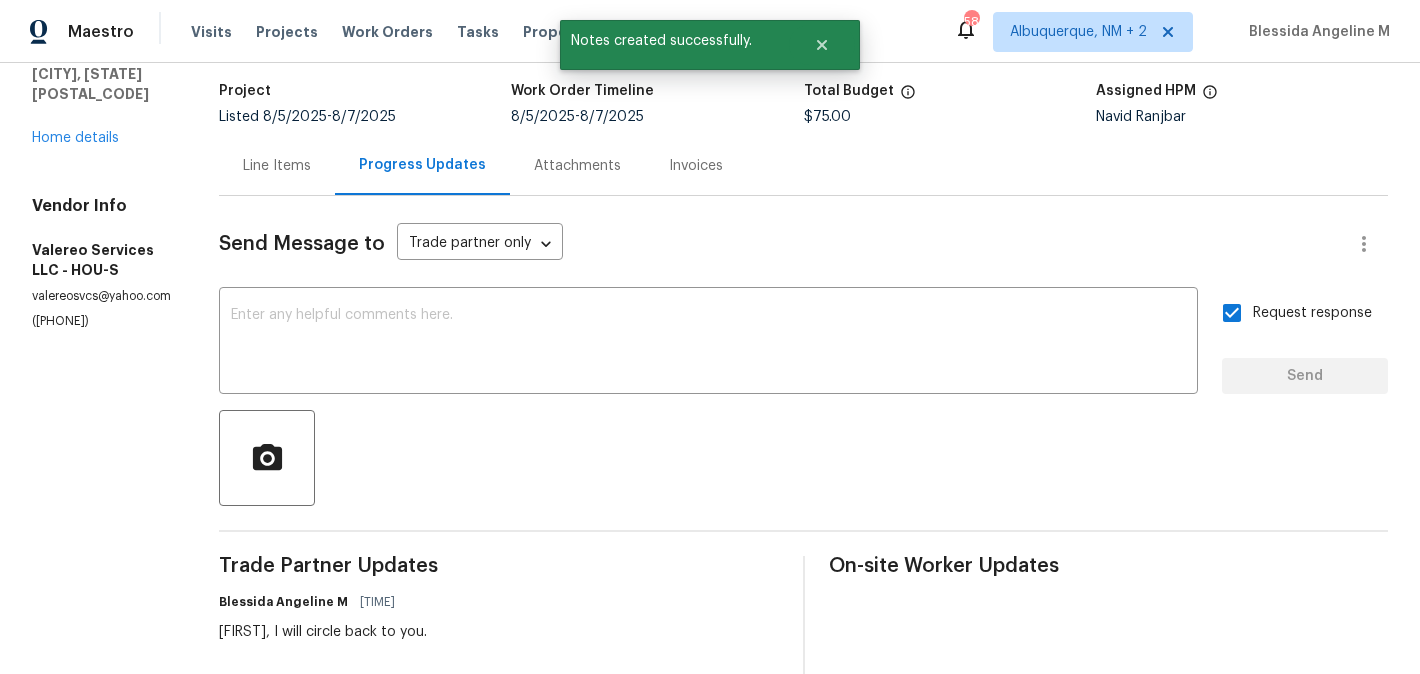 scroll, scrollTop: 0, scrollLeft: 0, axis: both 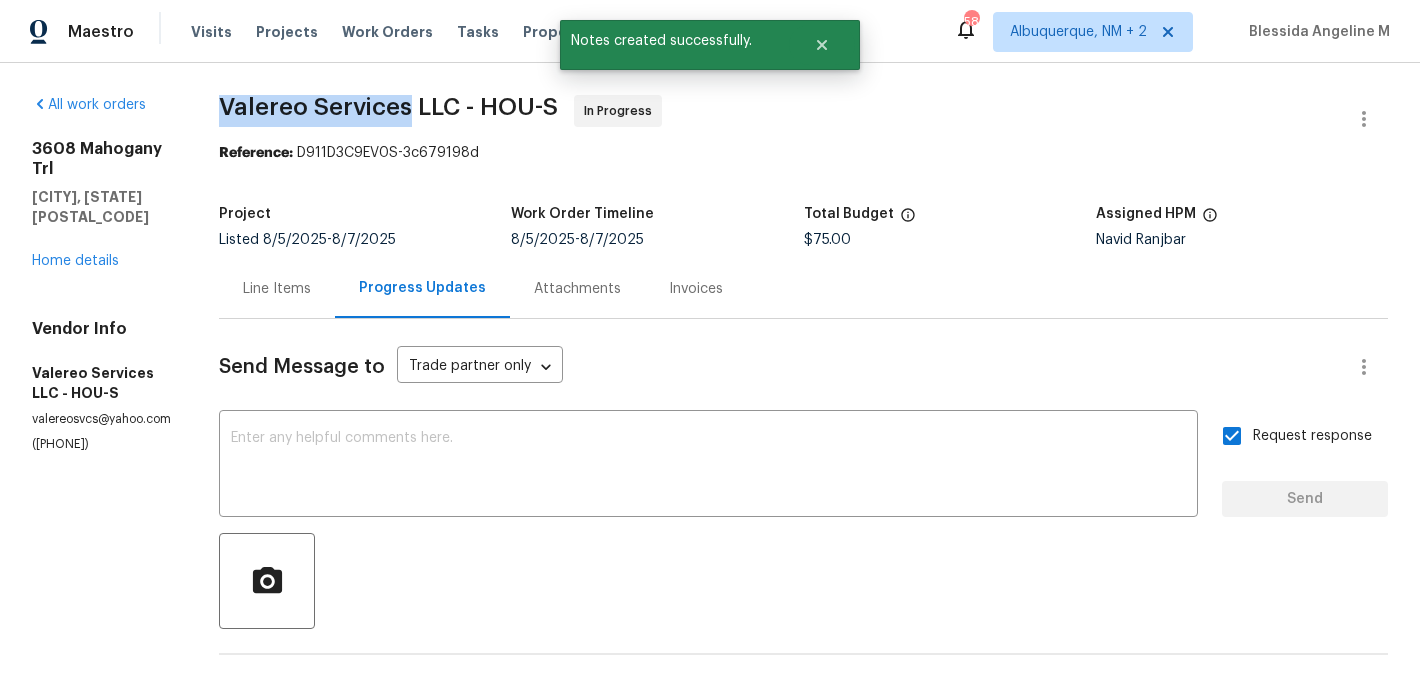 drag, startPoint x: 219, startPoint y: 104, endPoint x: 408, endPoint y: 104, distance: 189 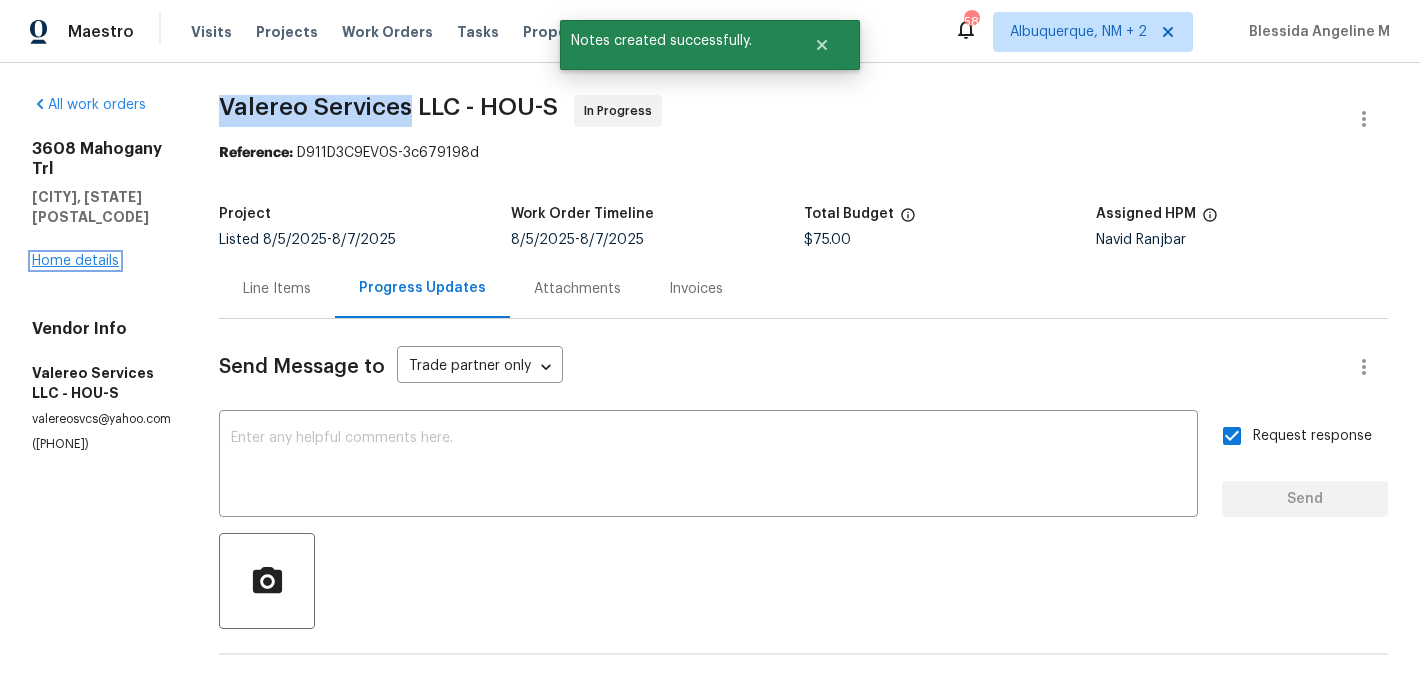 click on "Home details" at bounding box center [75, 261] 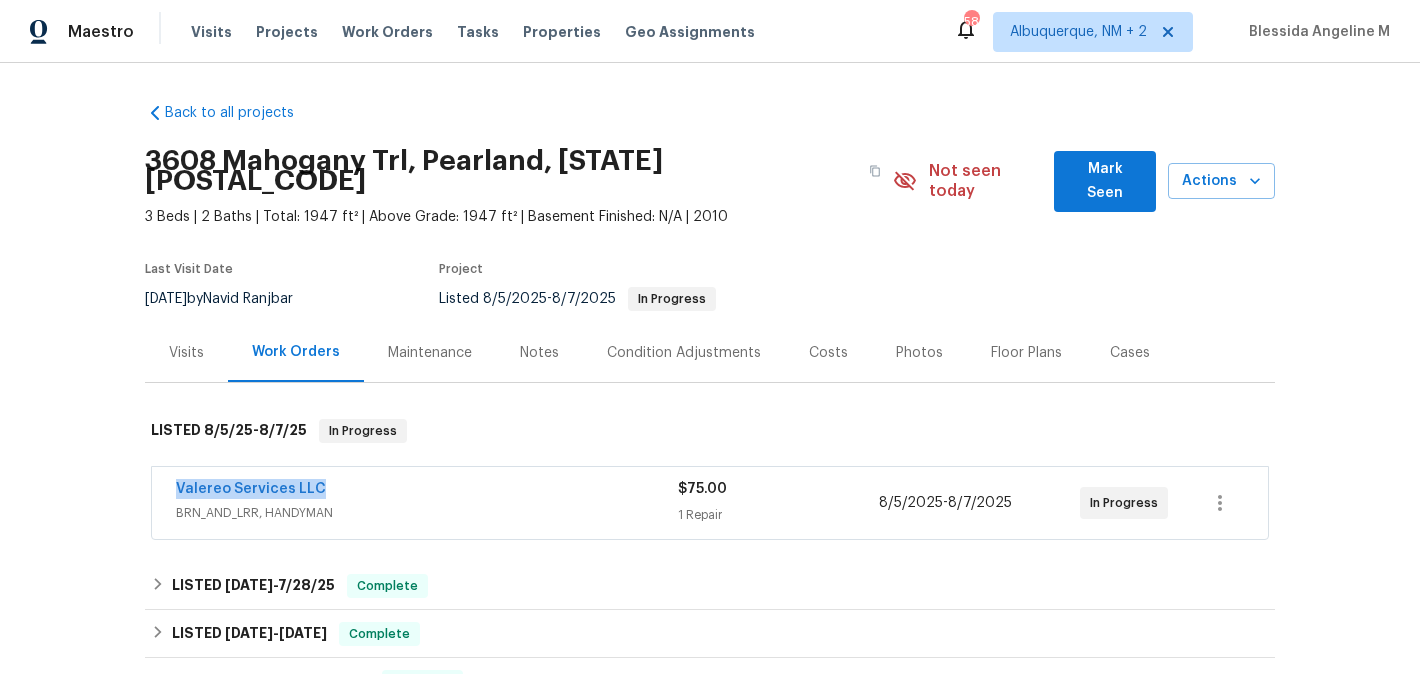 drag, startPoint x: 340, startPoint y: 469, endPoint x: 136, endPoint y: 469, distance: 204 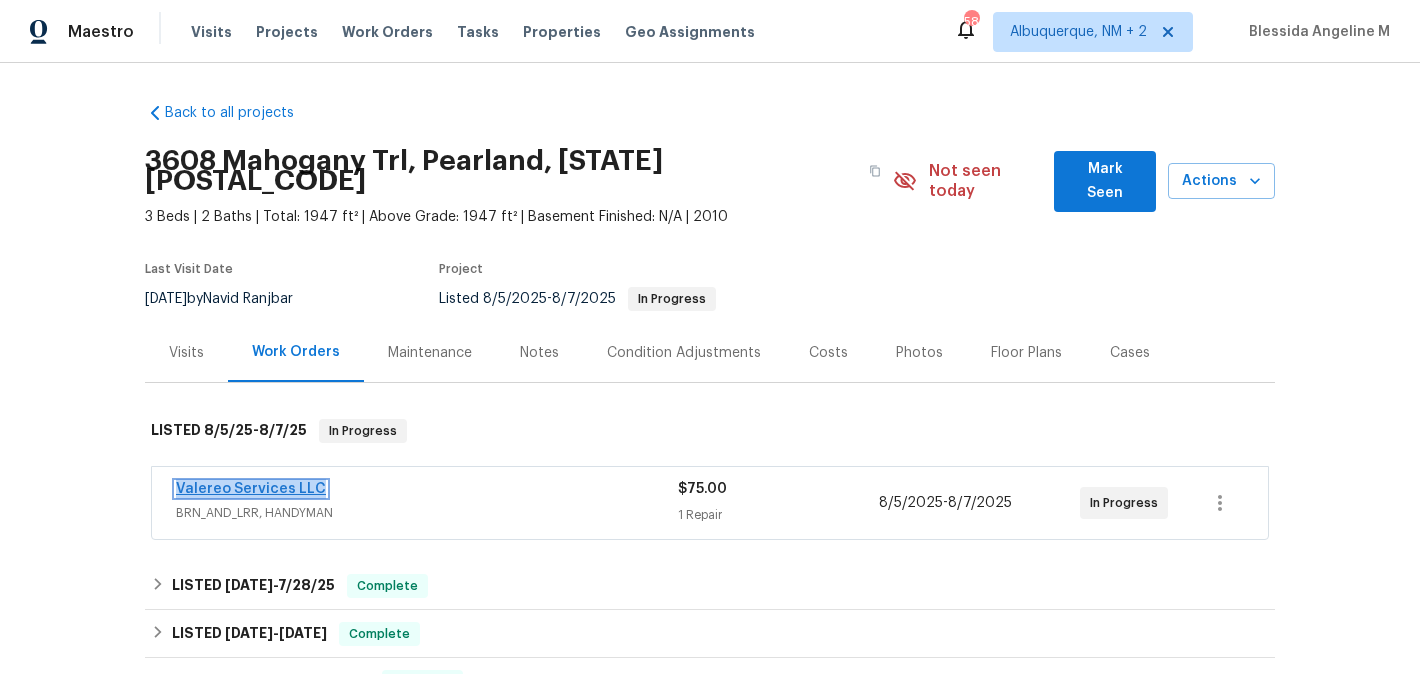 click on "Valereo Services LLC" at bounding box center [251, 489] 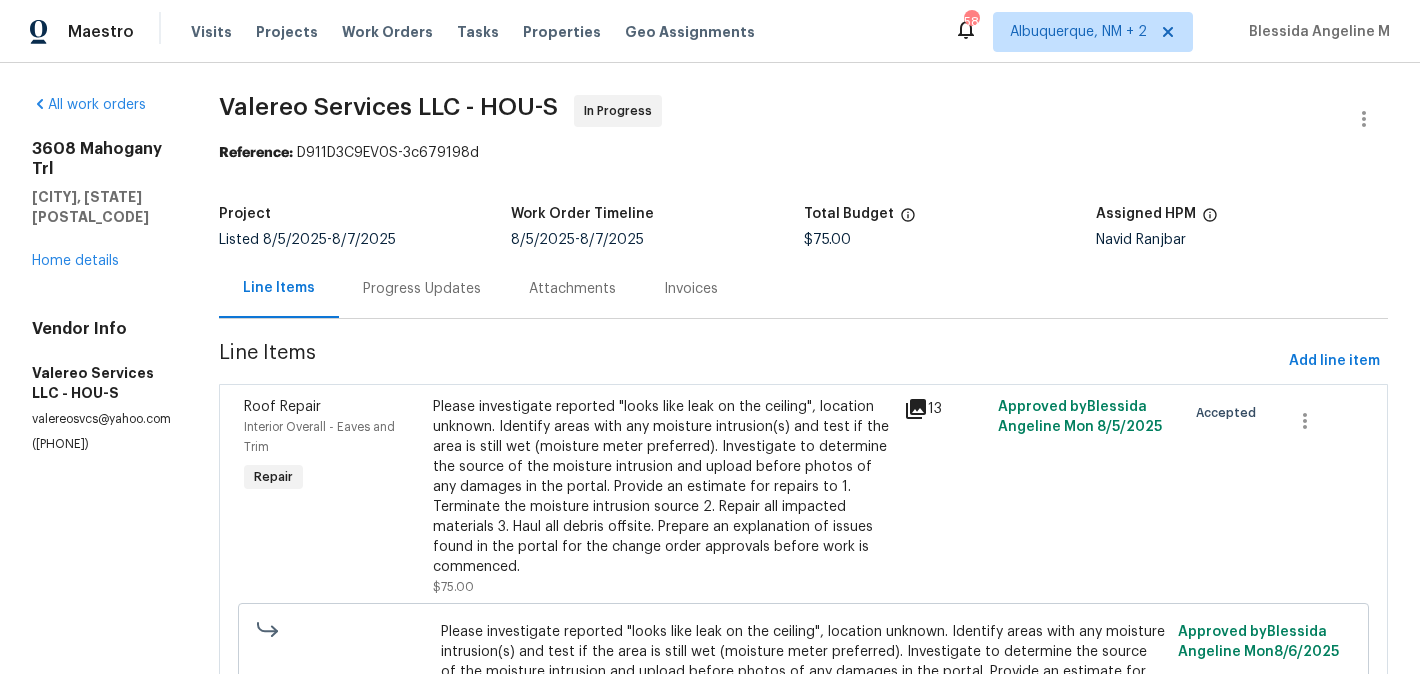 click on "Please investigate reported "looks like leak on the ceiling", location unknown. Identify areas with any moisture intrusion(s) and test if the area is still wet (moisture meter preferred). Investigate to determine the source of the moisture intrusion and upload before photos of any damages in the portal. Provide an estimate for repairs to 1. Terminate the moisture intrusion source 2. Repair all impacted materials 3. Haul all debris offsite. Prepare an explanation of issues found in the portal for the change order approvals before work is commenced." at bounding box center [662, 487] 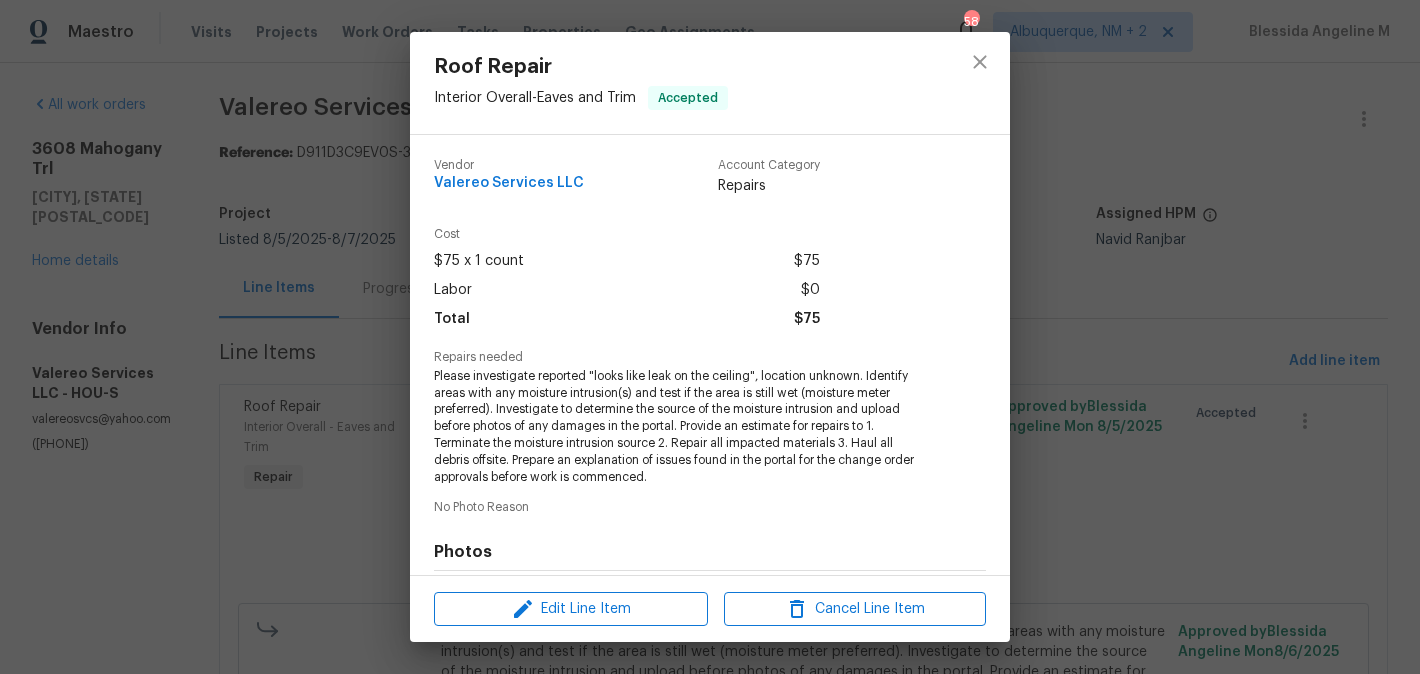 click on "Please investigate reported "looks like leak on the ceiling", location unknown. Identify areas with any moisture intrusion(s) and test if the area is still wet (moisture meter preferred). Investigate to determine the source of the moisture intrusion and upload before photos of any damages in the portal. Provide an estimate for repairs to 1. Terminate the moisture intrusion source 2. Repair all impacted materials 3. Haul all debris offsite. Prepare an explanation of issues found in the portal for the change order approvals before work is commenced." at bounding box center (682, 427) 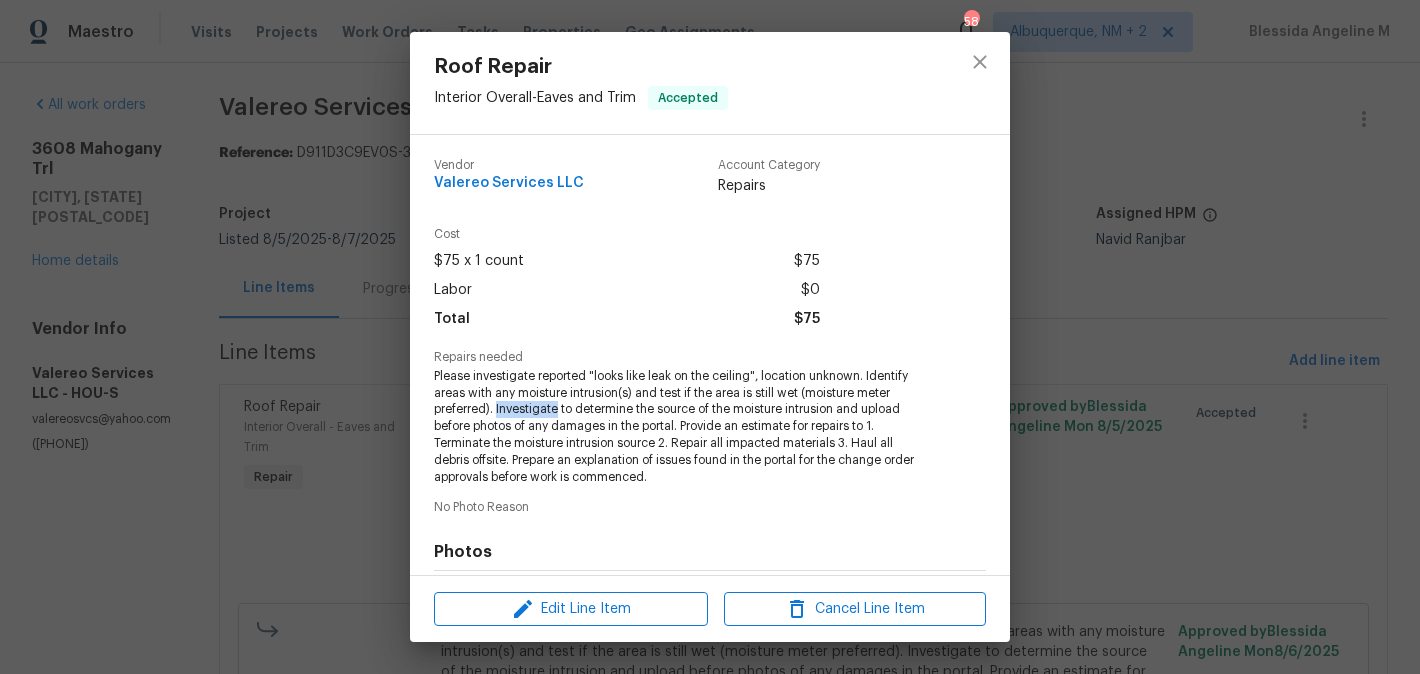 click on "Please investigate reported "looks like leak on the ceiling", location unknown. Identify areas with any moisture intrusion(s) and test if the area is still wet (moisture meter preferred). Investigate to determine the source of the moisture intrusion and upload before photos of any damages in the portal. Provide an estimate for repairs to 1. Terminate the moisture intrusion source 2. Repair all impacted materials 3. Haul all debris offsite. Prepare an explanation of issues found in the portal for the change order approvals before work is commenced." at bounding box center (682, 427) 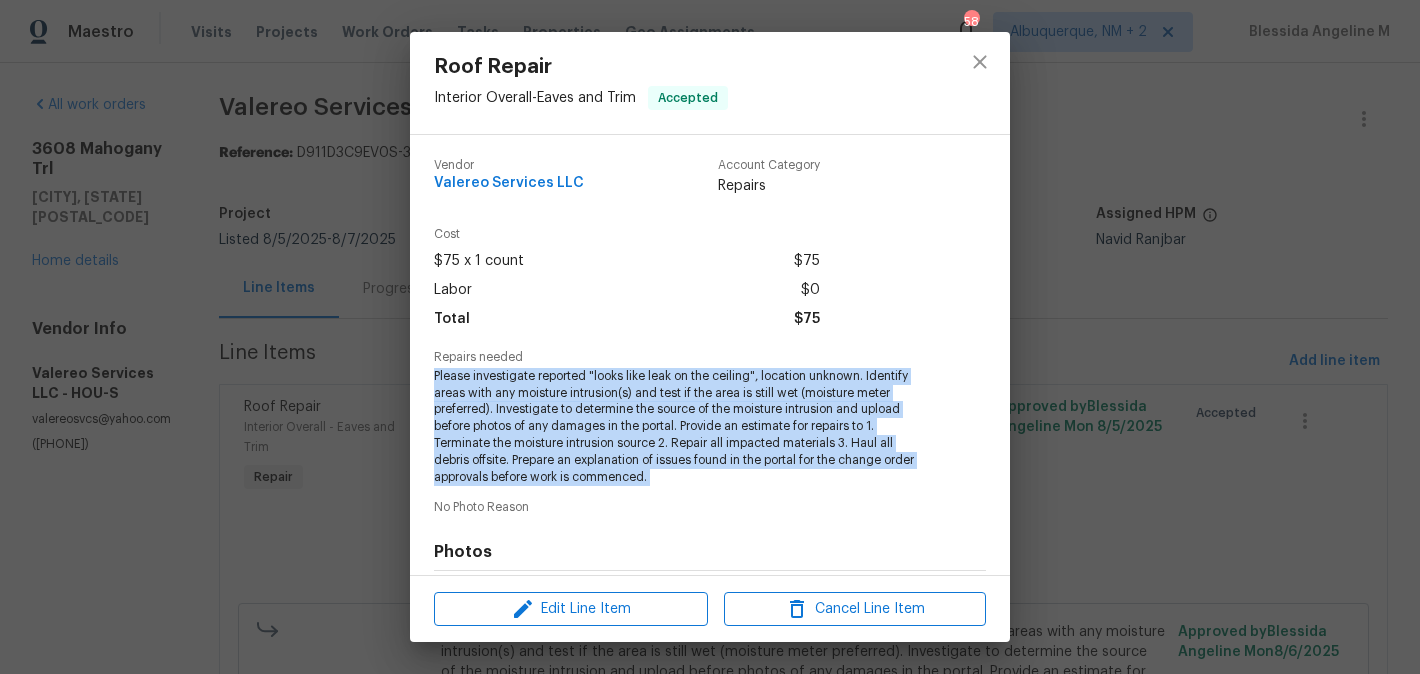 click on "Please investigate reported "looks like leak on the ceiling", location unknown. Identify areas with any moisture intrusion(s) and test if the area is still wet (moisture meter preferred). Investigate to determine the source of the moisture intrusion and upload before photos of any damages in the portal. Provide an estimate for repairs to 1. Terminate the moisture intrusion source 2. Repair all impacted materials 3. Haul all debris offsite. Prepare an explanation of issues found in the portal for the change order approvals before work is commenced." at bounding box center [682, 427] 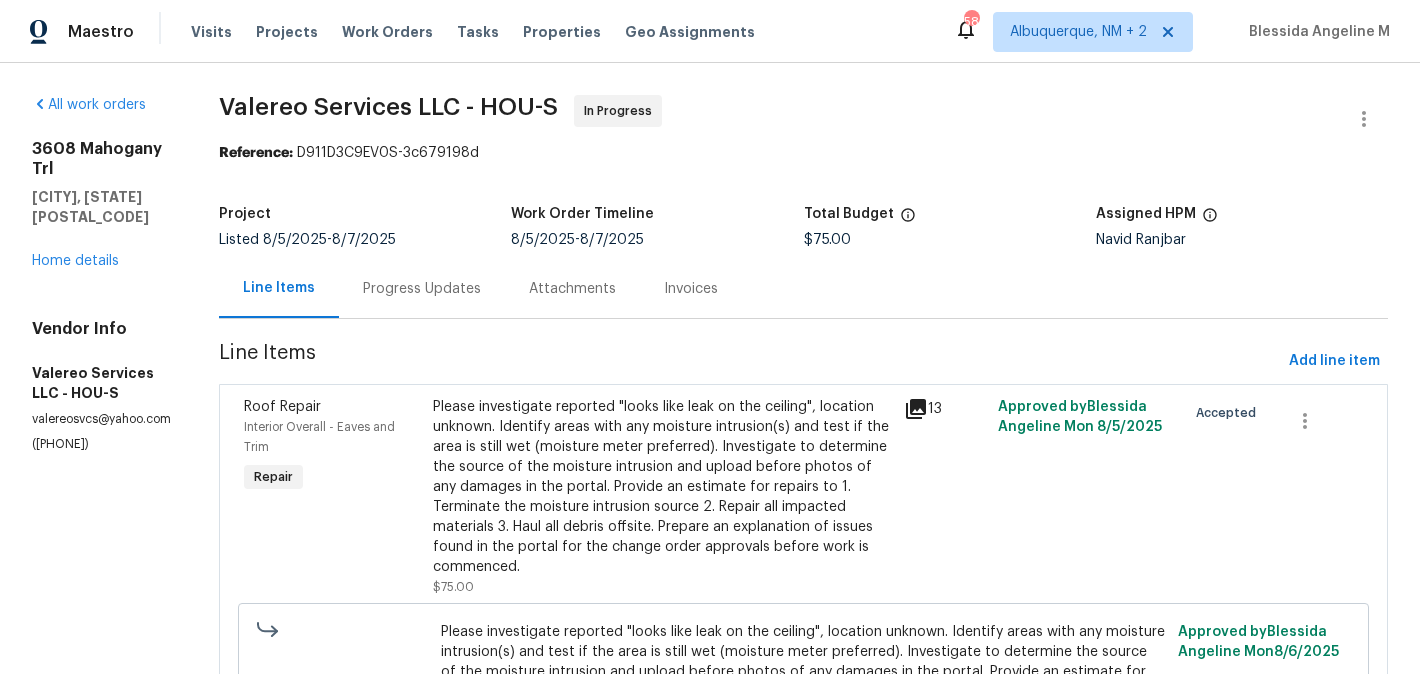 click on "Progress Updates" at bounding box center [422, 288] 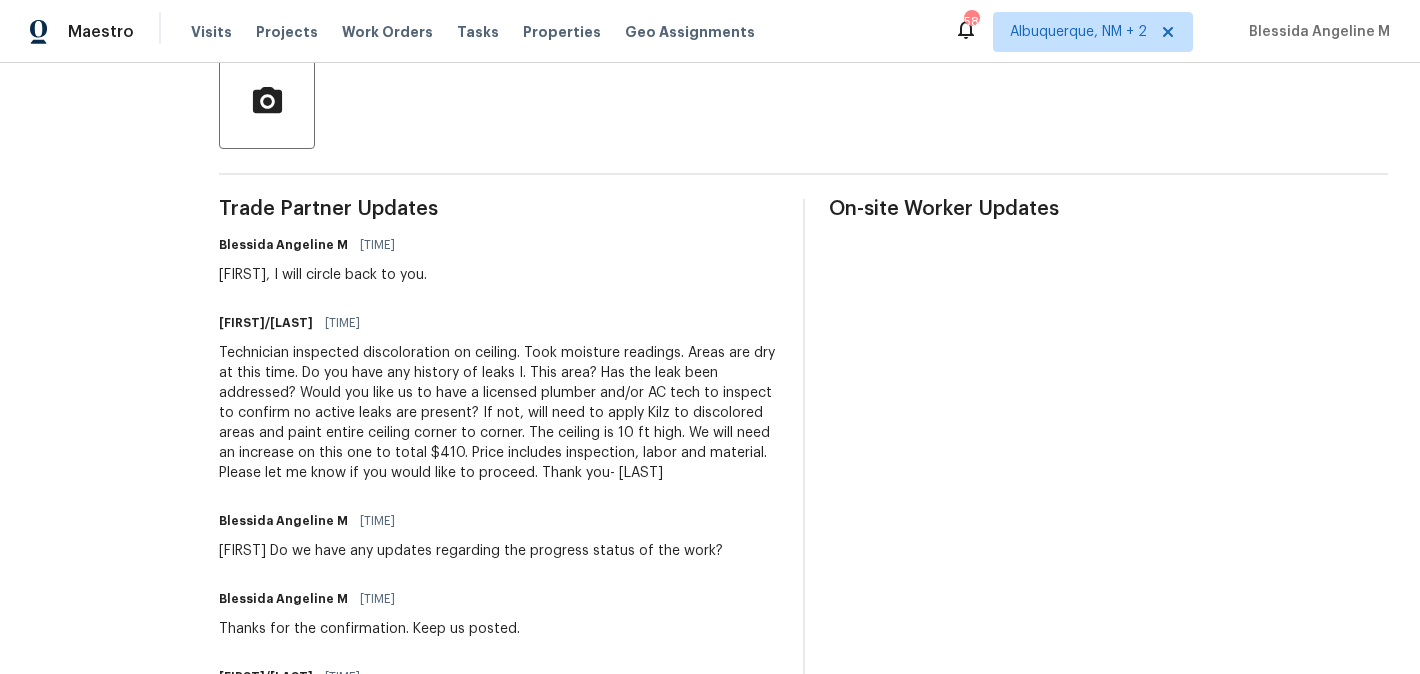scroll, scrollTop: 497, scrollLeft: 0, axis: vertical 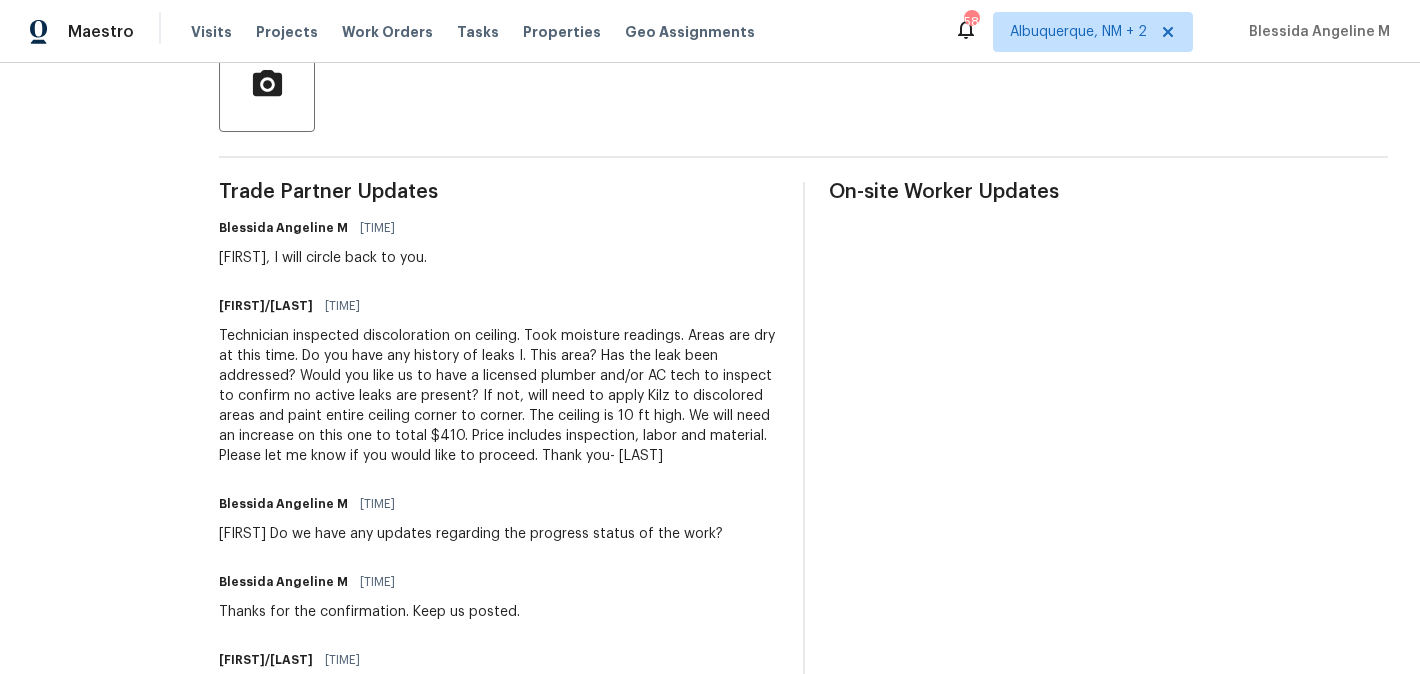 click on "Technician inspected discoloration on ceiling. Took moisture readings. Areas are dry at this time. Do you have any history of leaks I. This area? Has the leak been addressed? Would you like us to have a licensed plumber and/or AC tech to inspect to confirm no active leaks are present? If not, will need to apply Kilz to discolored areas and paint entire ceiling corner to corner. The ceiling is 10 ft high. We will need an increase on this one to total $410. Price includes inspection, labor and material. Please let me know if you would like to proceed. Thank you- [LAST]" at bounding box center [499, 396] 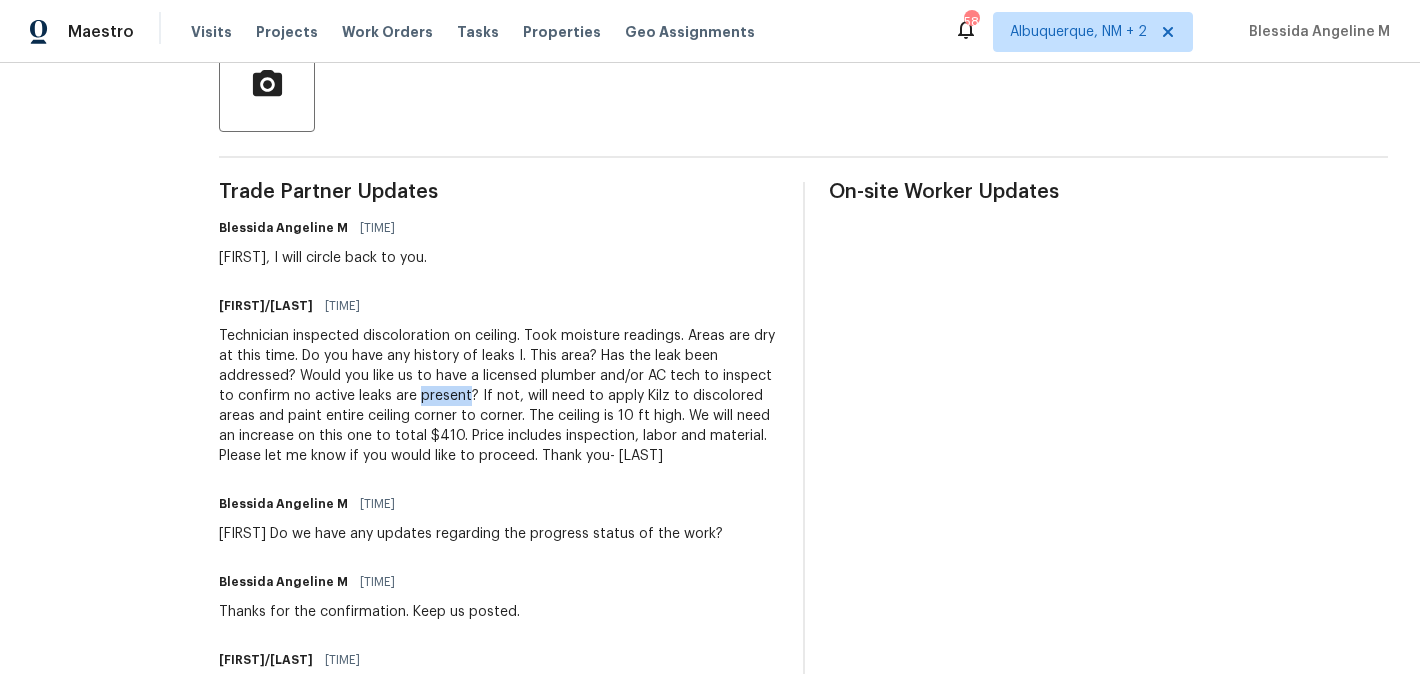 click on "Technician inspected discoloration on ceiling. Took moisture readings. Areas are dry at this time. Do you have any history of leaks I. This area? Has the leak been addressed? Would you like us to have a licensed plumber and/or AC tech to inspect to confirm no active leaks are present? If not, will need to apply Kilz to discolored areas and paint entire ceiling corner to corner. The ceiling is 10 ft high. We will need an increase on this one to total $410. Price includes inspection, labor and material. Please let me know if you would like to proceed. Thank you- [LAST]" at bounding box center (499, 396) 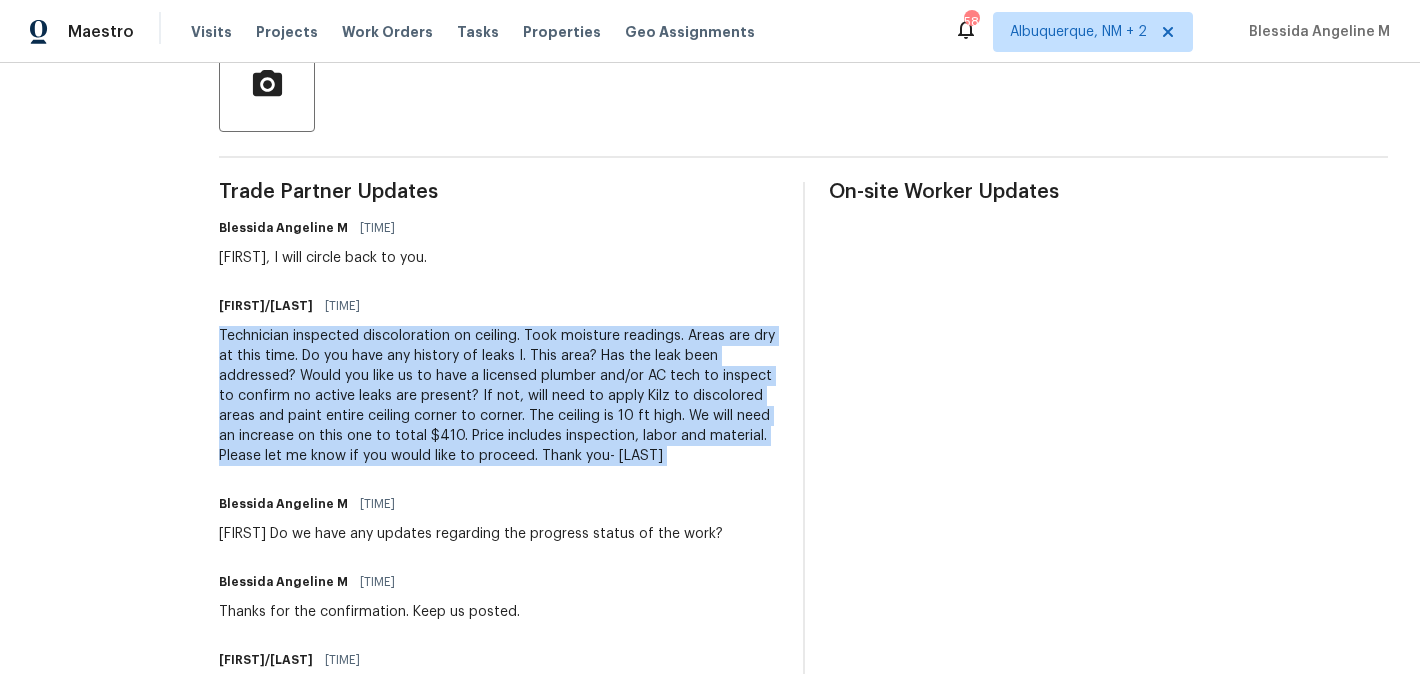 click on "Technician inspected discoloration on ceiling. Took moisture readings. Areas are dry at this time. Do you have any history of leaks I. This area? Has the leak been addressed? Would you like us to have a licensed plumber and/or AC tech to inspect to confirm no active leaks are present? If not, will need to apply Kilz to discolored areas and paint entire ceiling corner to corner. The ceiling is 10 ft high. We will need an increase on this one to total $410. Price includes inspection, labor and material. Please let me know if you would like to proceed. Thank you- [LAST]" at bounding box center (499, 396) 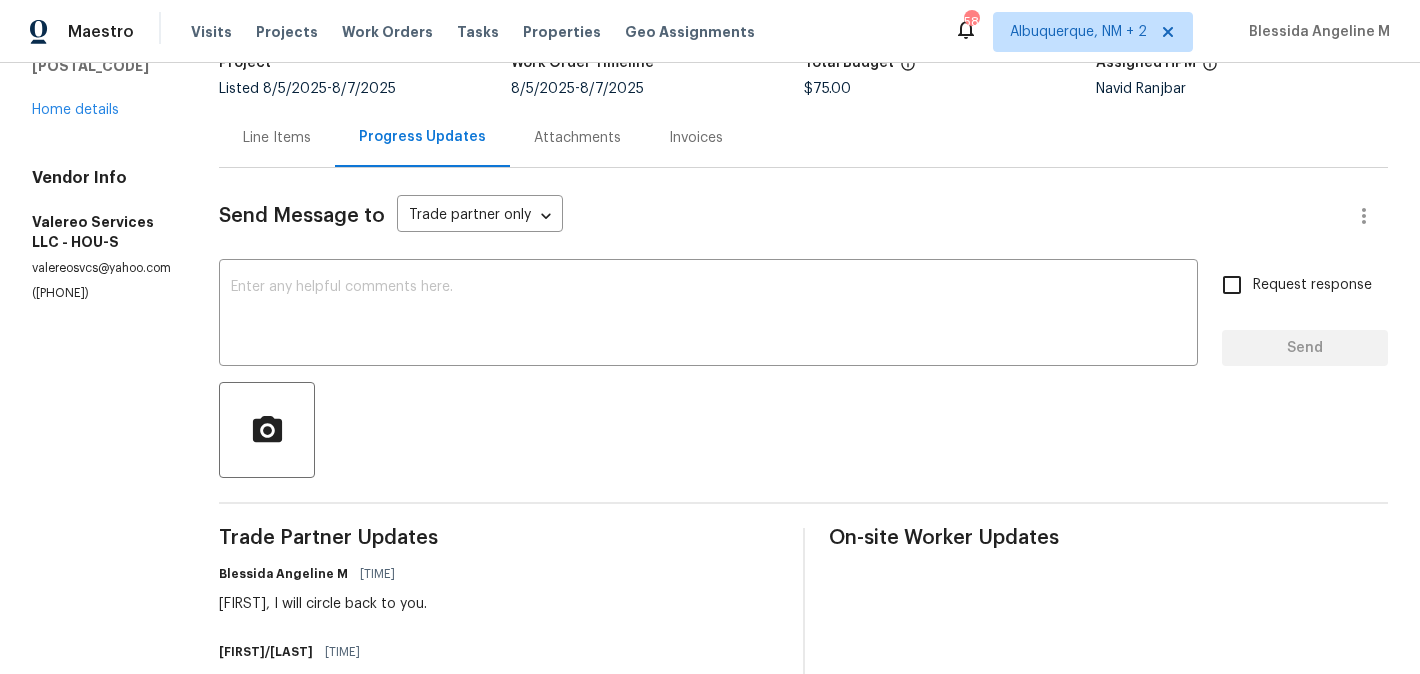 click on "$75.00" at bounding box center (827, 89) 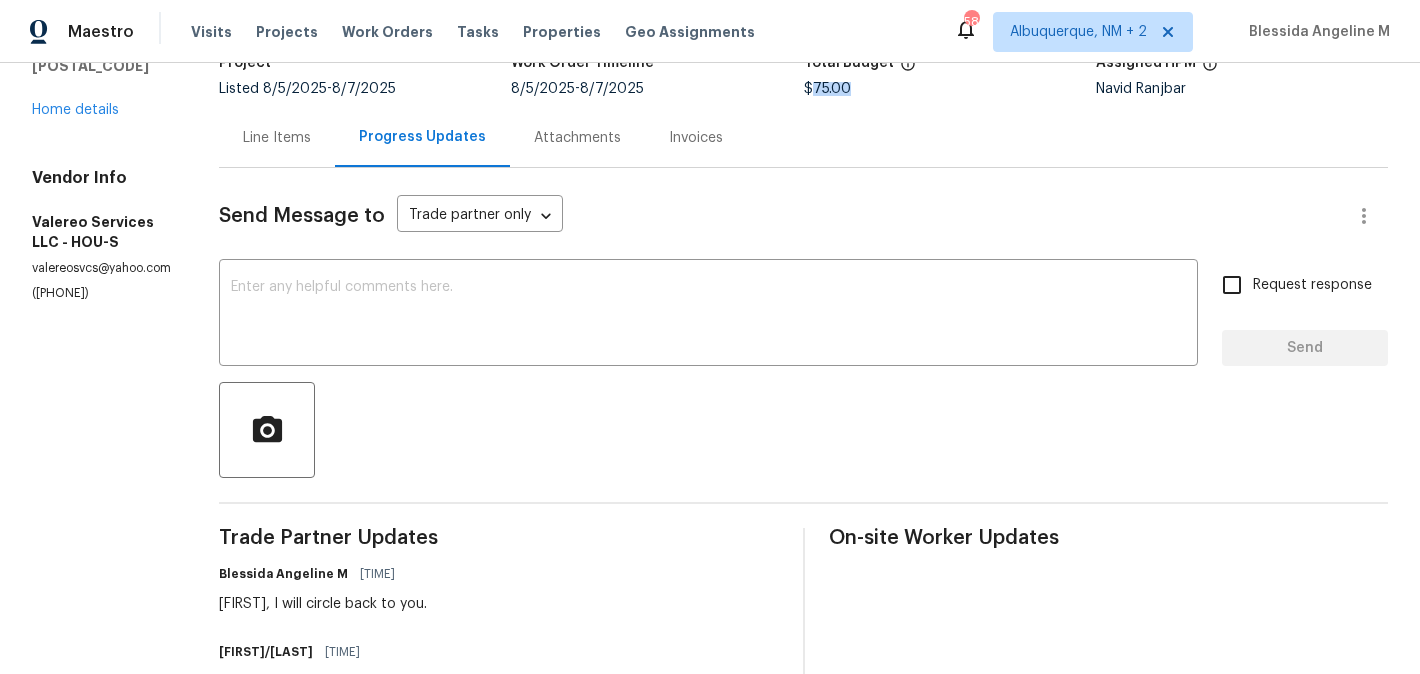 click on "$75.00" at bounding box center [827, 89] 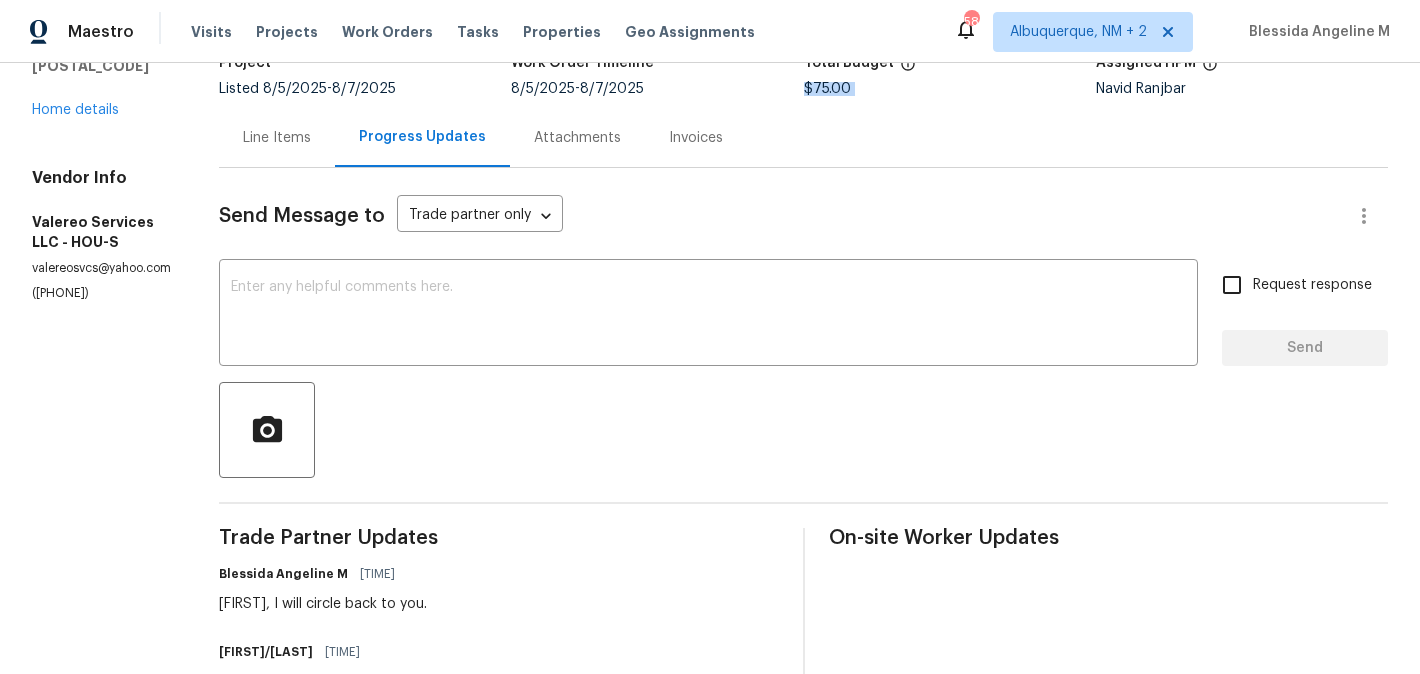 click on "$75.00" at bounding box center [827, 89] 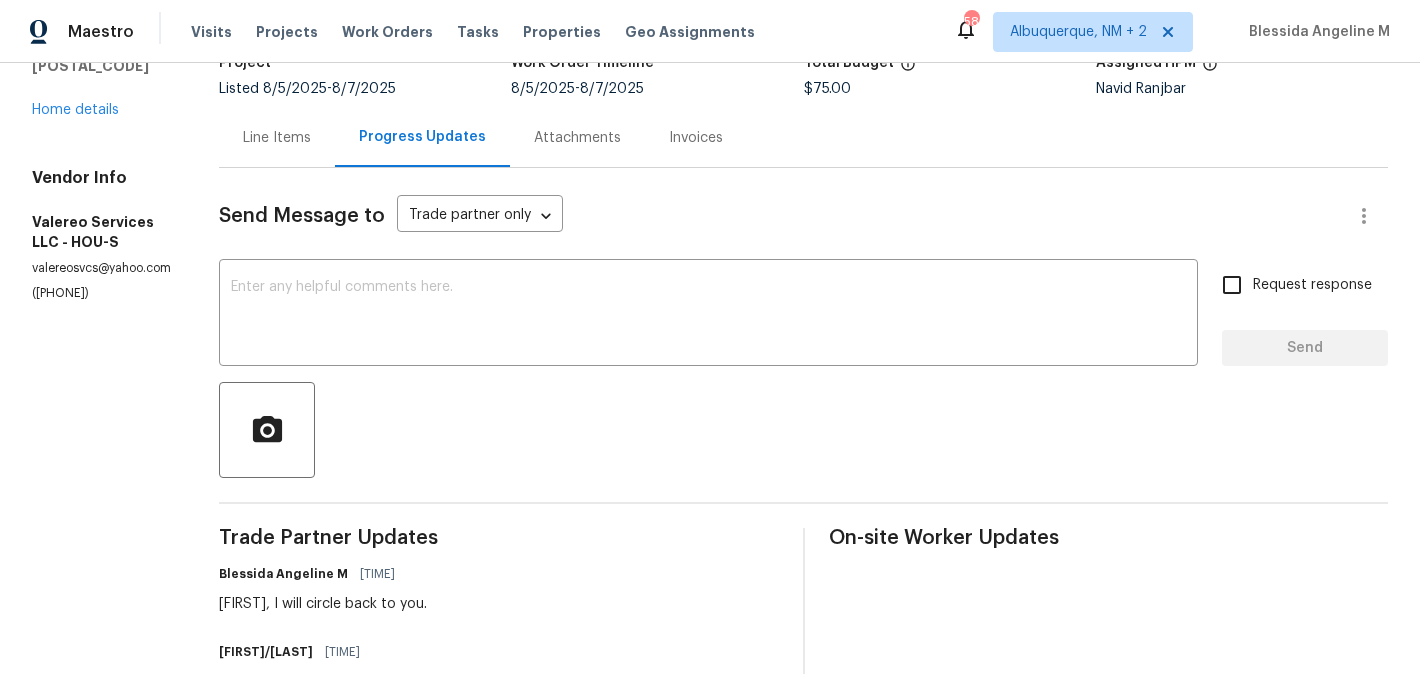 click on "Line Items" at bounding box center (277, 137) 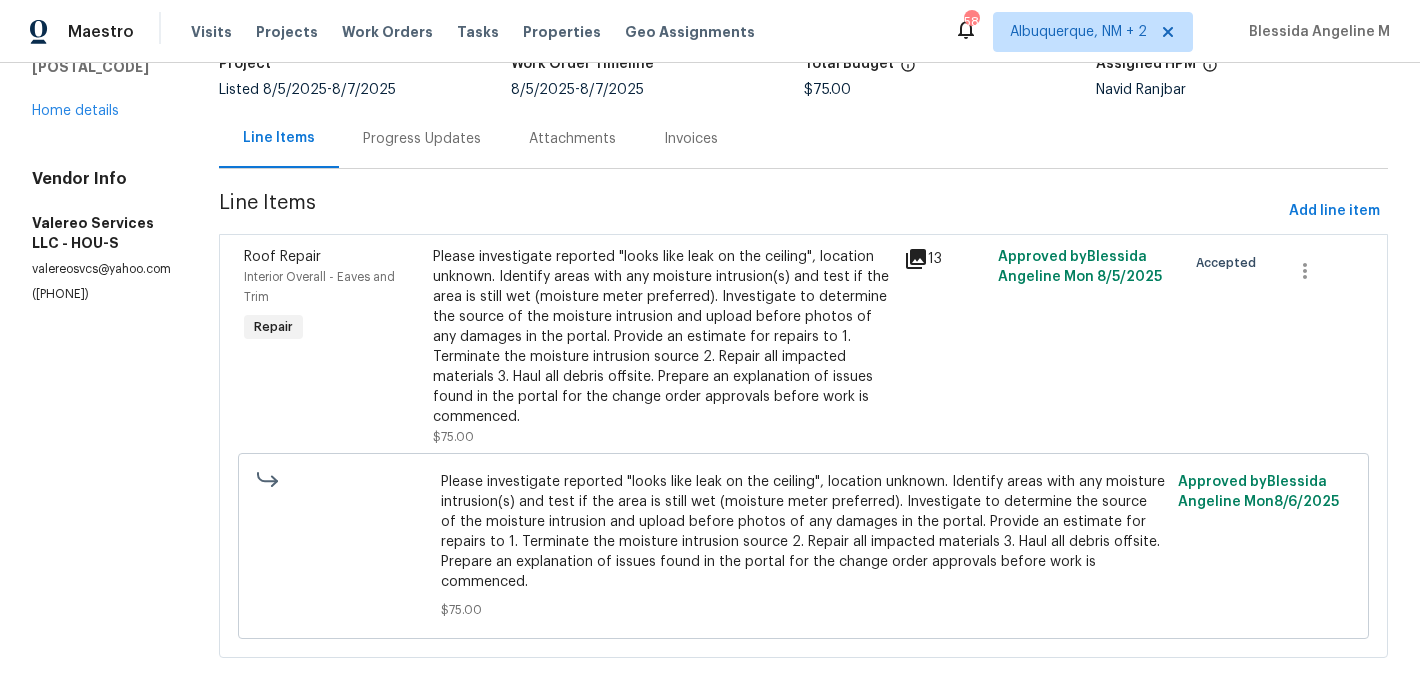 click on "Please investigate reported "looks like leak on the ceiling", location unknown. Identify areas with any moisture intrusion(s) and test if the area is still wet (moisture meter preferred). Investigate to determine the source of the moisture intrusion and upload before photos of any damages in the portal. Provide an estimate for repairs to 1. Terminate the moisture intrusion source 2. Repair all impacted materials 3. Haul all debris offsite. Prepare an explanation of issues found in the portal for the change order approvals before work is commenced." at bounding box center (662, 337) 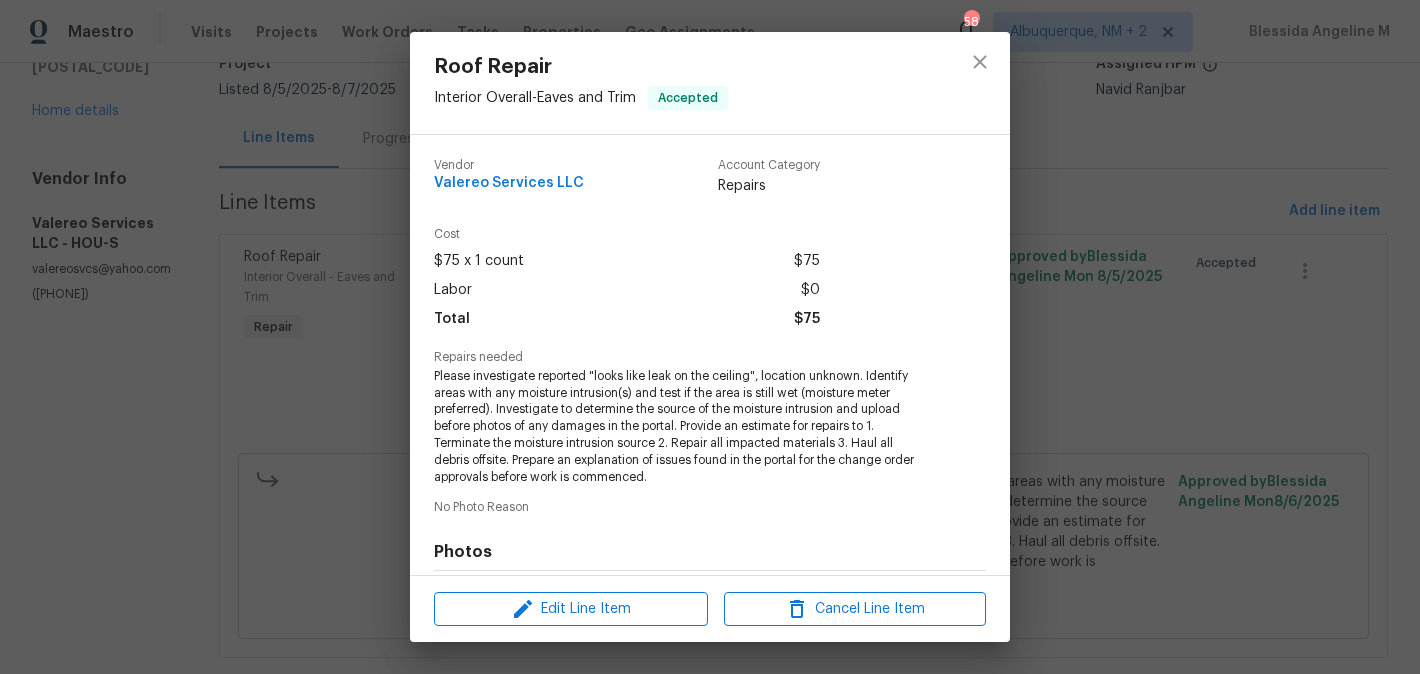 scroll, scrollTop: 280, scrollLeft: 0, axis: vertical 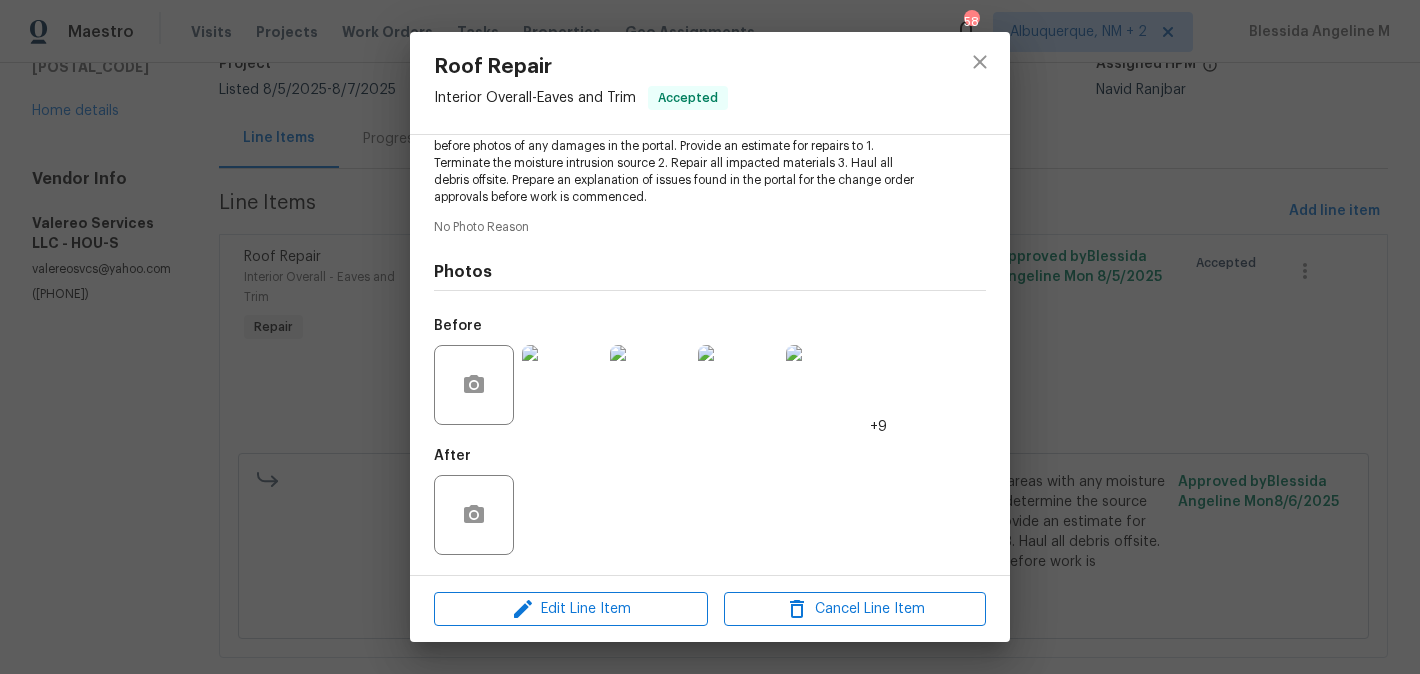 click at bounding box center (650, 385) 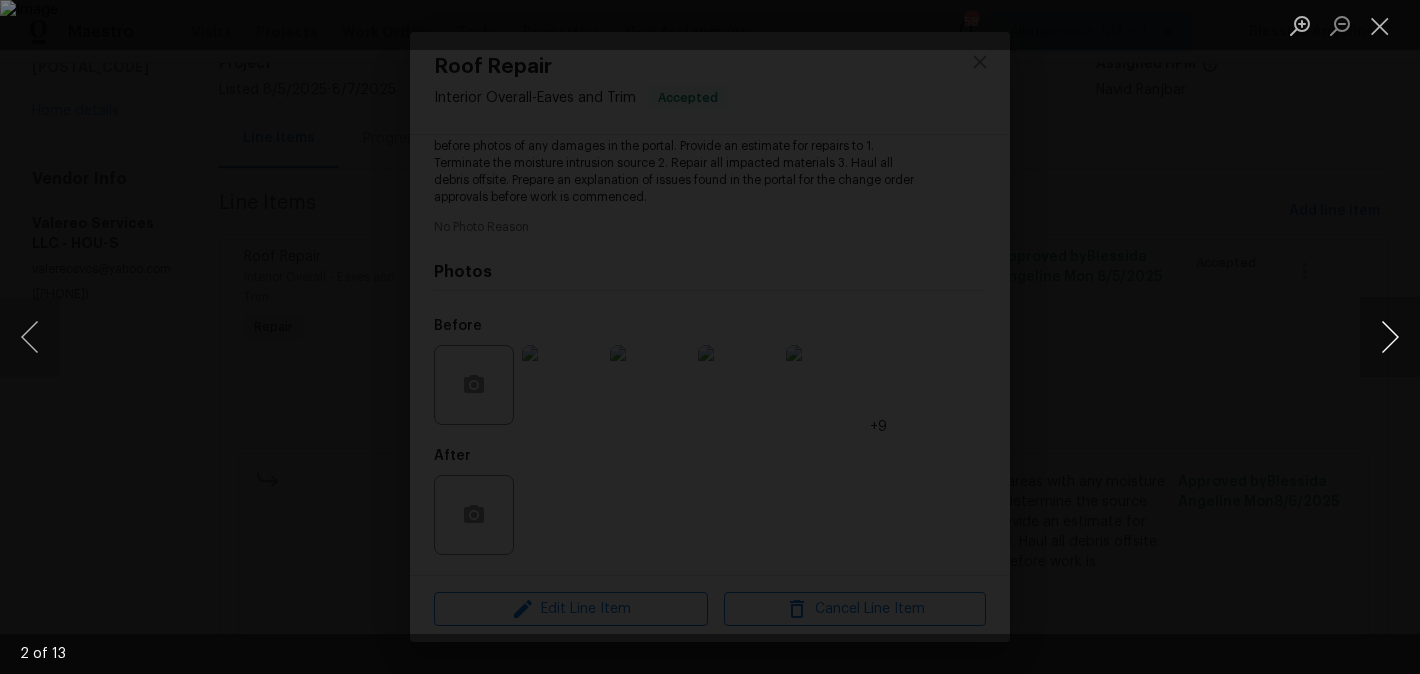 click at bounding box center (1390, 337) 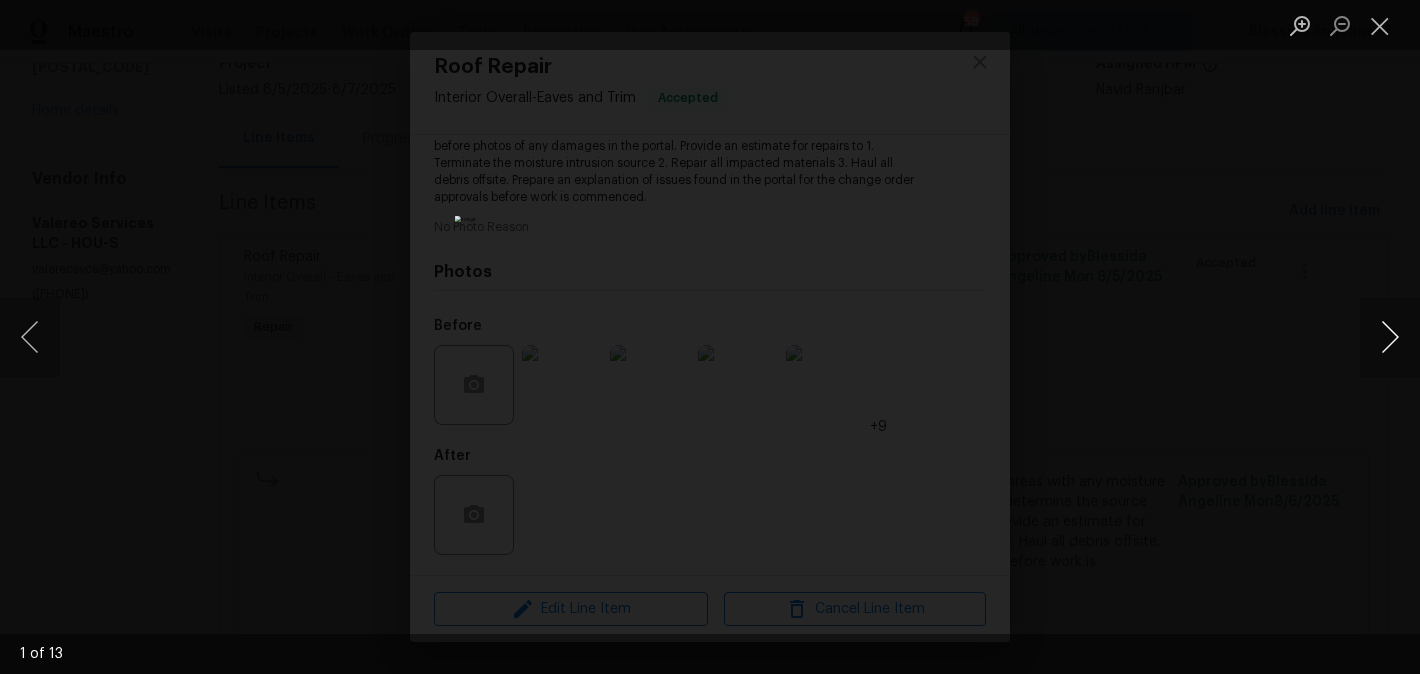 click at bounding box center [1390, 337] 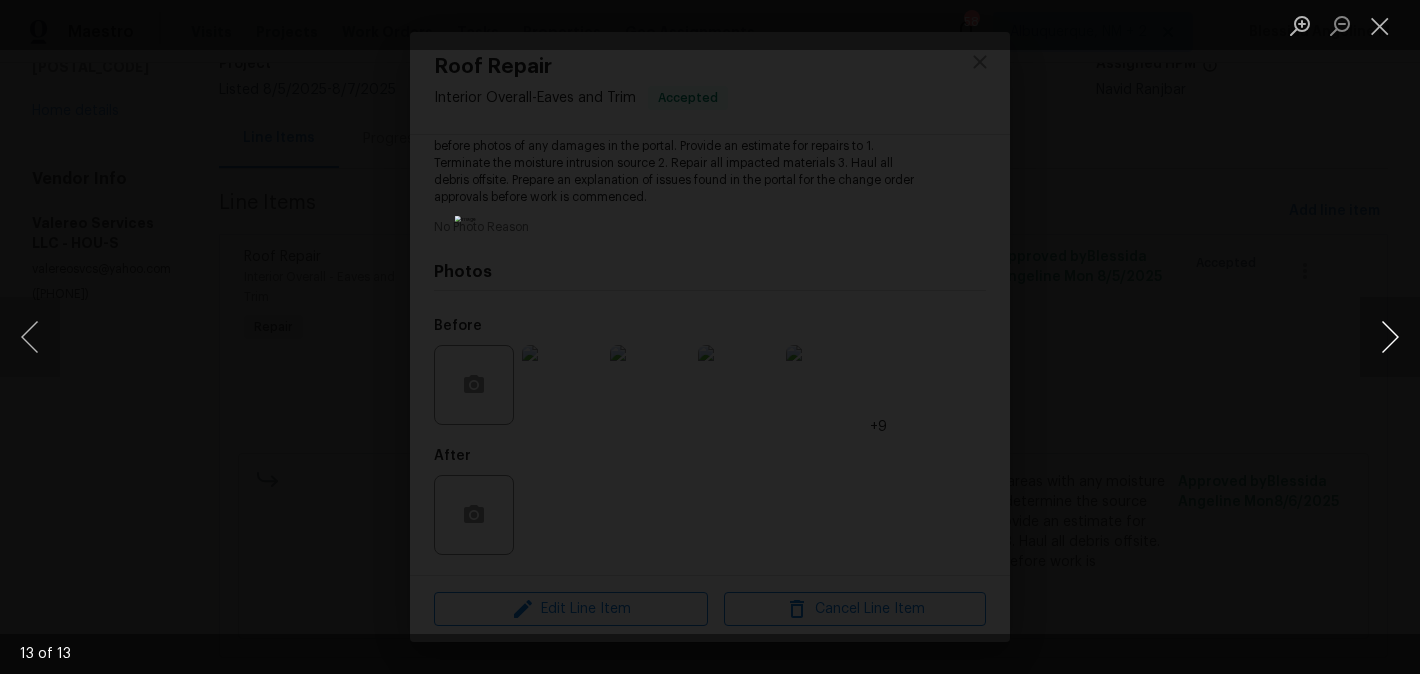 click at bounding box center (1390, 337) 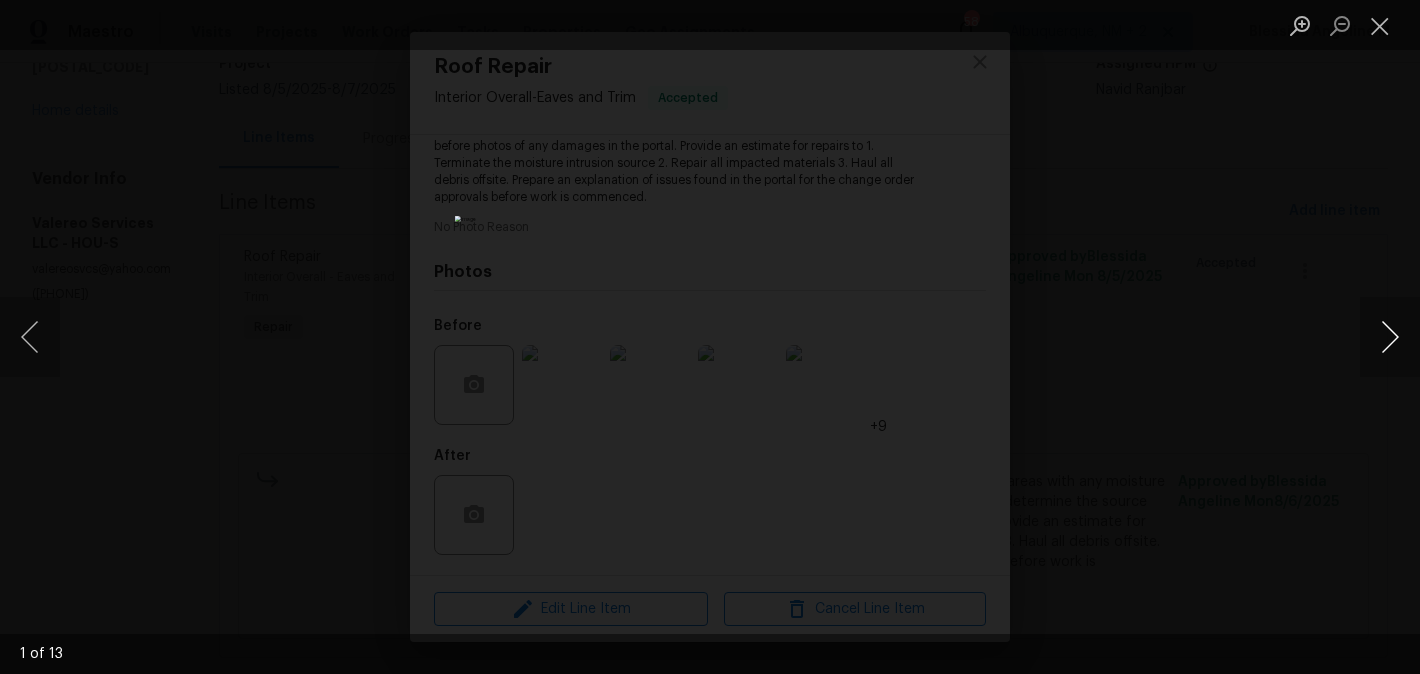 click at bounding box center (1390, 337) 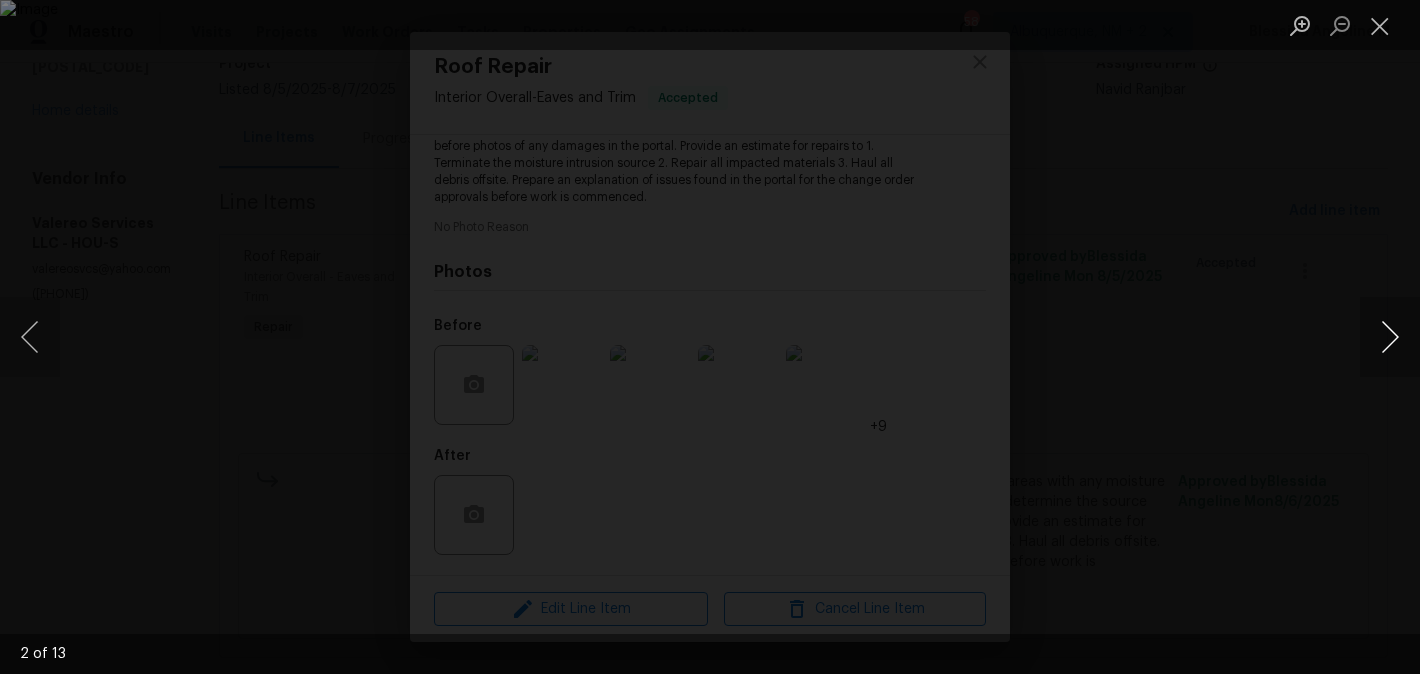 click at bounding box center [1390, 337] 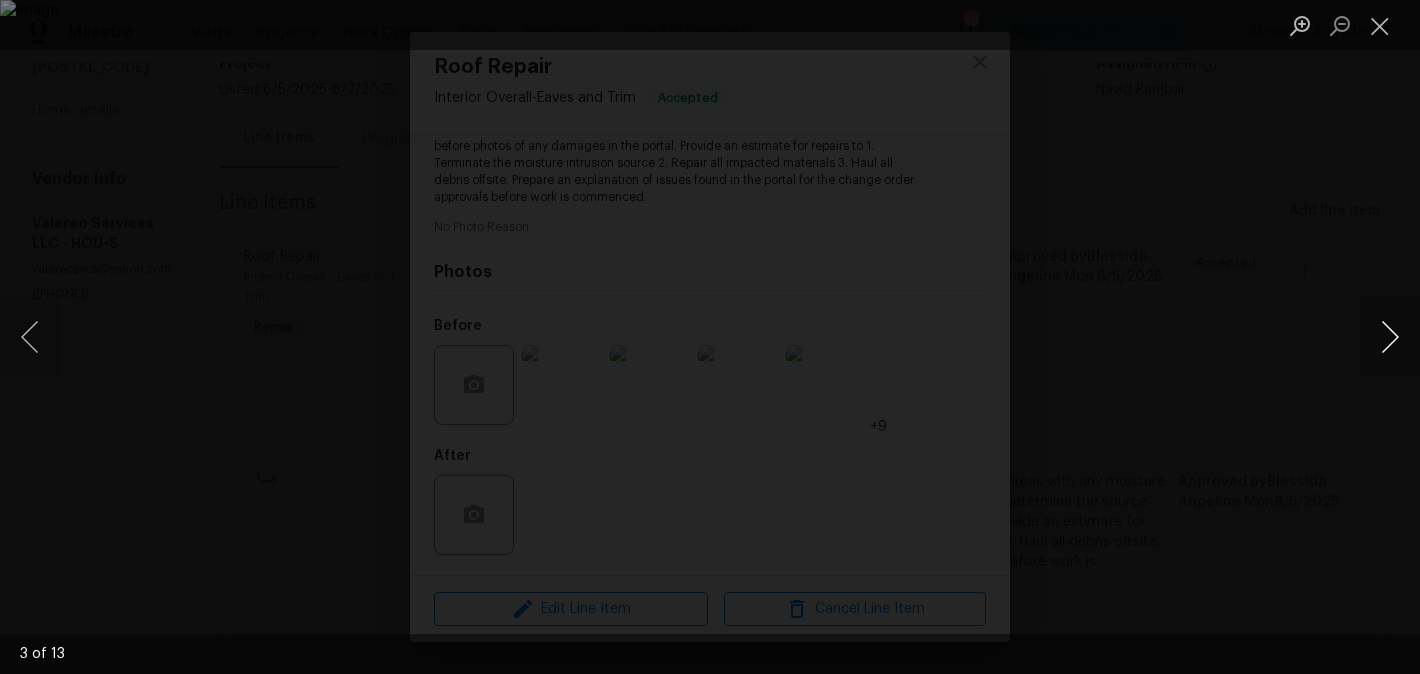 click at bounding box center (1390, 337) 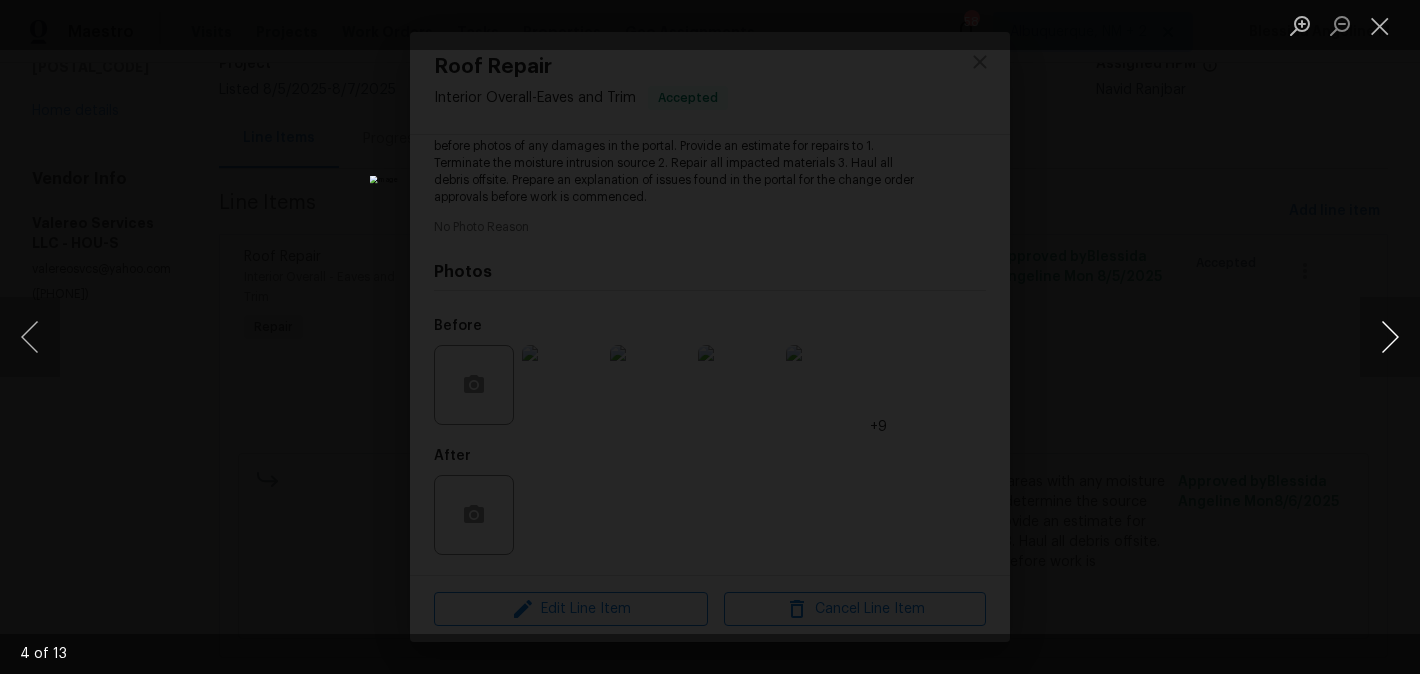 click at bounding box center [1390, 337] 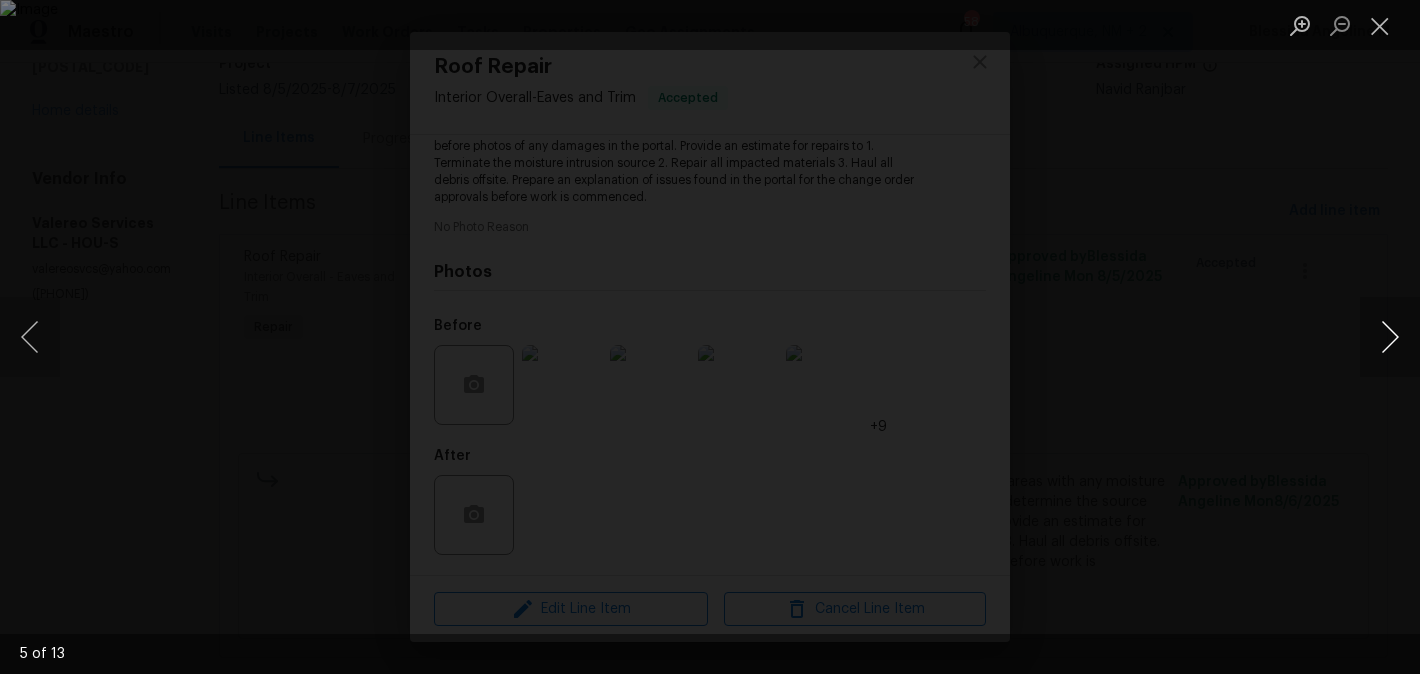 click at bounding box center [1390, 337] 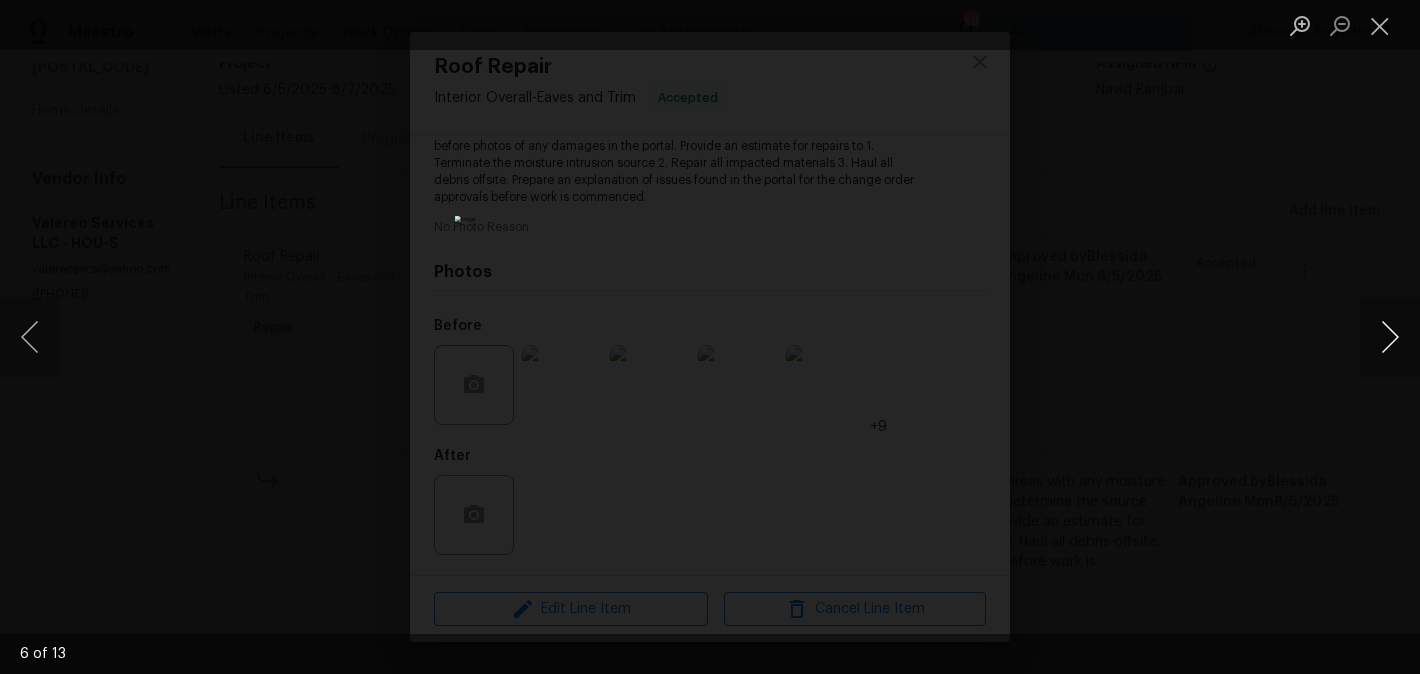 click at bounding box center [1390, 337] 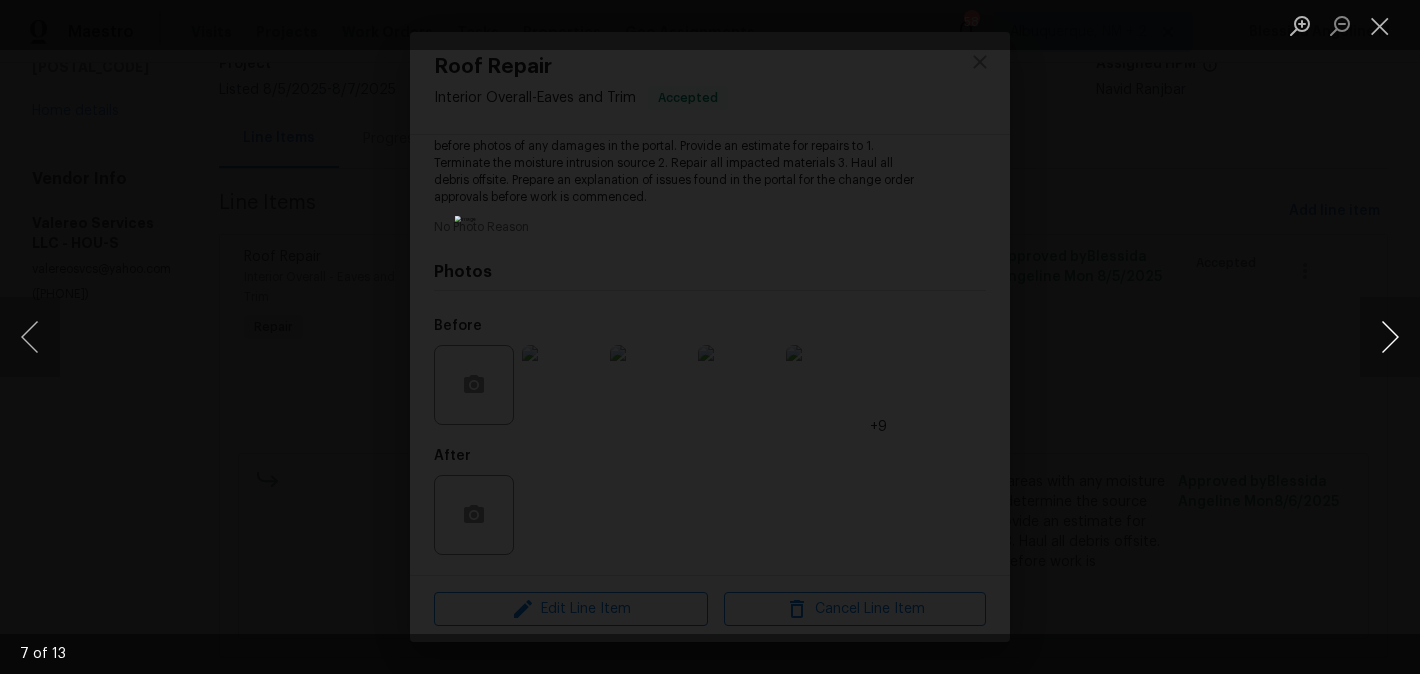 click at bounding box center (1390, 337) 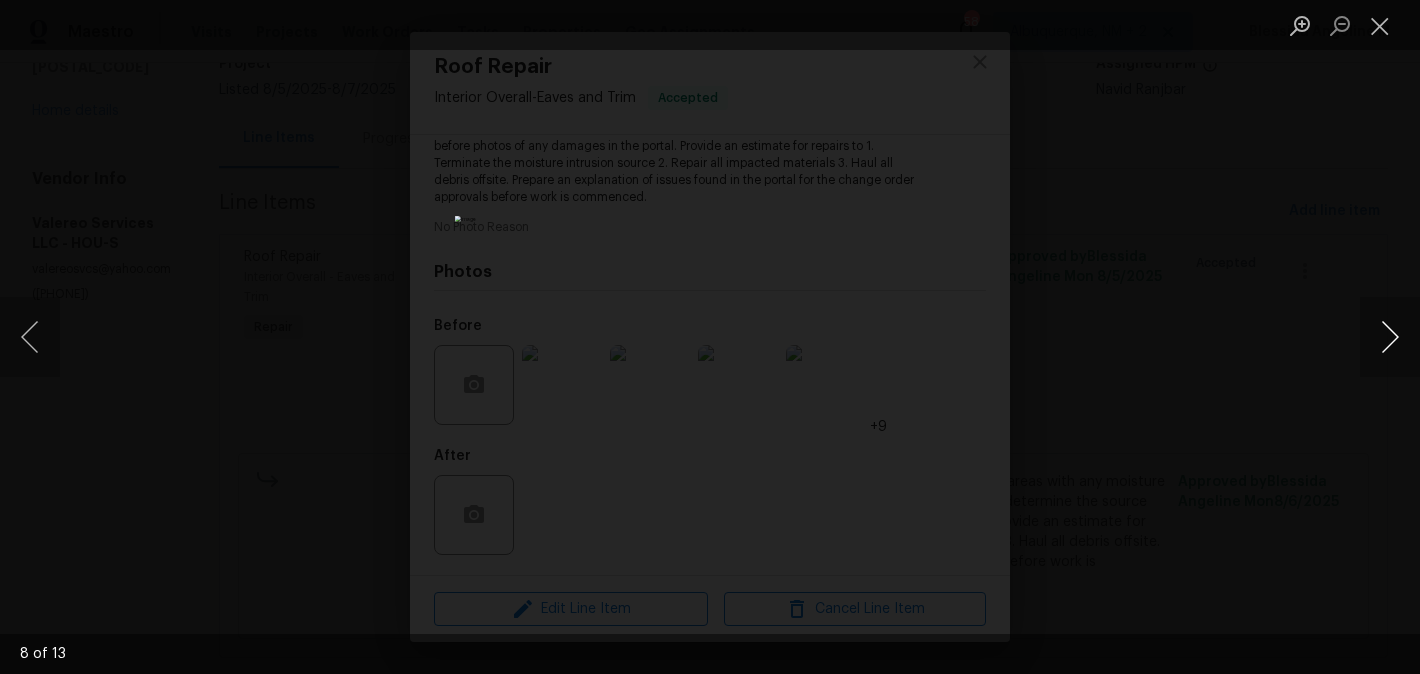 click at bounding box center [1390, 337] 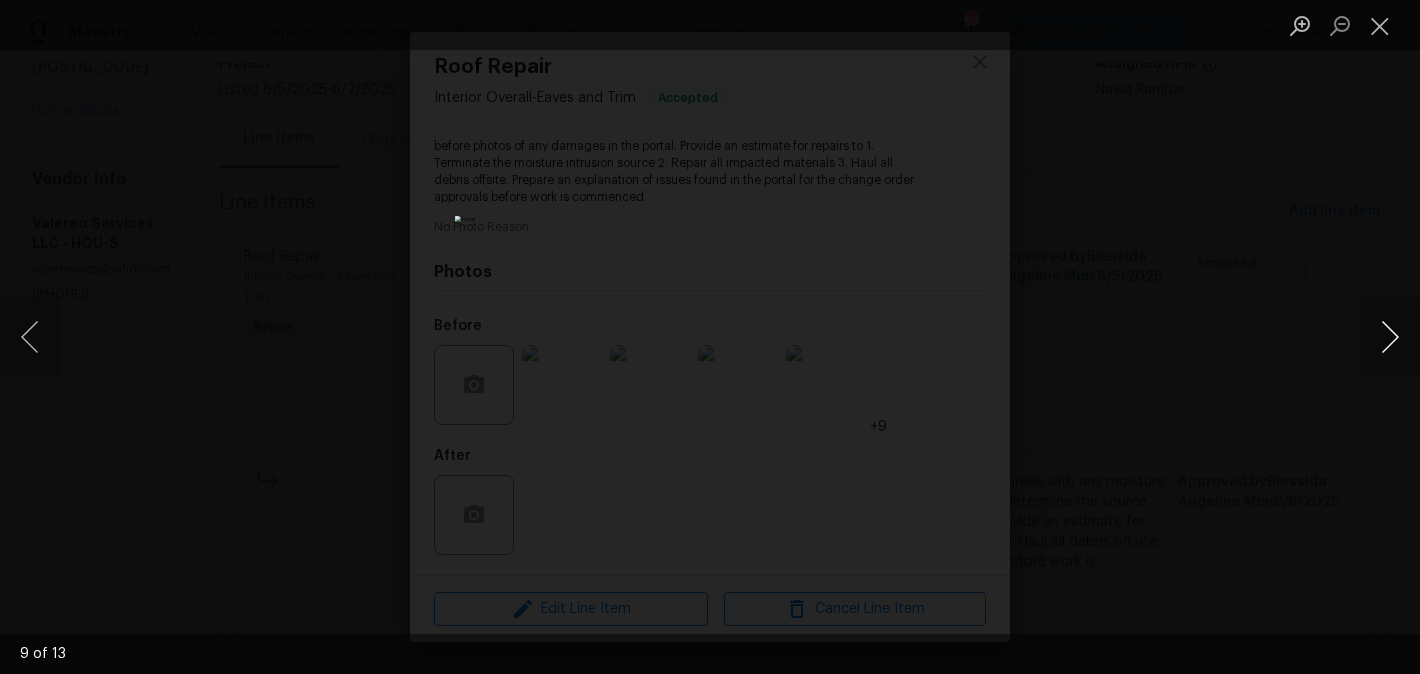 click at bounding box center (1390, 337) 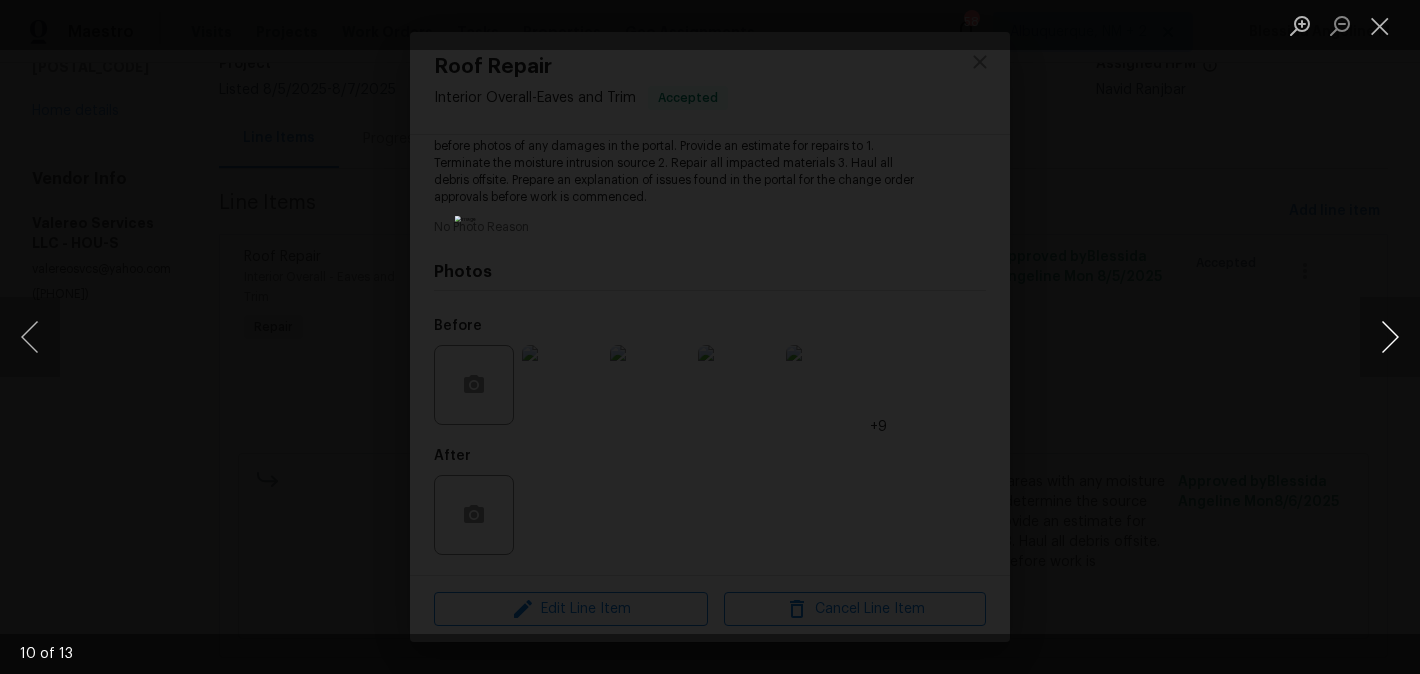 click at bounding box center [1390, 337] 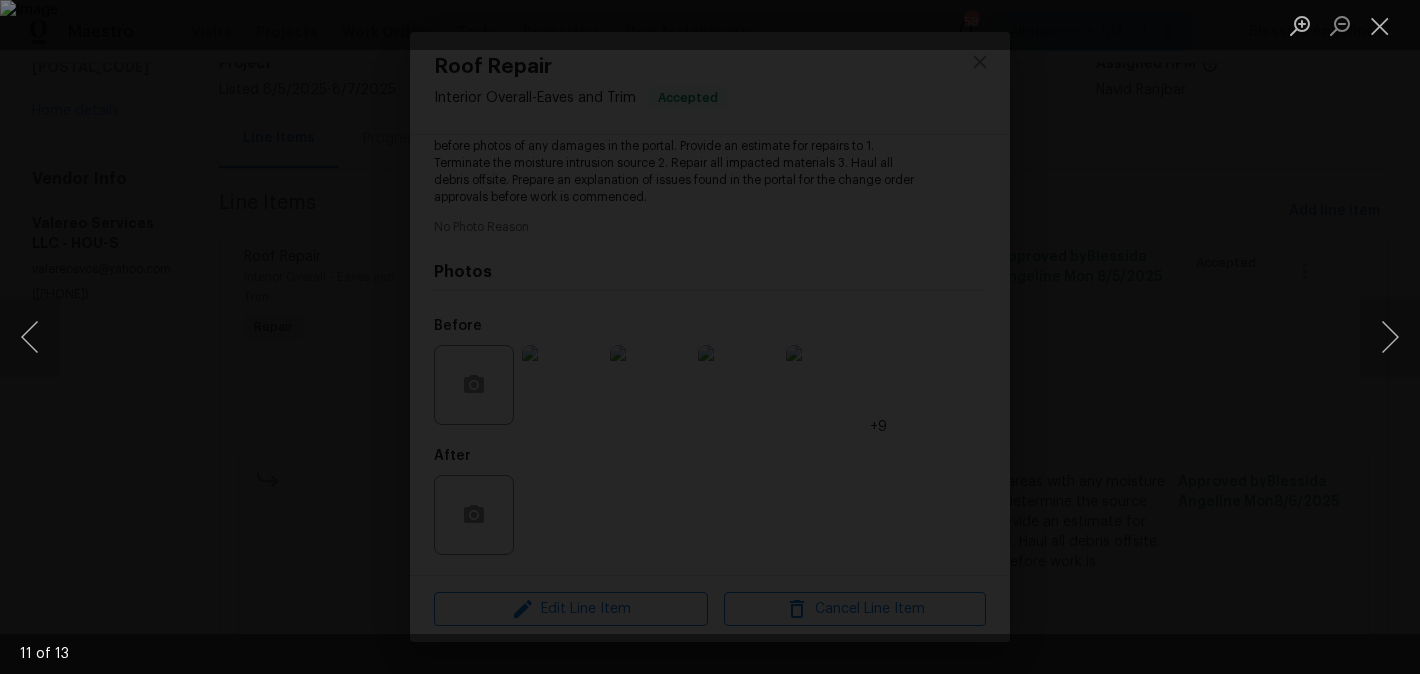 click at bounding box center (710, 337) 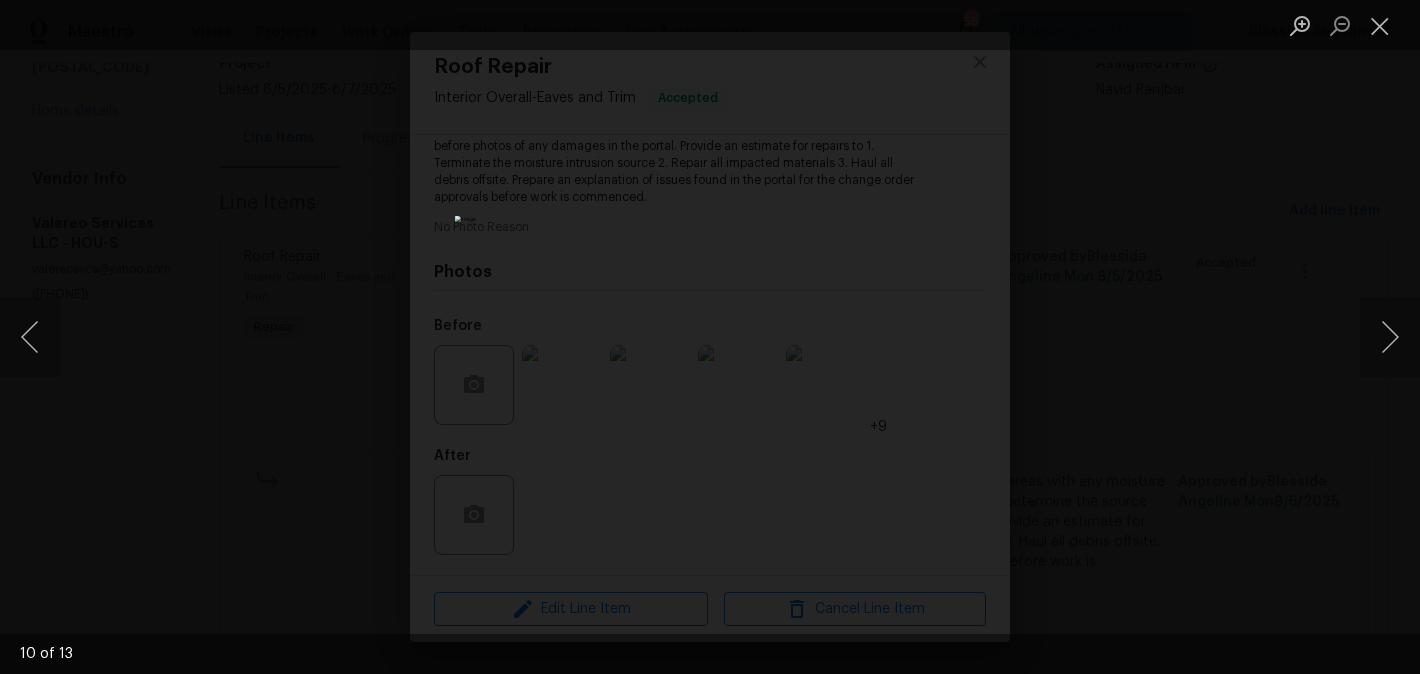 click at bounding box center (710, 337) 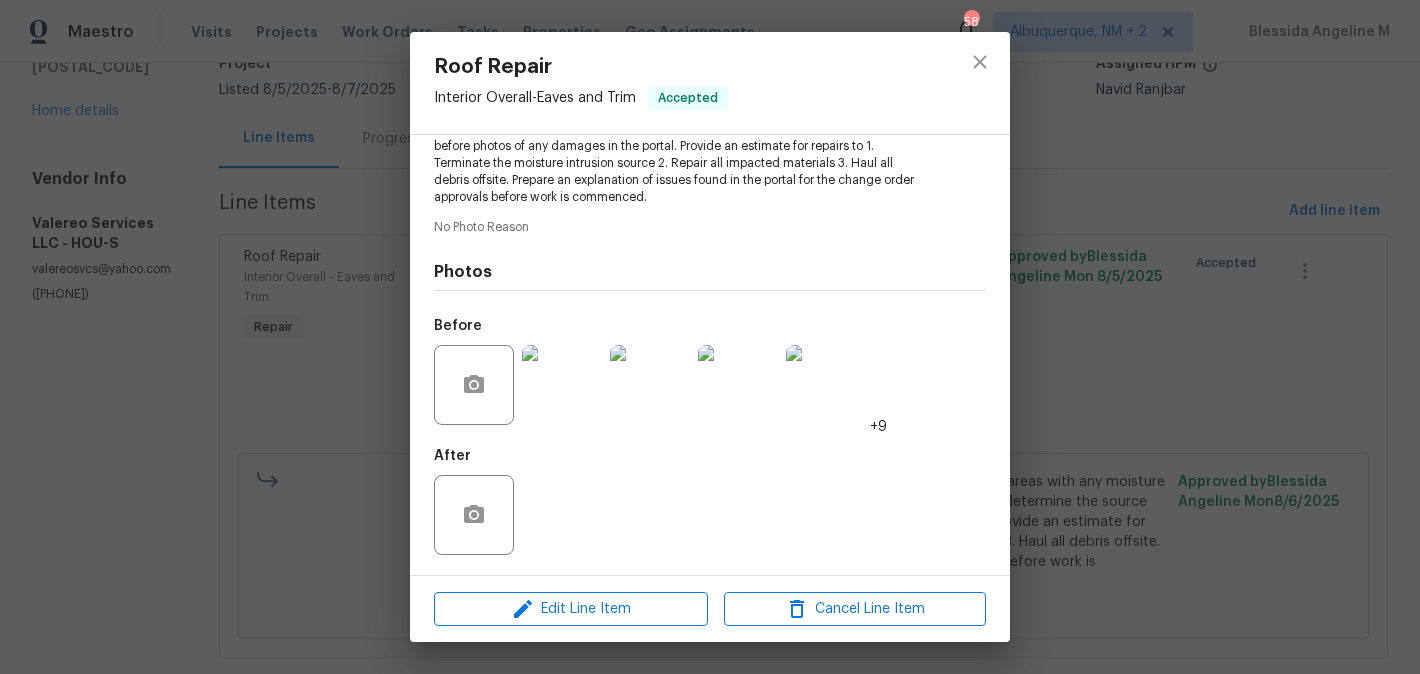 click on "Roof Repair Interior Overall  -  Eaves and Trim Accepted Vendor Valereo Services LLC Account Category Repairs Cost $75 x 1 count $75 Labor $0 Total $75 Repairs needed Please investigate reported "looks like leak on the ceiling", location unknown. Identify areas with any moisture intrusion(s) and test if the area is still wet (moisture meter preferred). Investigate to determine the source of the moisture intrusion and upload before photos of any damages in the portal. Provide an estimate for repairs to 1. Terminate the moisture intrusion source 2. Repair all impacted materials 3. Haul all debris offsite. Prepare an explanation of issues found in the portal for the change order approvals before work is commenced. No Photo Reason   Photos Before  +9 After  Edit Line Item  Cancel Line Item" at bounding box center [710, 337] 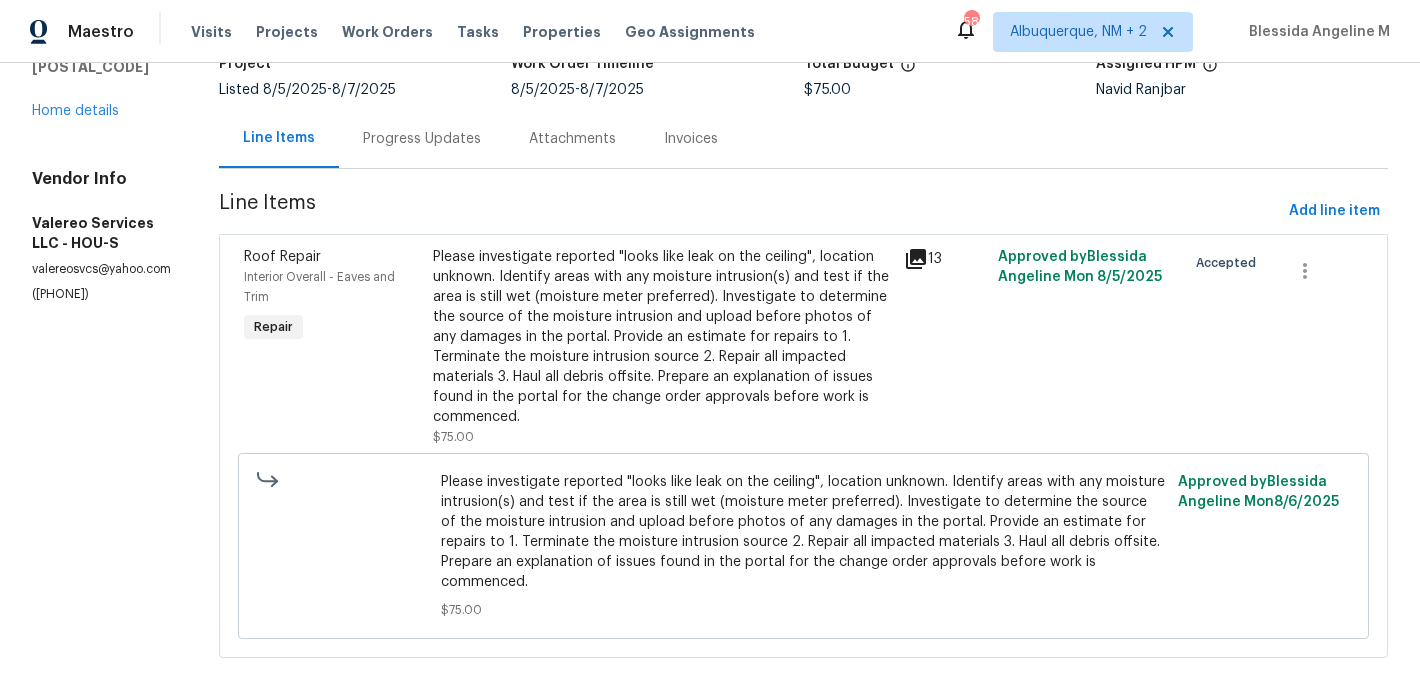 scroll, scrollTop: 0, scrollLeft: 0, axis: both 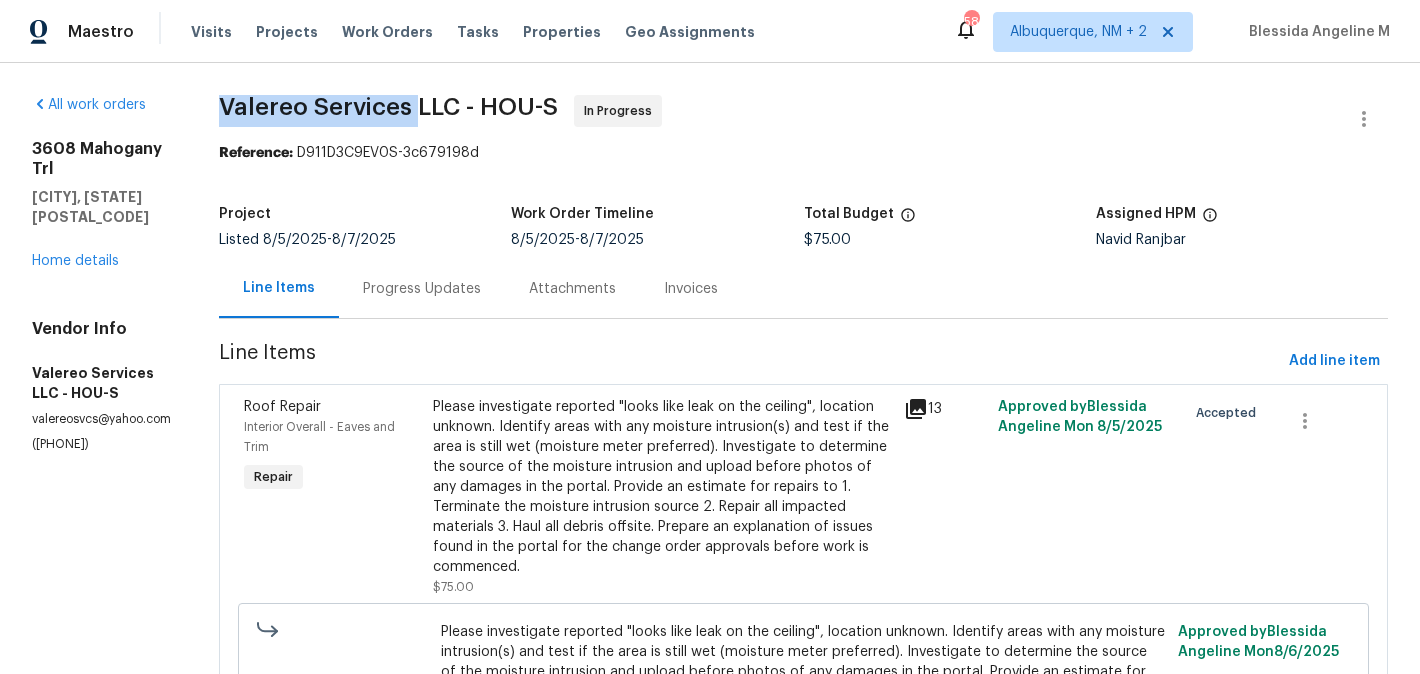 drag, startPoint x: 209, startPoint y: 111, endPoint x: 414, endPoint y: 111, distance: 205 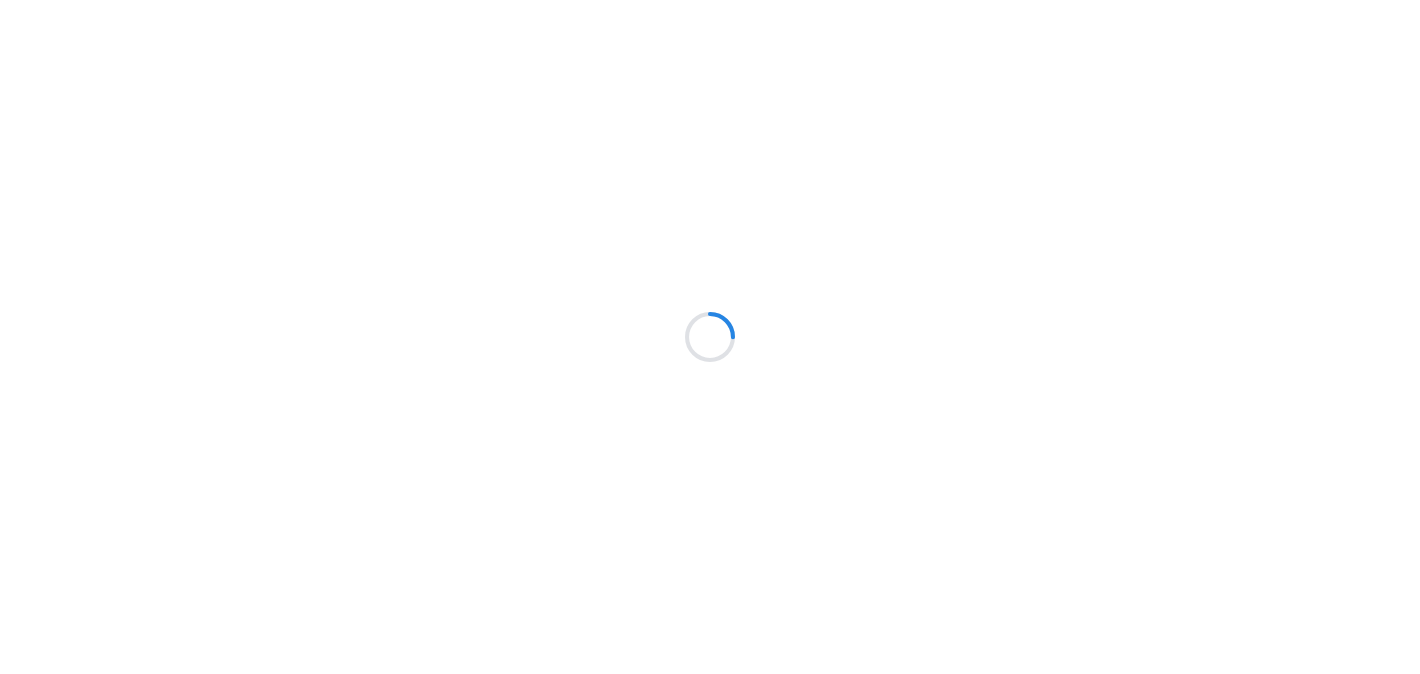 scroll, scrollTop: 0, scrollLeft: 0, axis: both 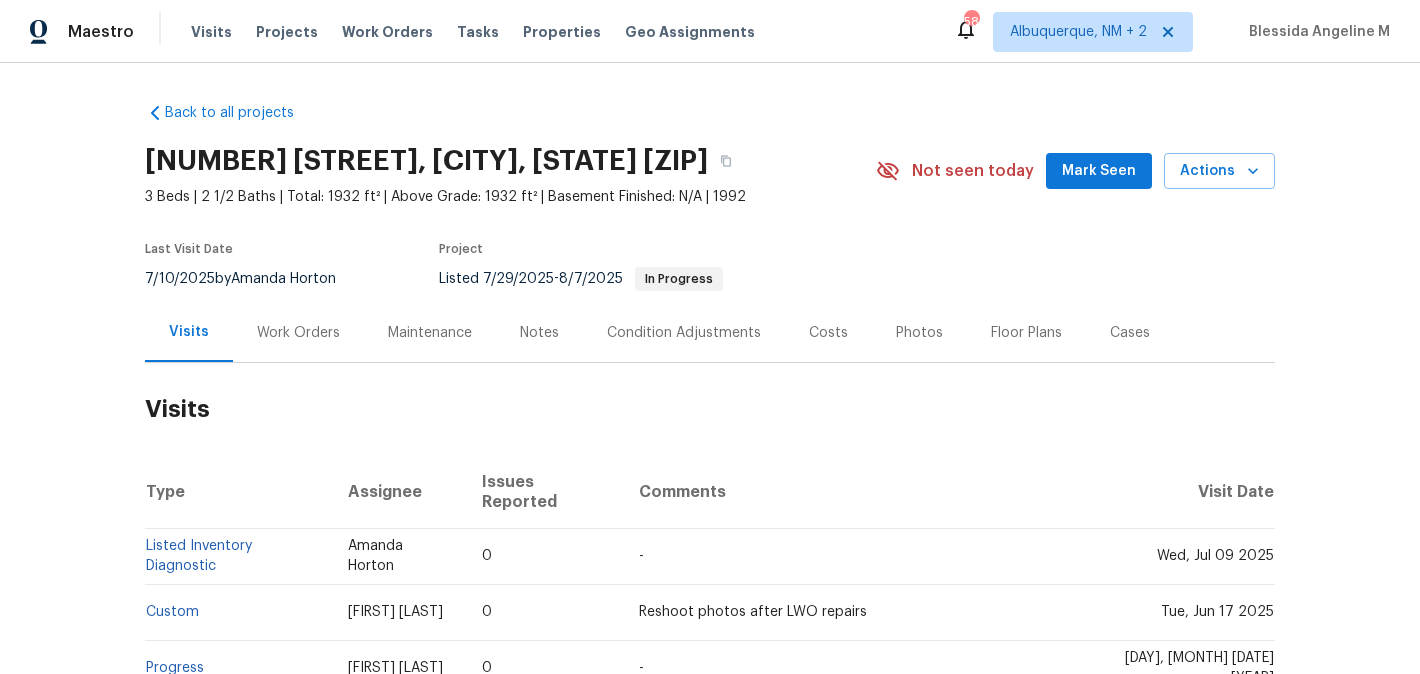 click on "Work Orders" at bounding box center [298, 332] 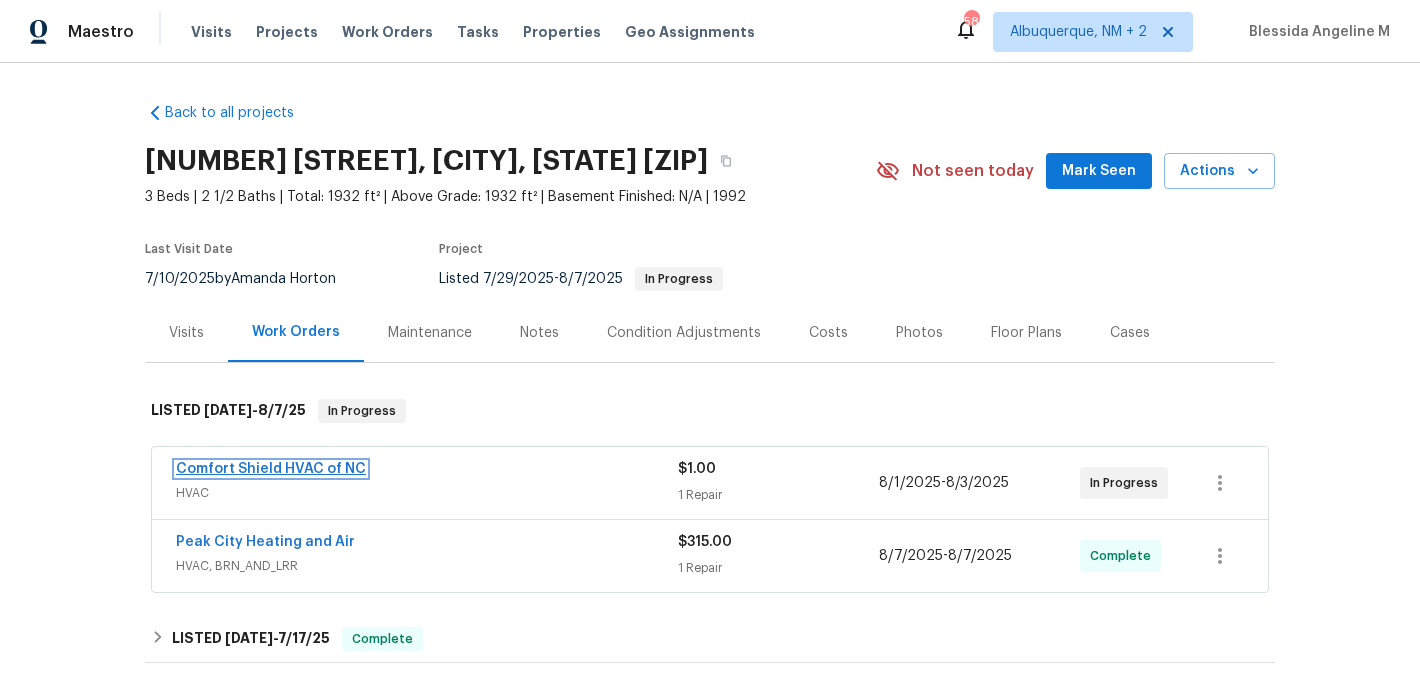 click on "Comfort Shield HVAC of NC" at bounding box center (271, 469) 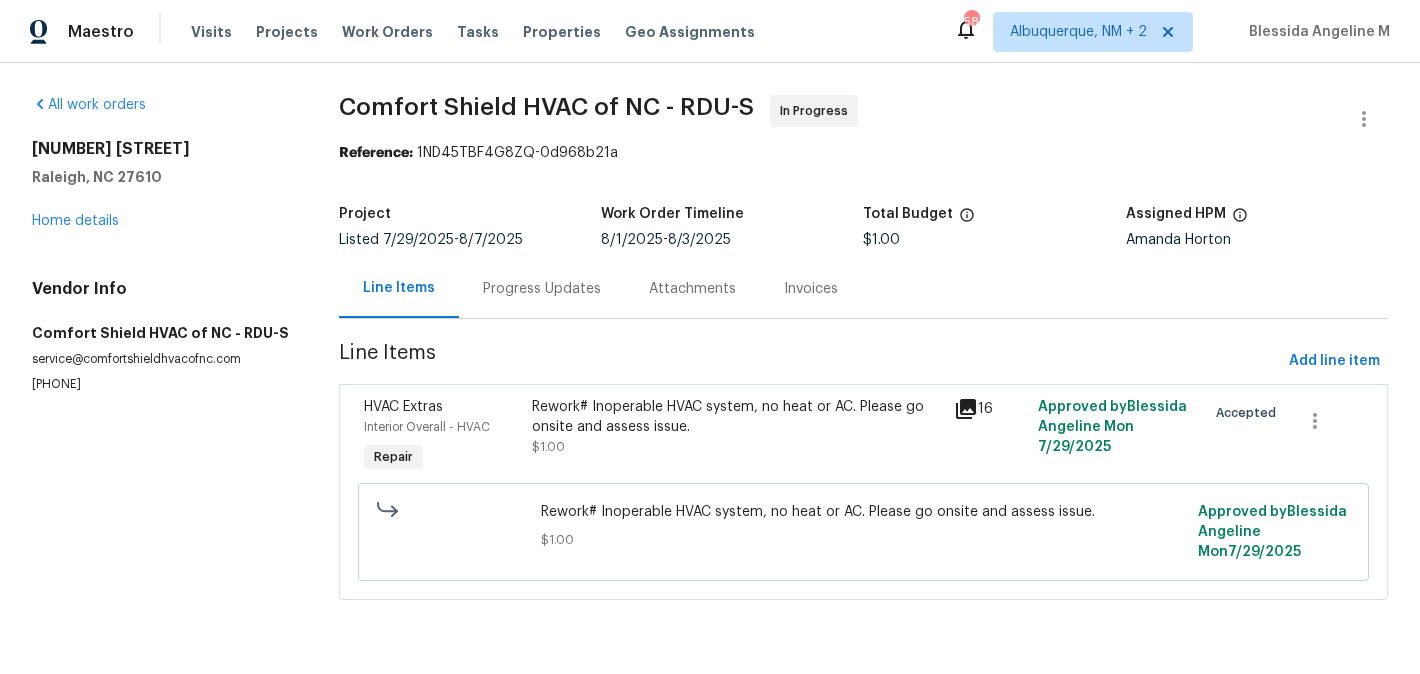 click on "[PHONE]" at bounding box center [161, 384] 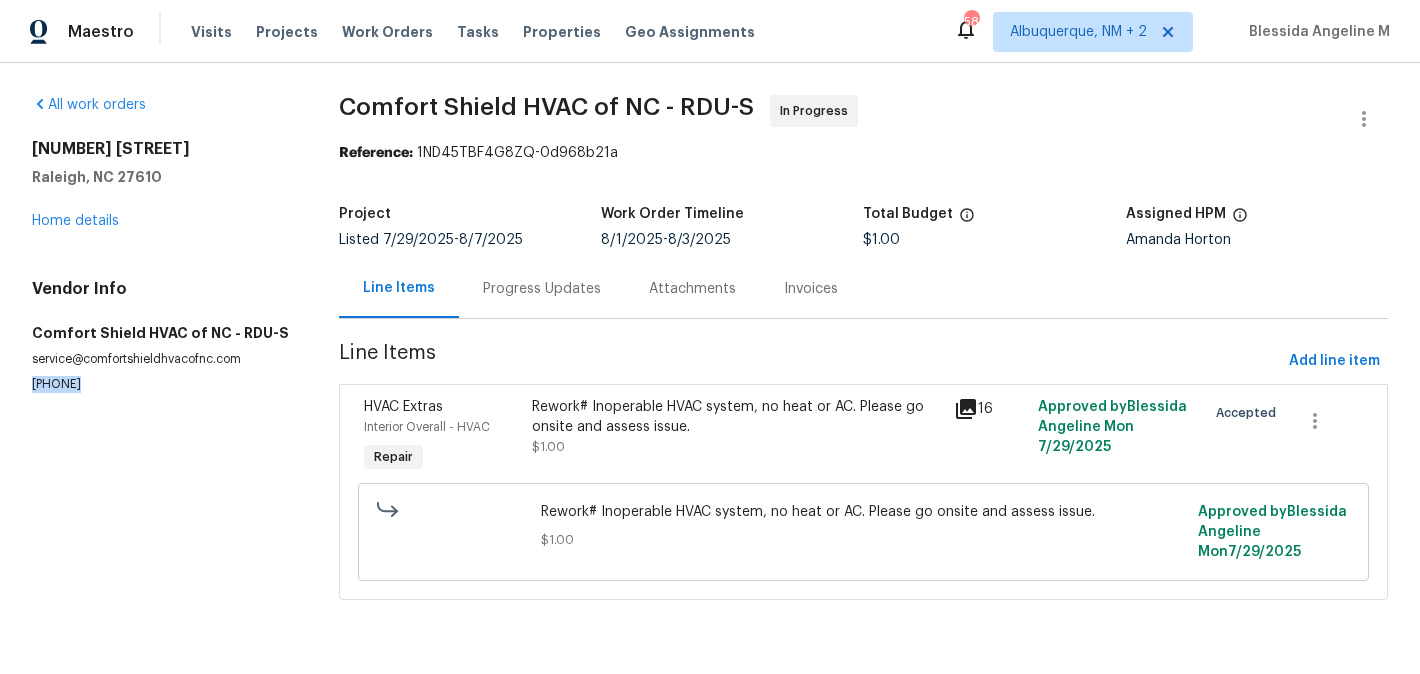 click on "[PHONE]" at bounding box center (161, 384) 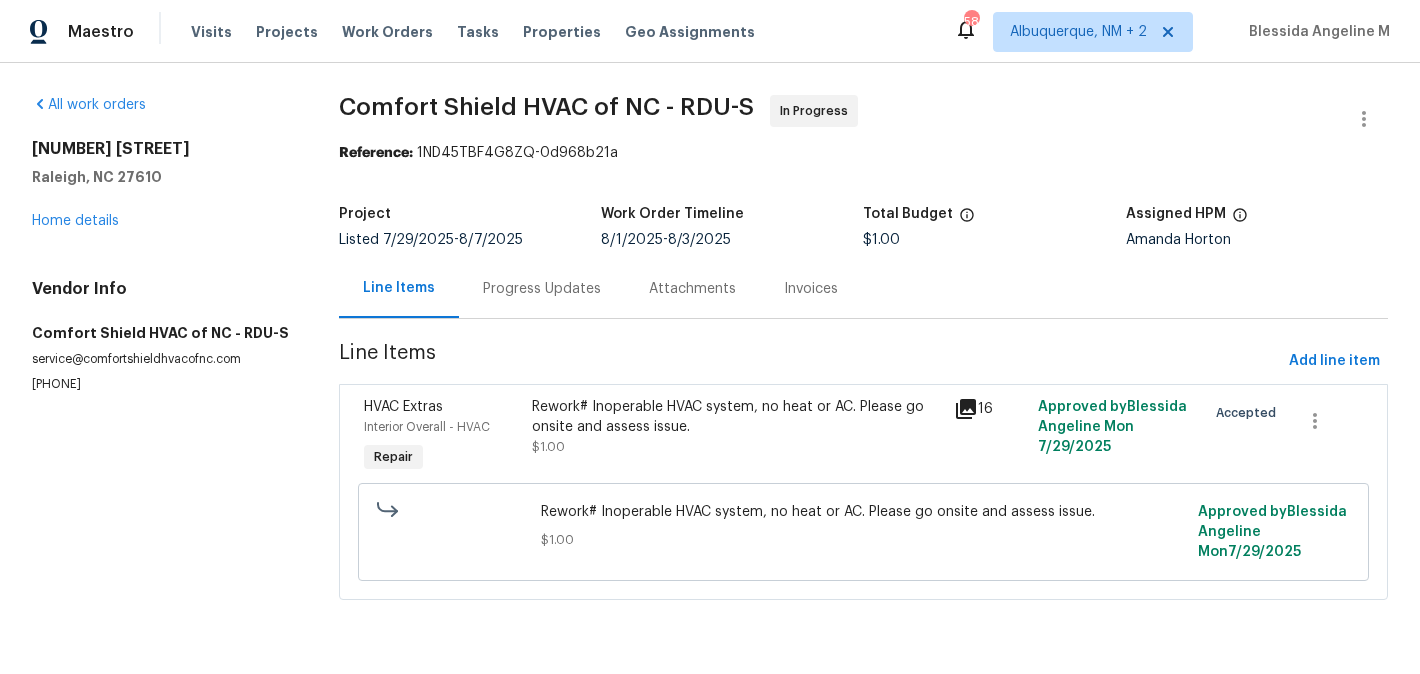 click on "Progress Updates" at bounding box center [542, 289] 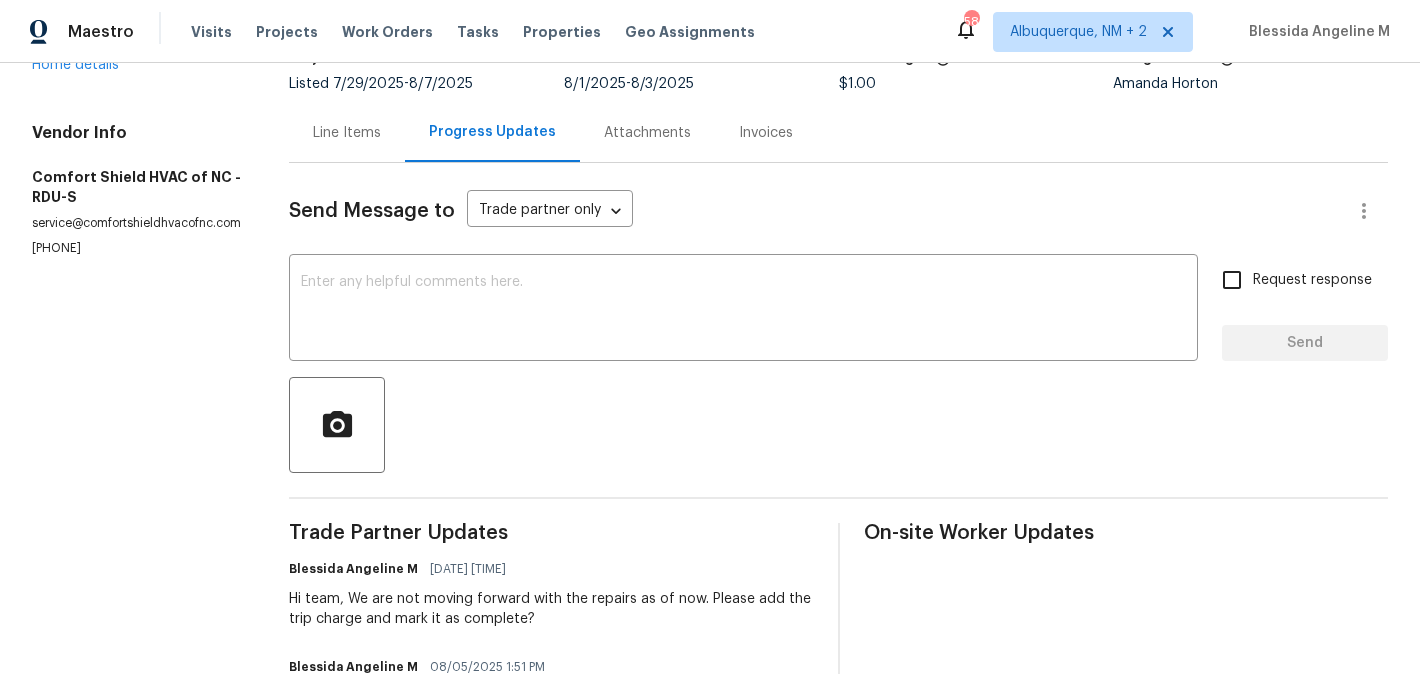 scroll, scrollTop: 0, scrollLeft: 0, axis: both 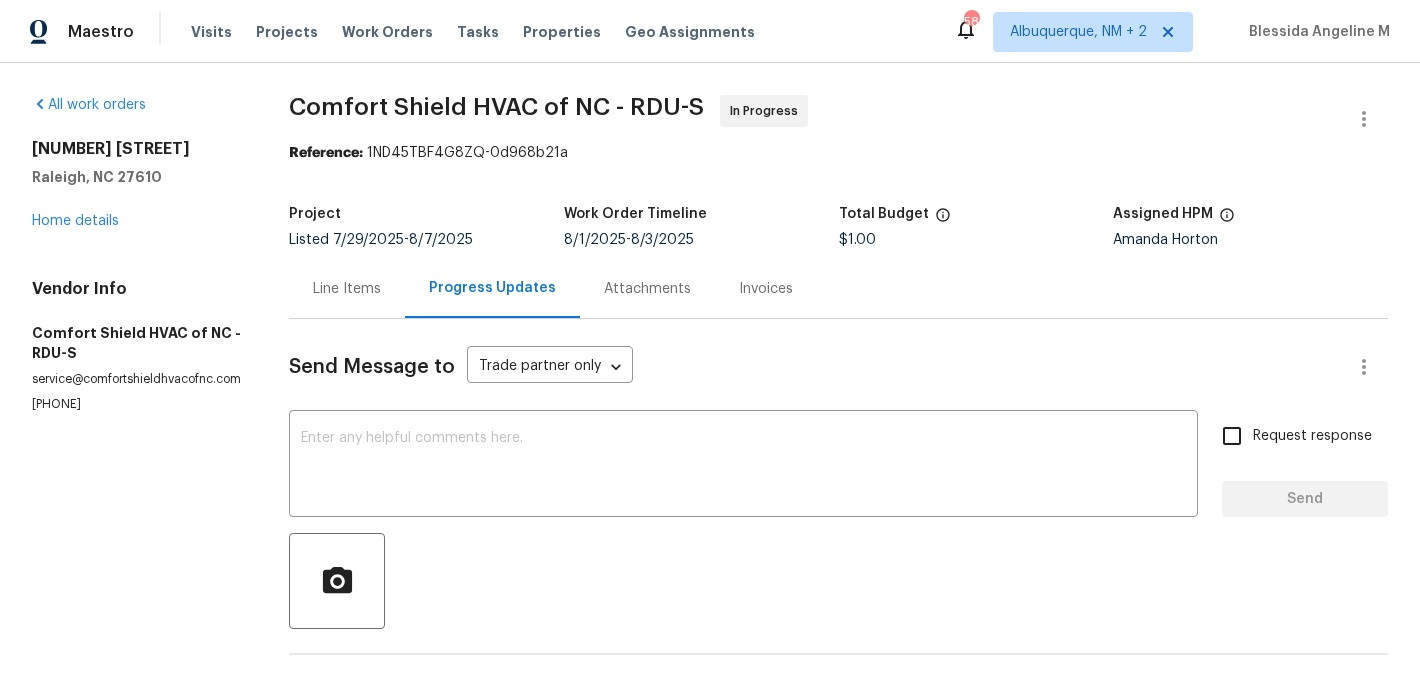 click on "Line Items" at bounding box center [347, 288] 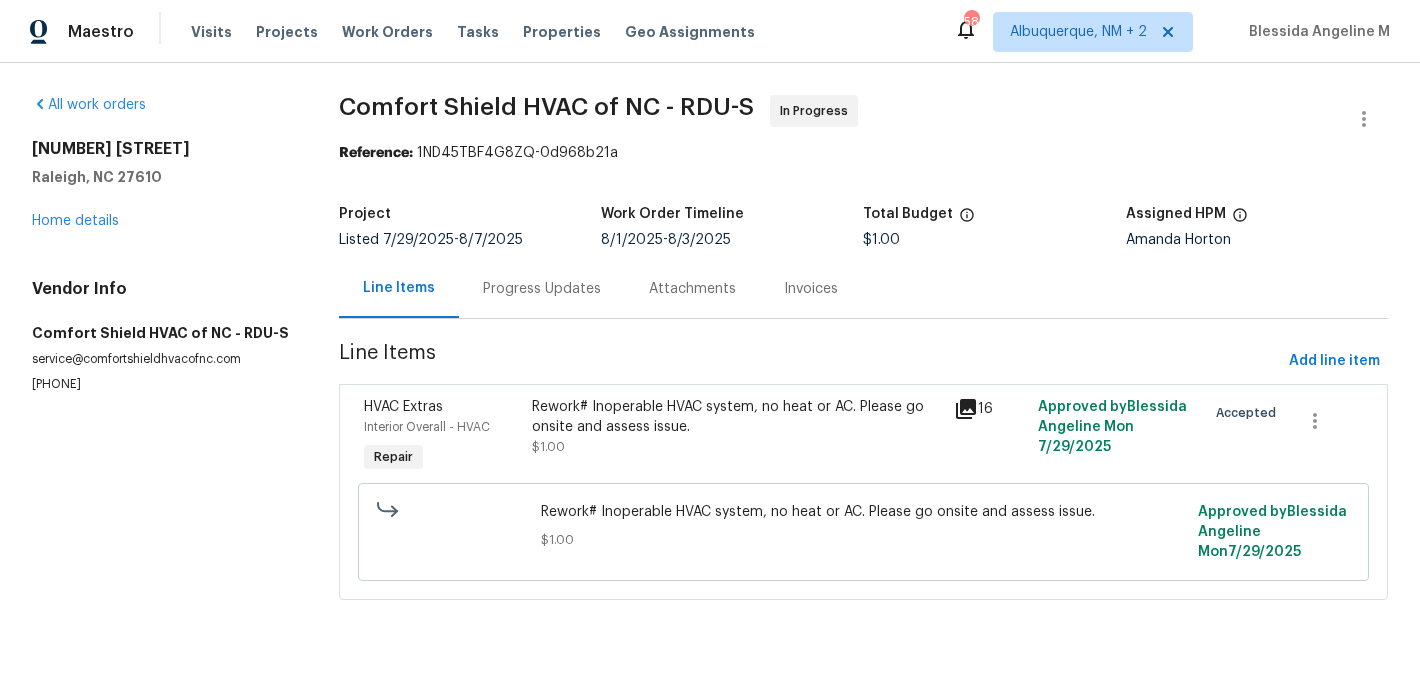 click on "Progress Updates" at bounding box center [542, 288] 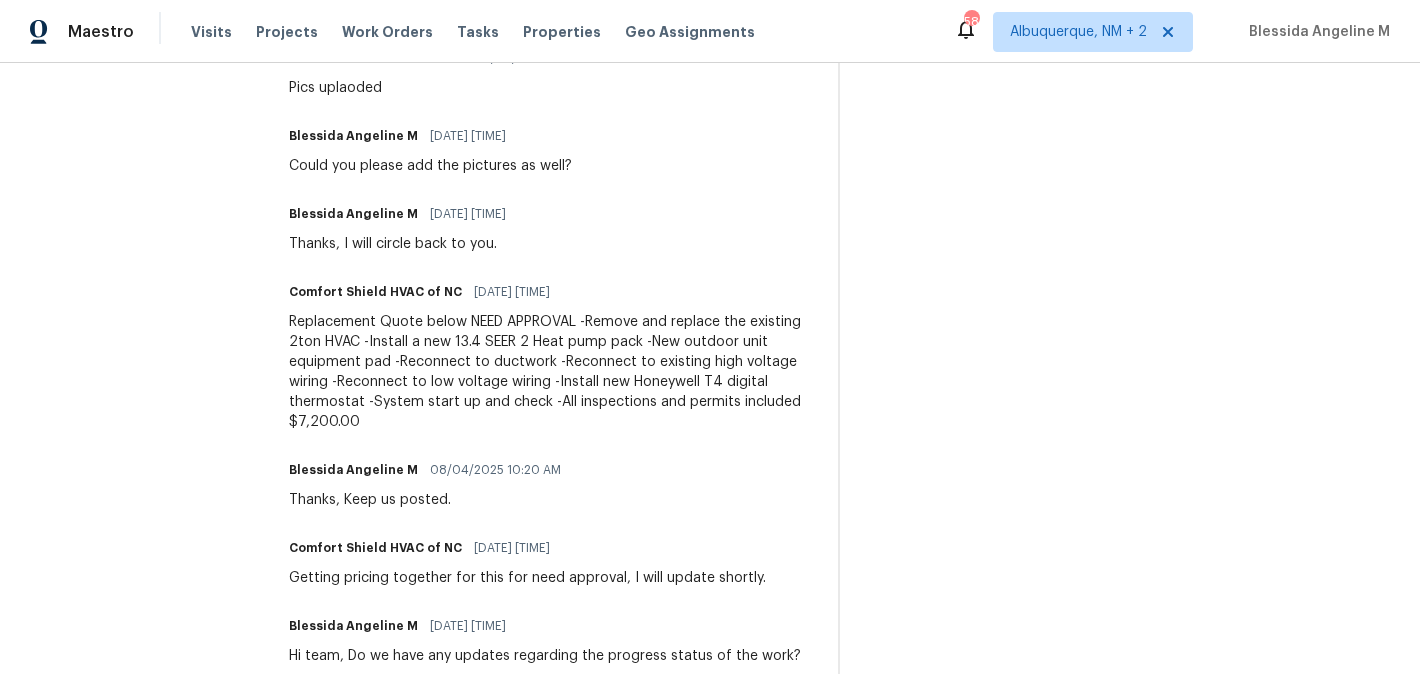 scroll, scrollTop: 0, scrollLeft: 0, axis: both 